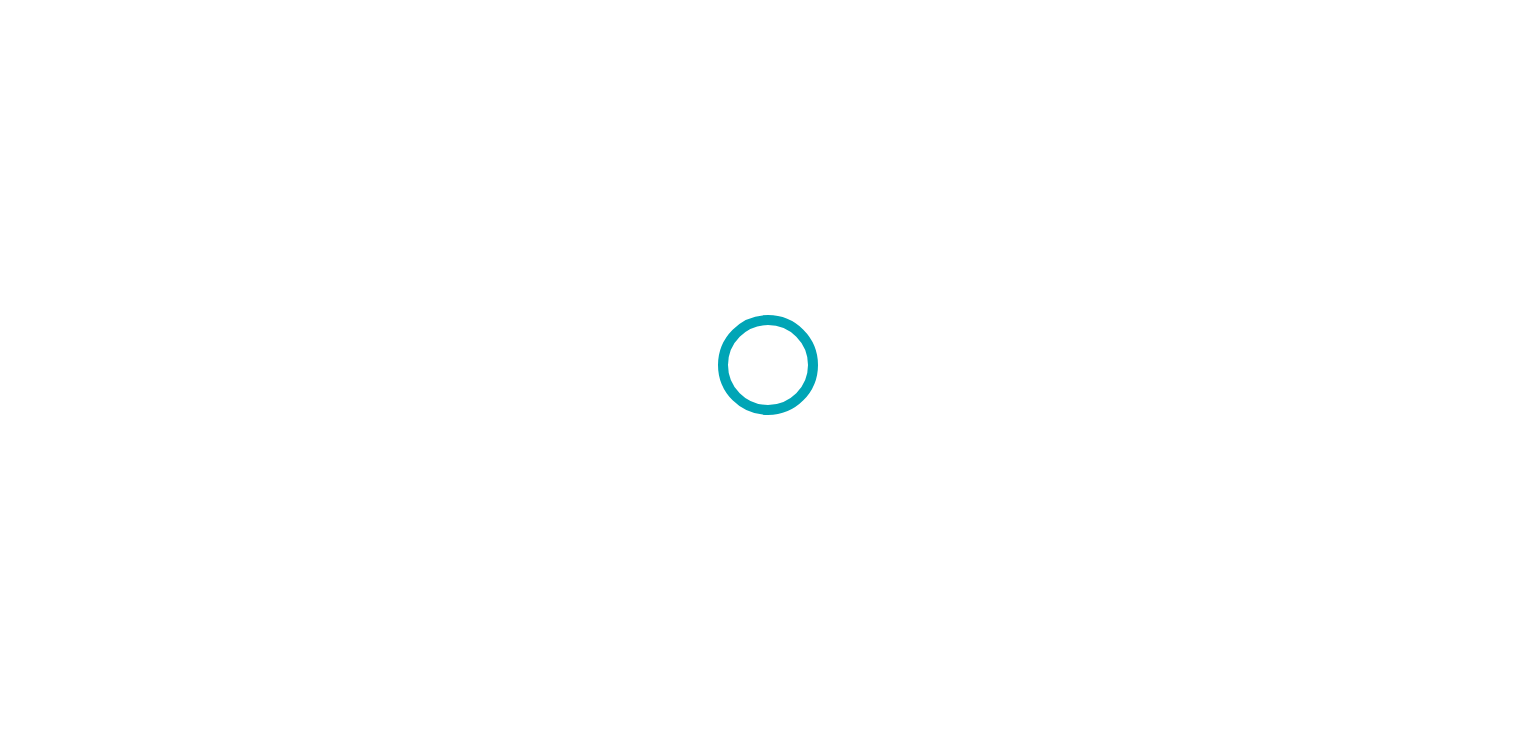 scroll, scrollTop: 0, scrollLeft: 0, axis: both 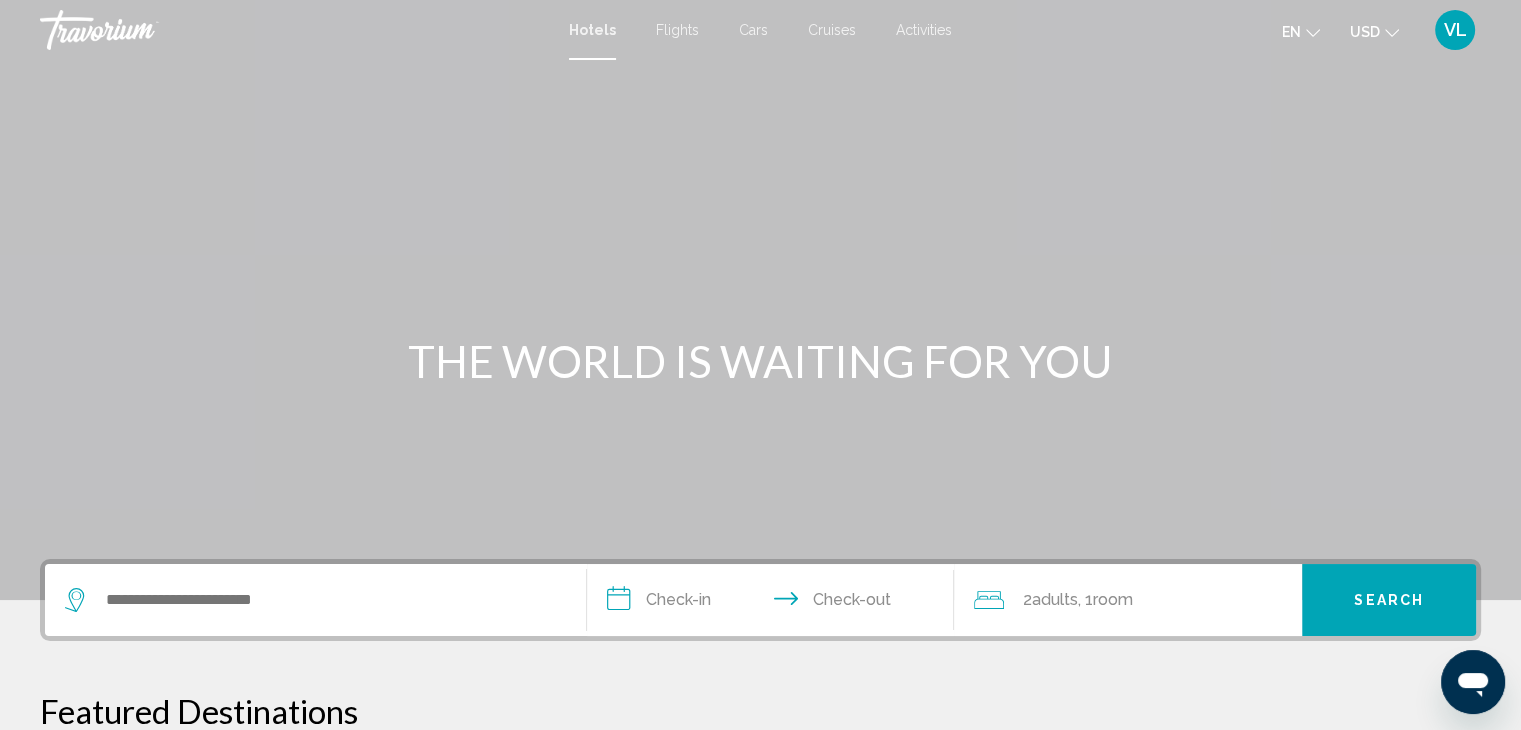 click on "USD" 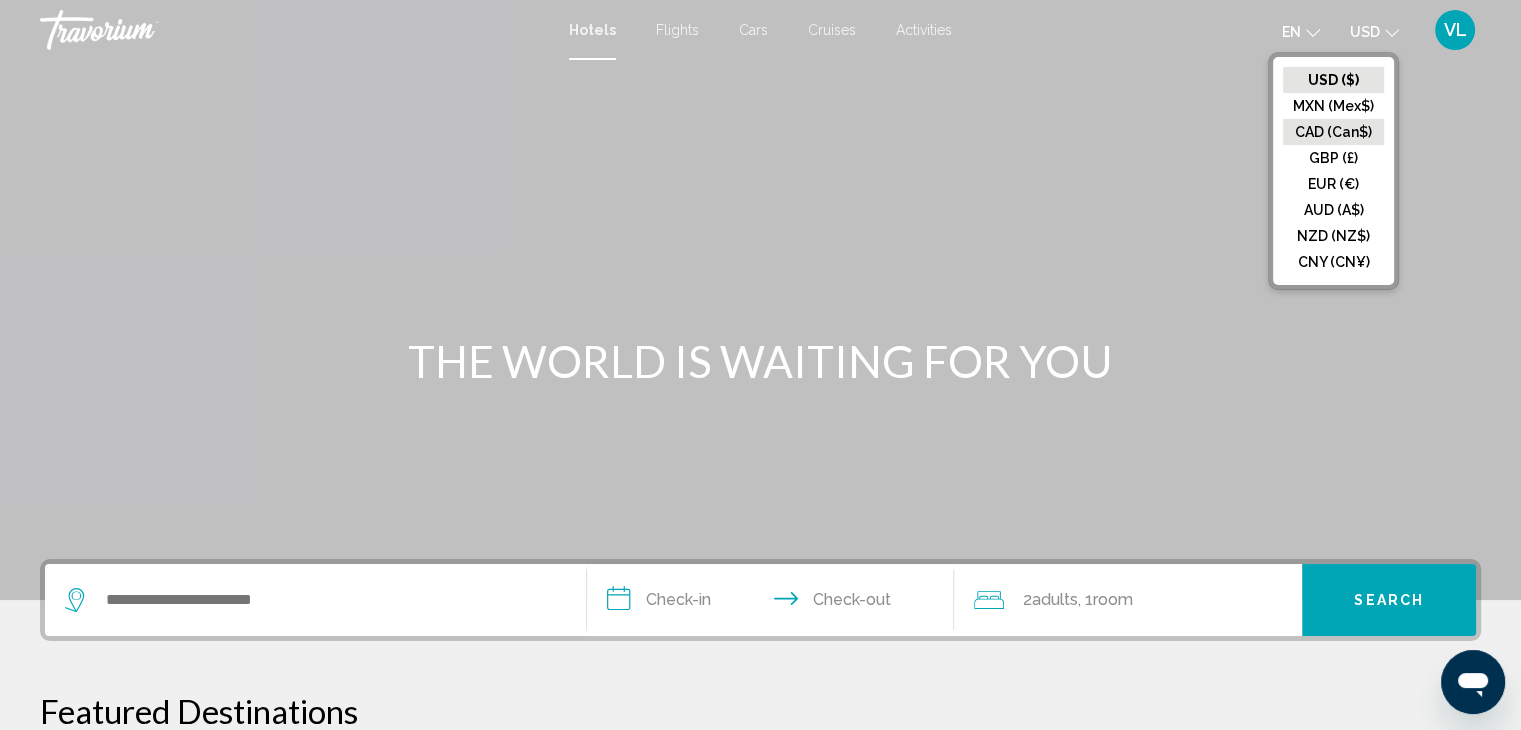 click on "CAD (Can$)" 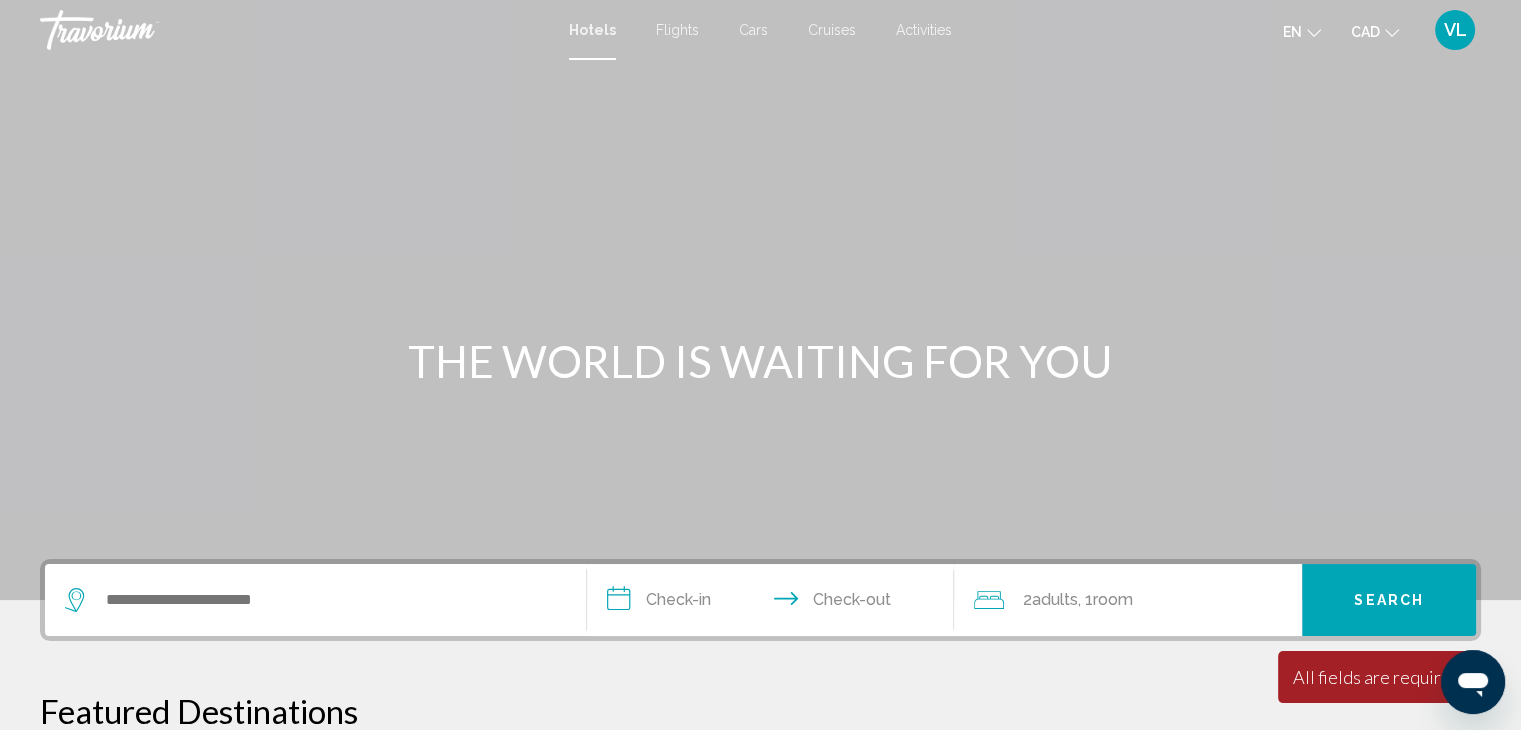 click 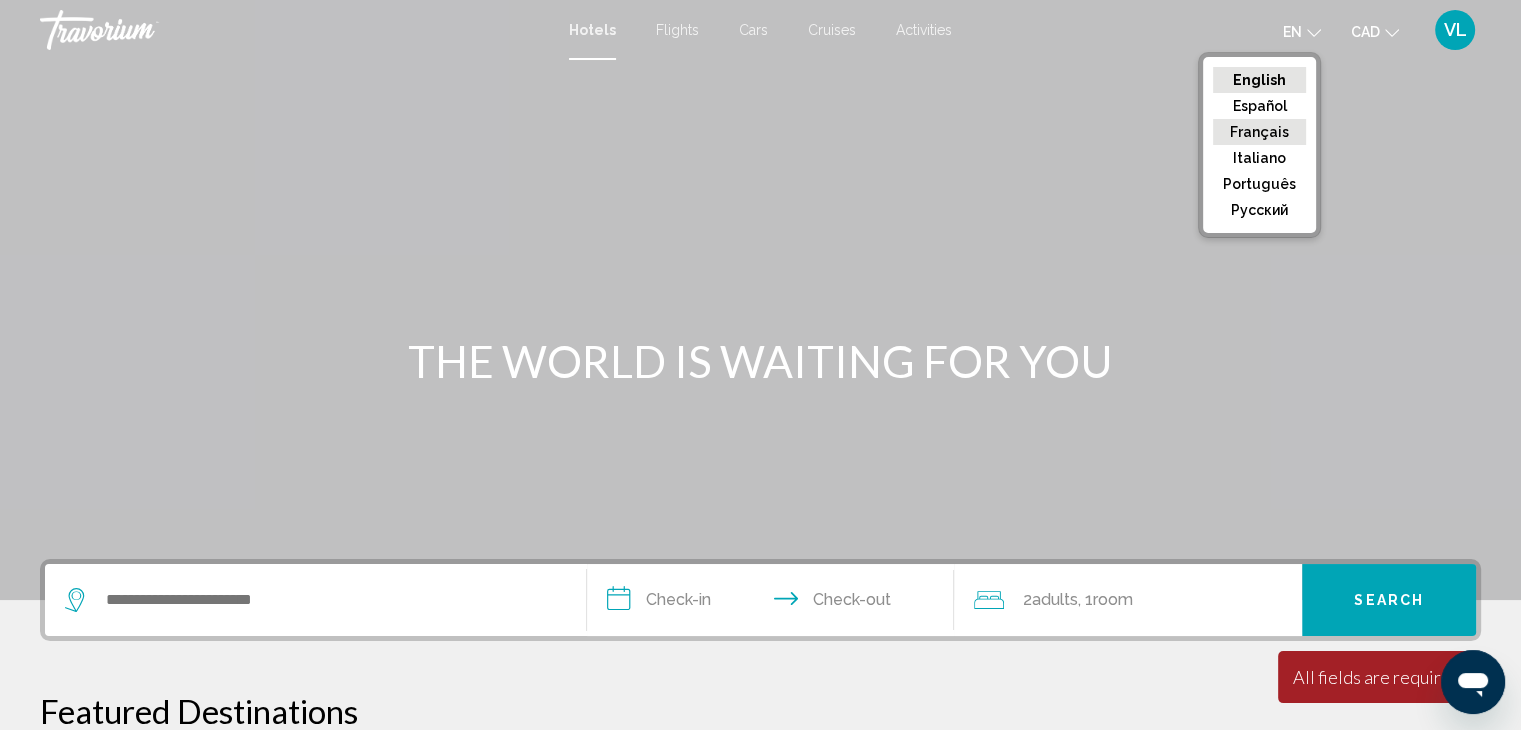click on "Français" 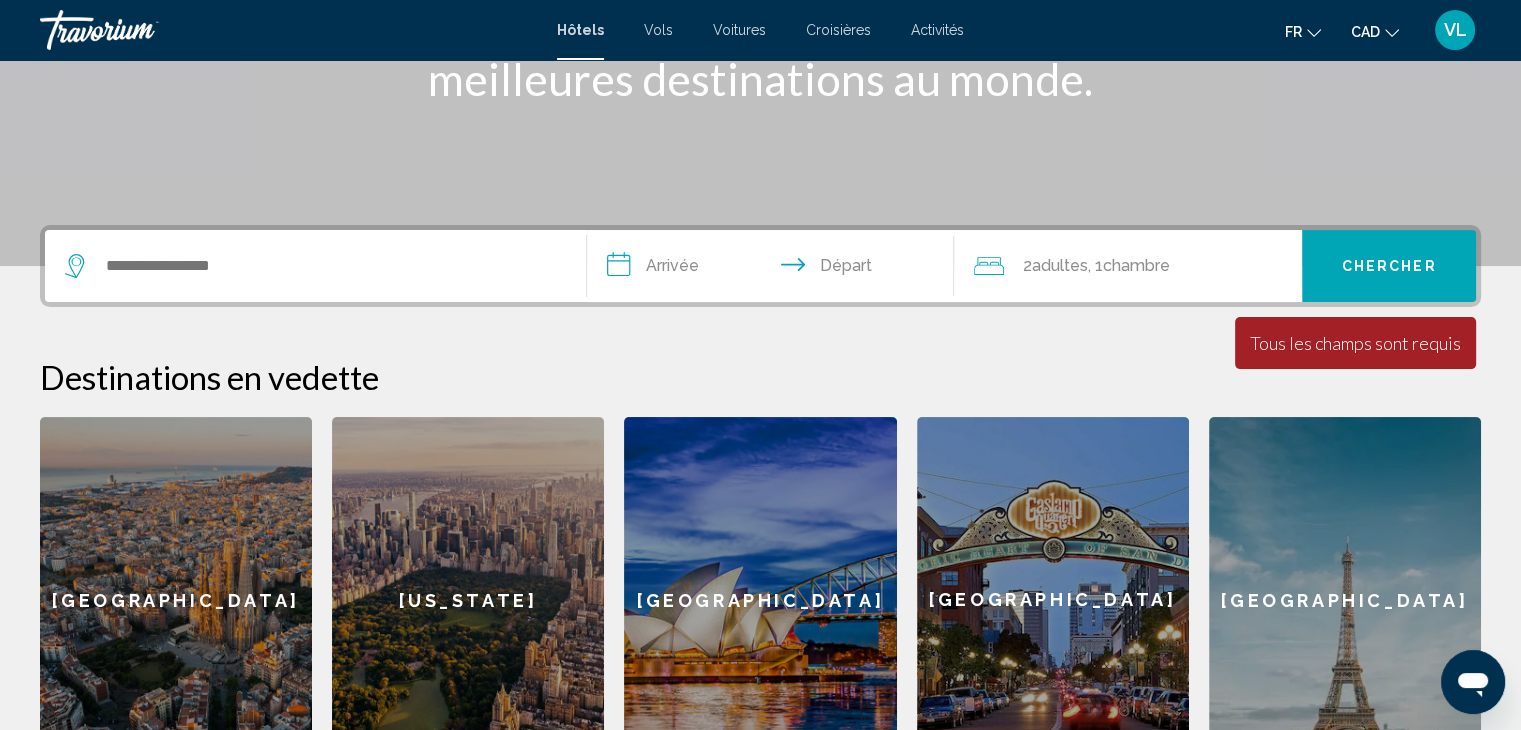 scroll, scrollTop: 402, scrollLeft: 0, axis: vertical 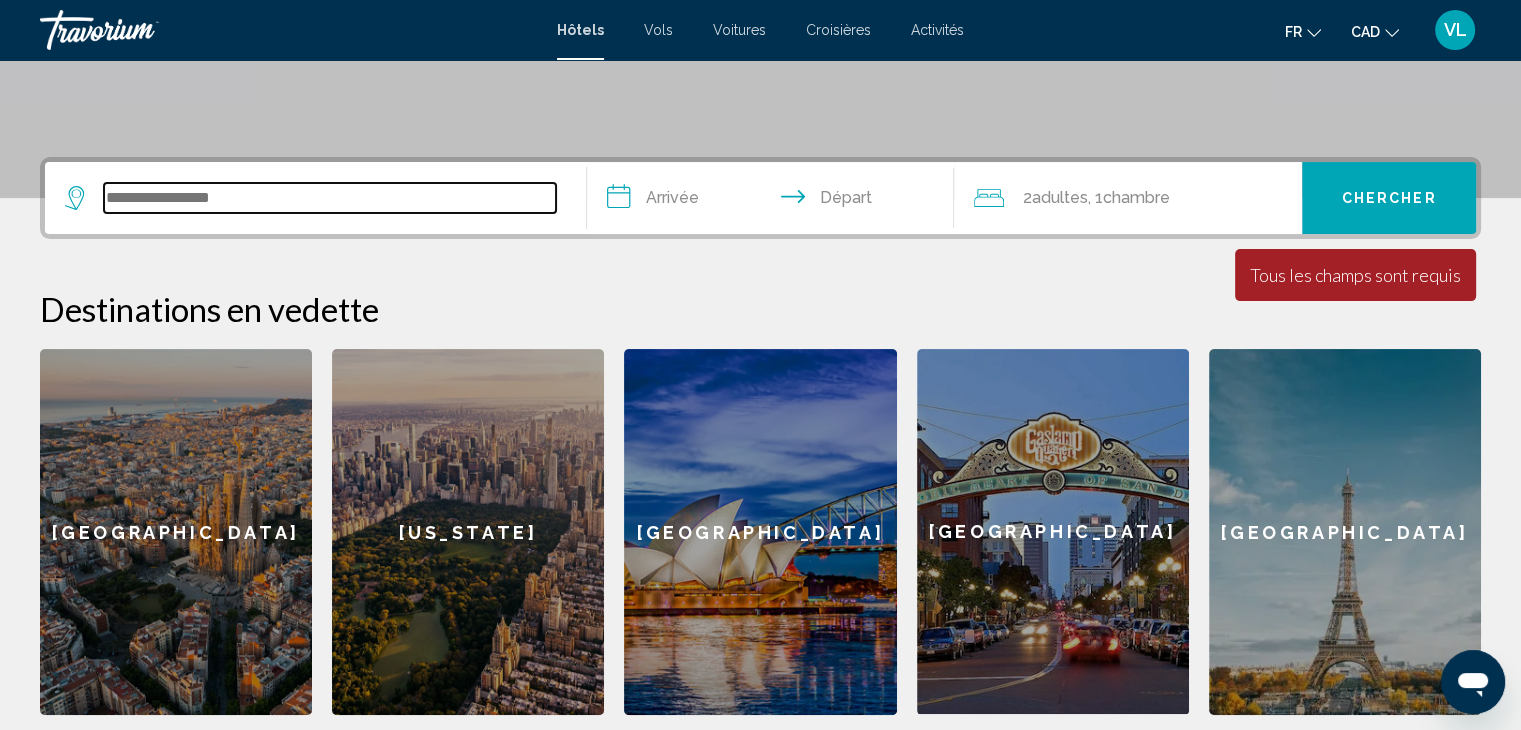 click at bounding box center (330, 198) 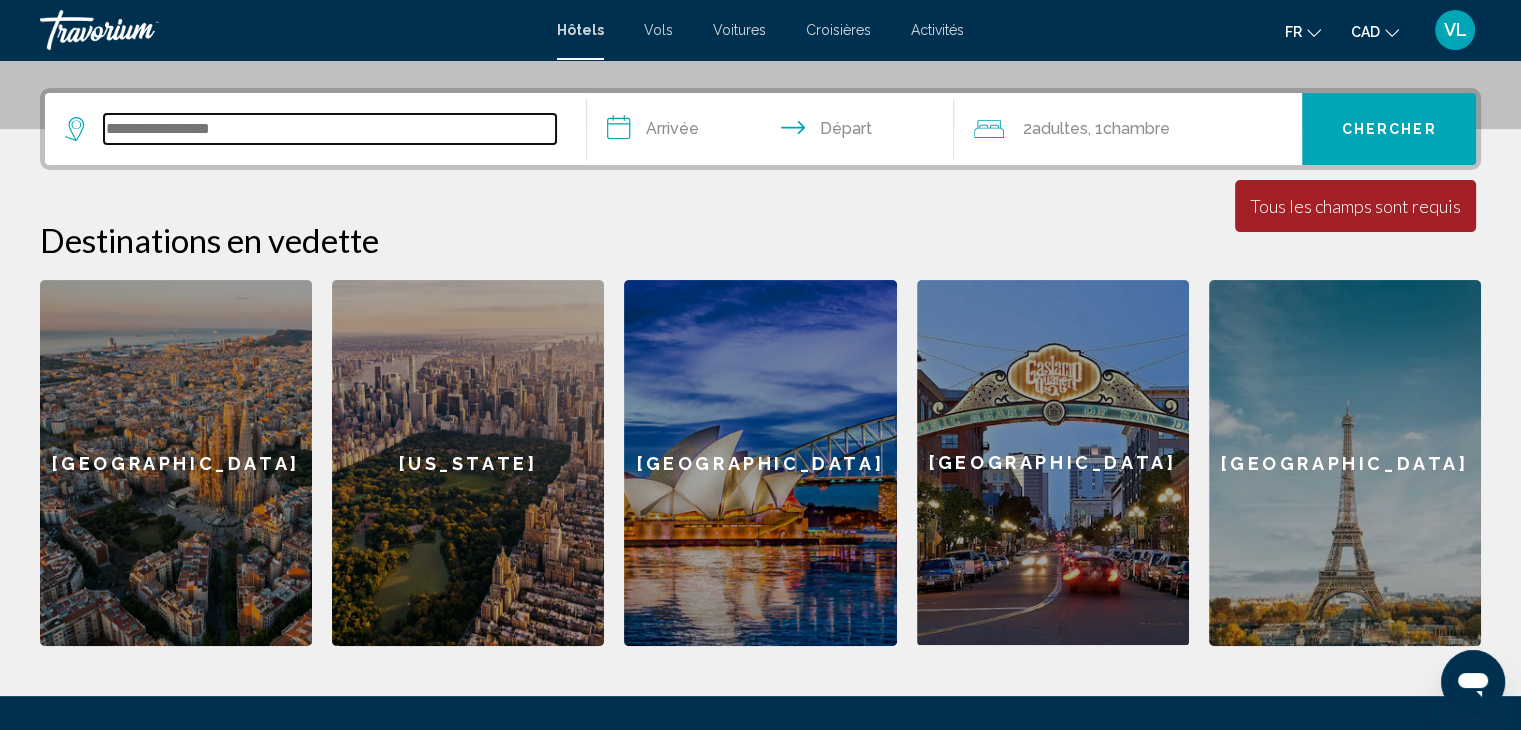 scroll, scrollTop: 493, scrollLeft: 0, axis: vertical 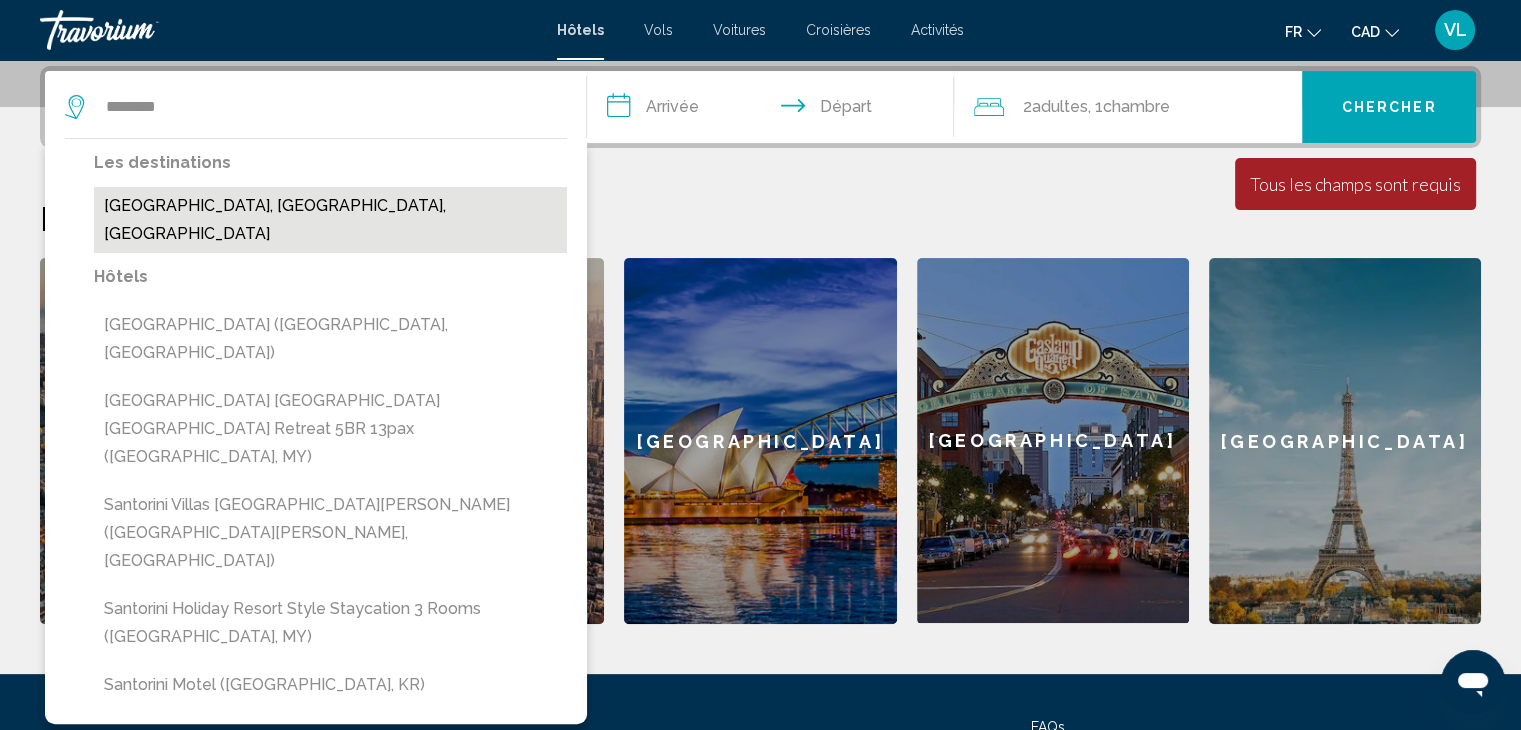 click on "[GEOGRAPHIC_DATA], [GEOGRAPHIC_DATA], [GEOGRAPHIC_DATA]" at bounding box center [330, 220] 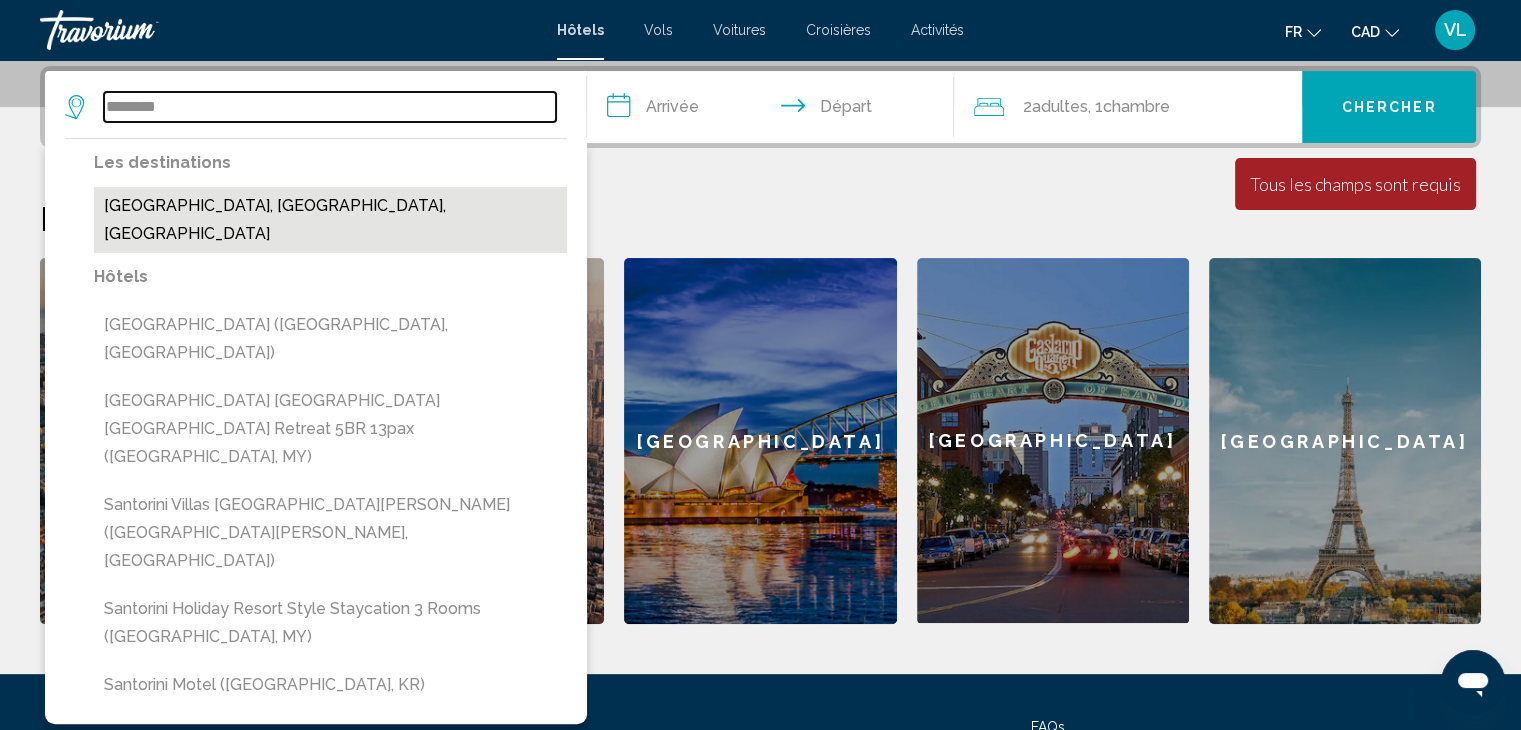 type on "**********" 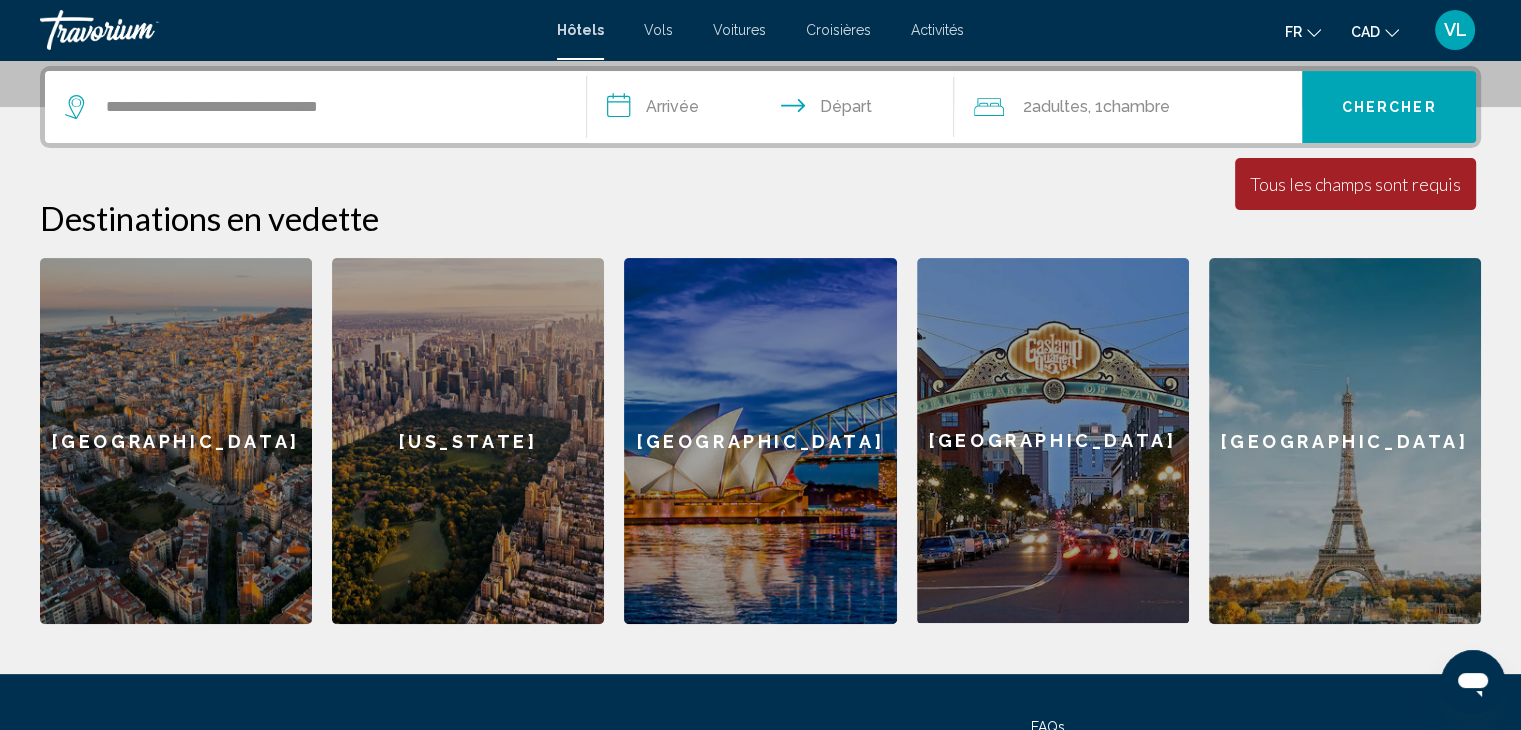 click on "**********" at bounding box center (775, 110) 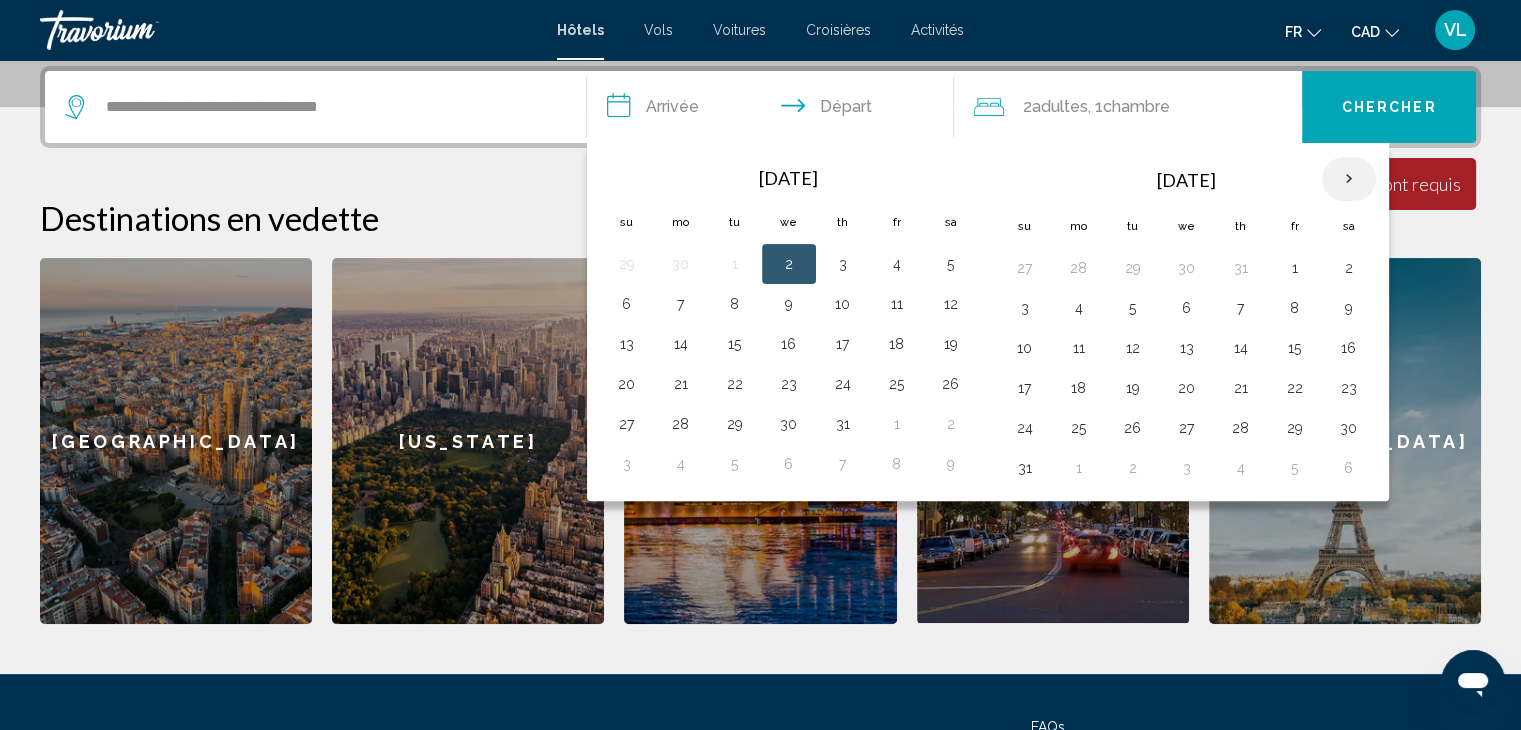 click at bounding box center [1349, 179] 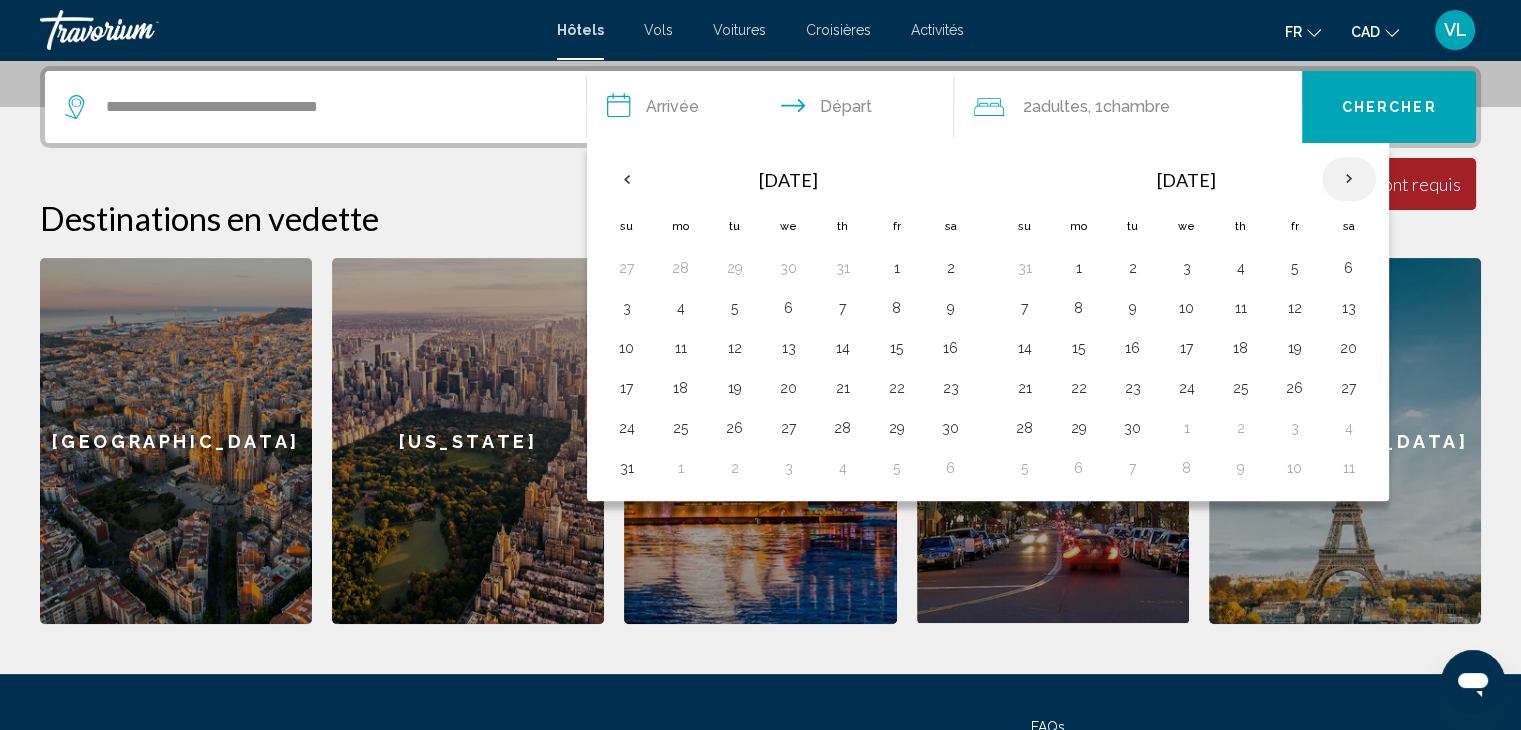 click at bounding box center (1349, 179) 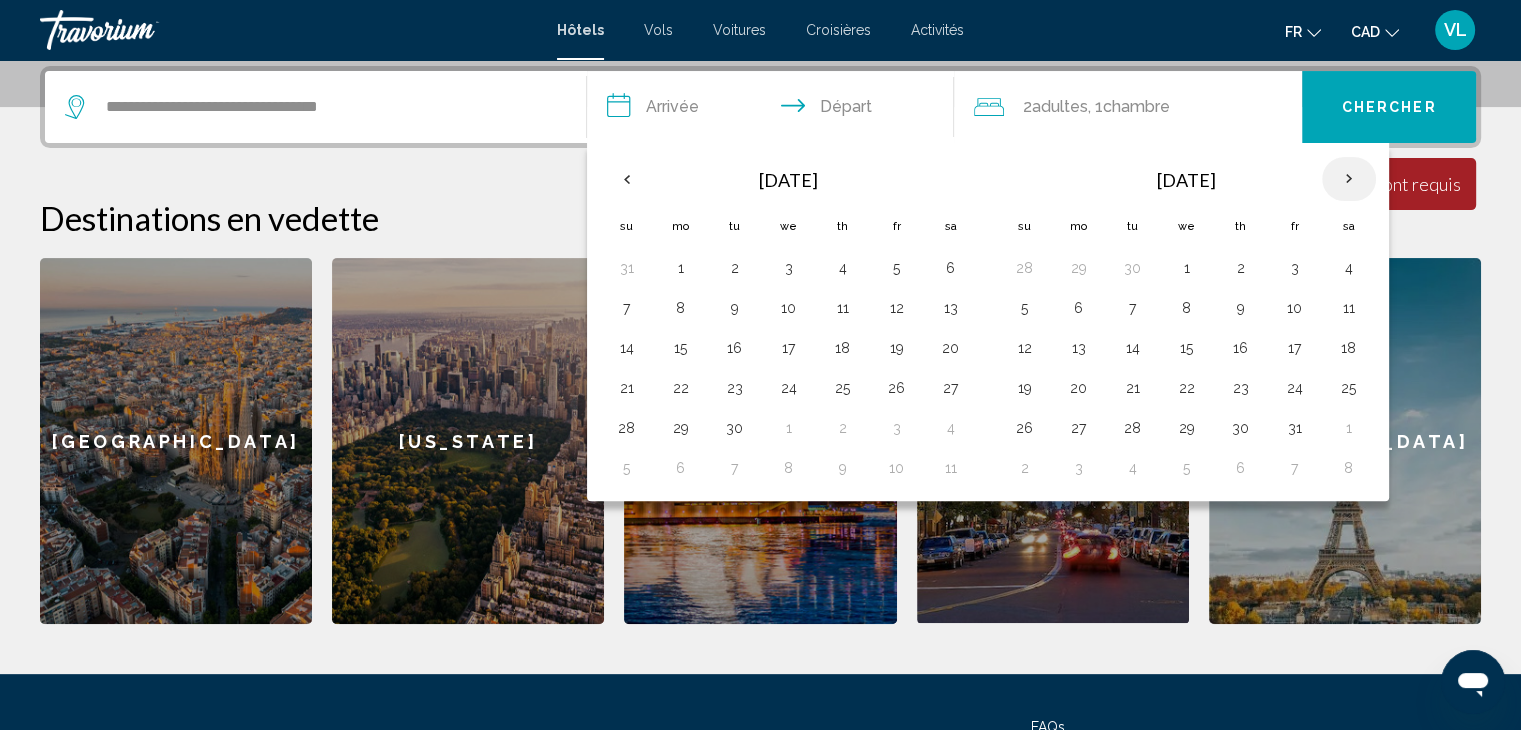 click at bounding box center [1349, 179] 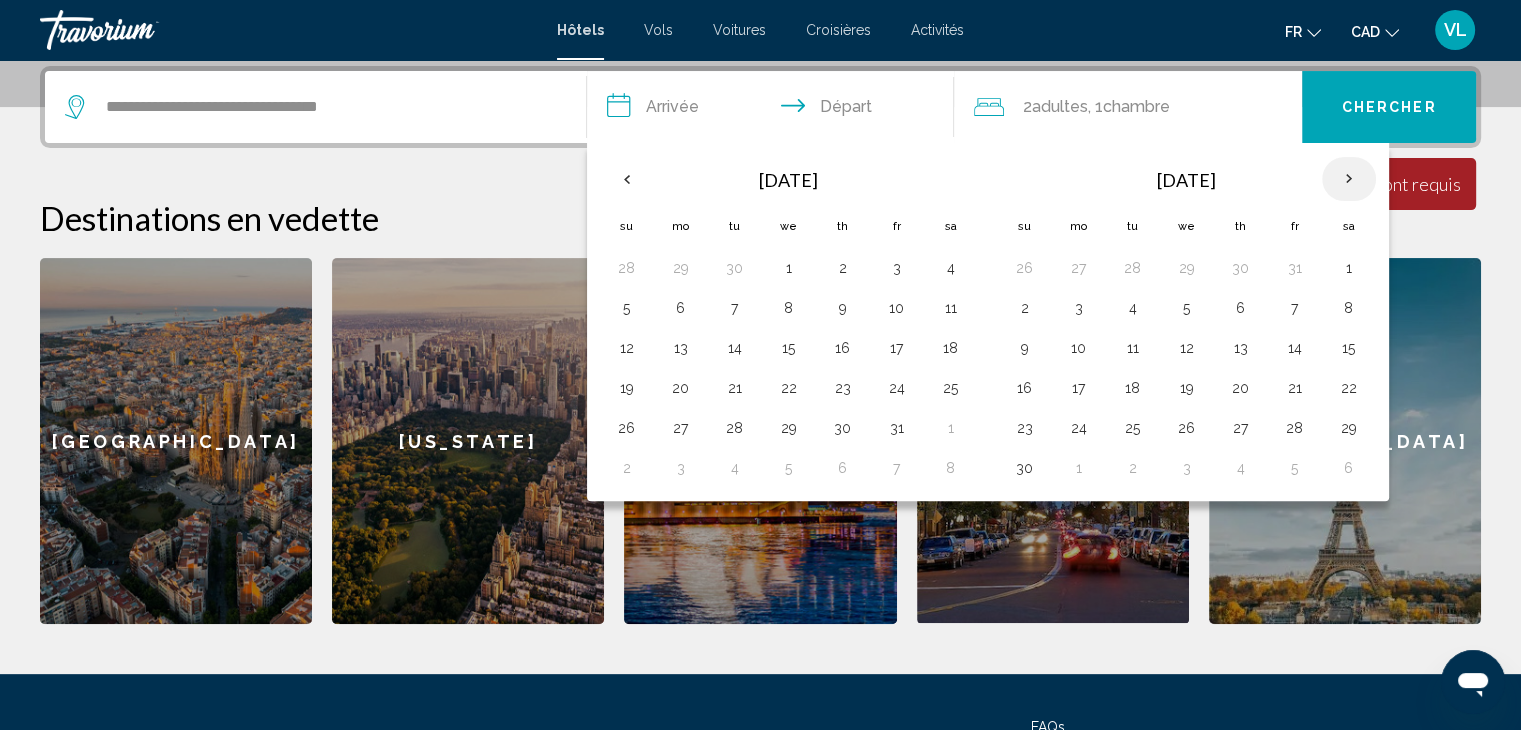 click at bounding box center [1349, 179] 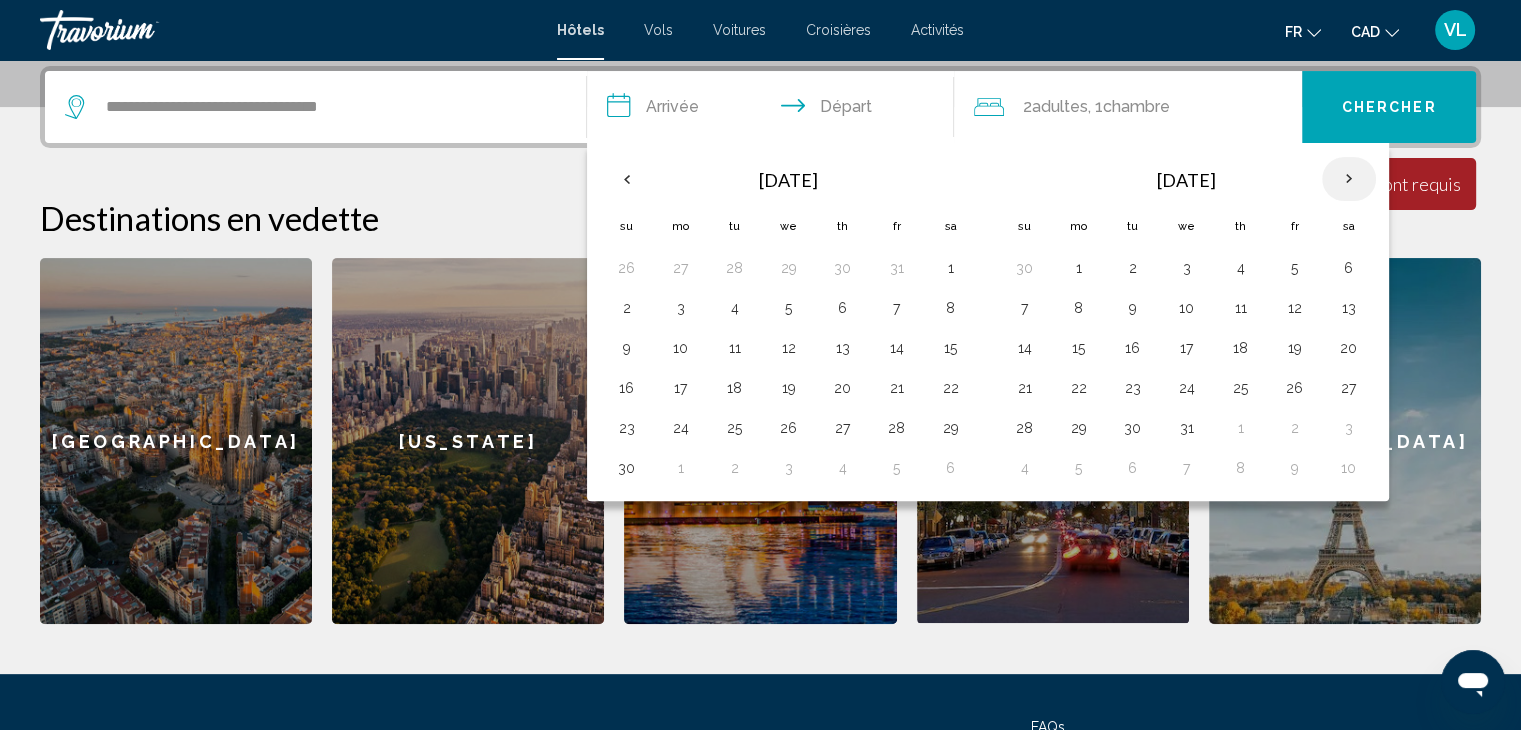 click at bounding box center (1349, 179) 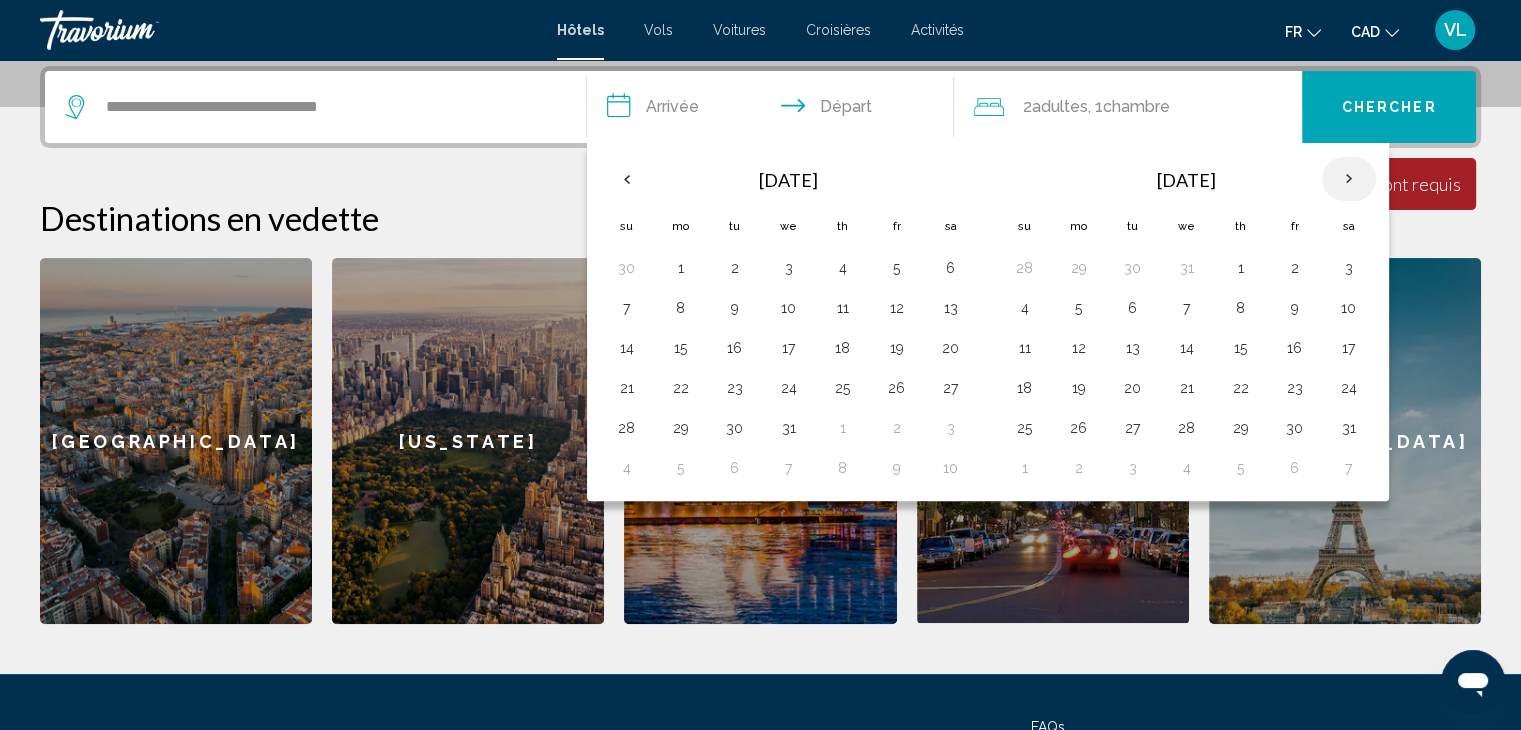 click at bounding box center (1349, 179) 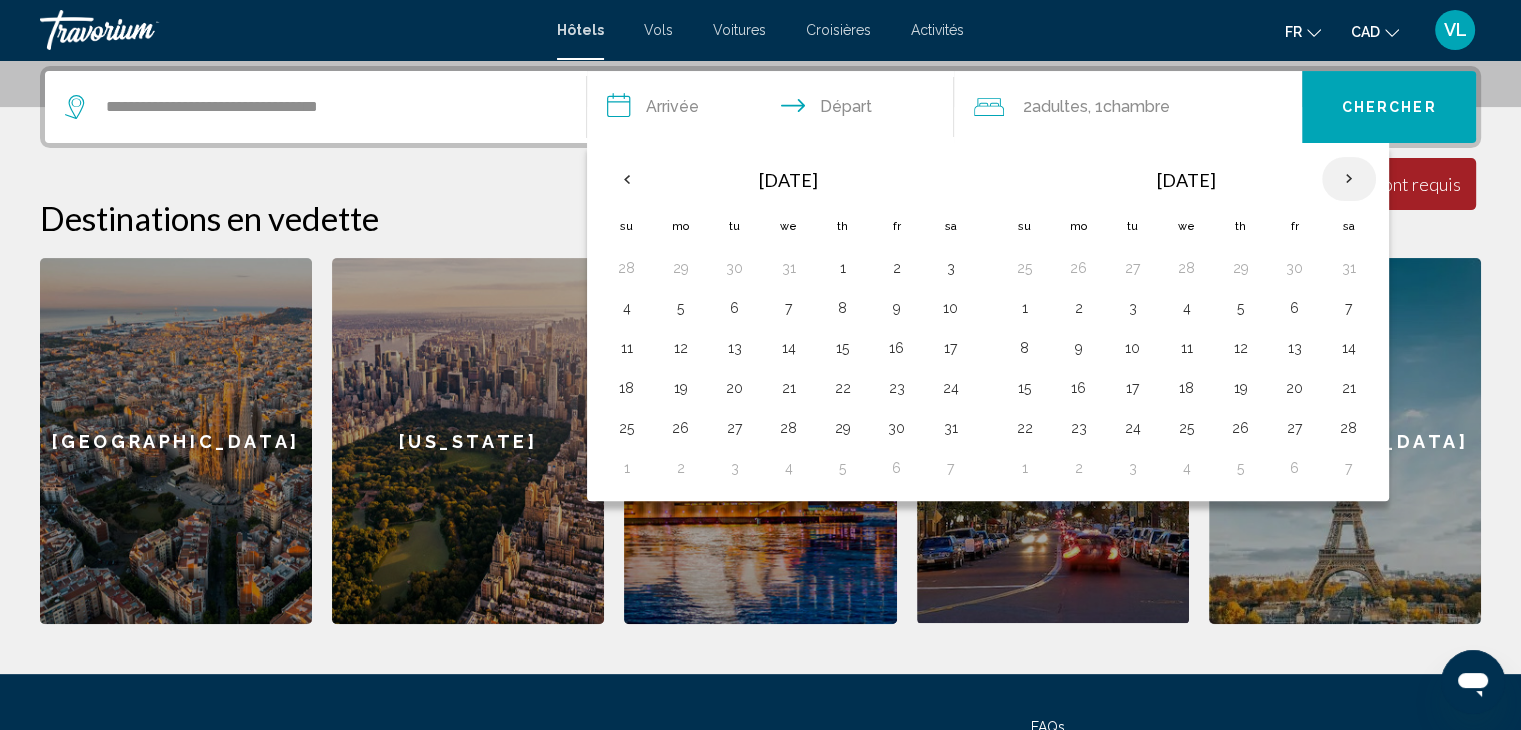 click at bounding box center (1349, 179) 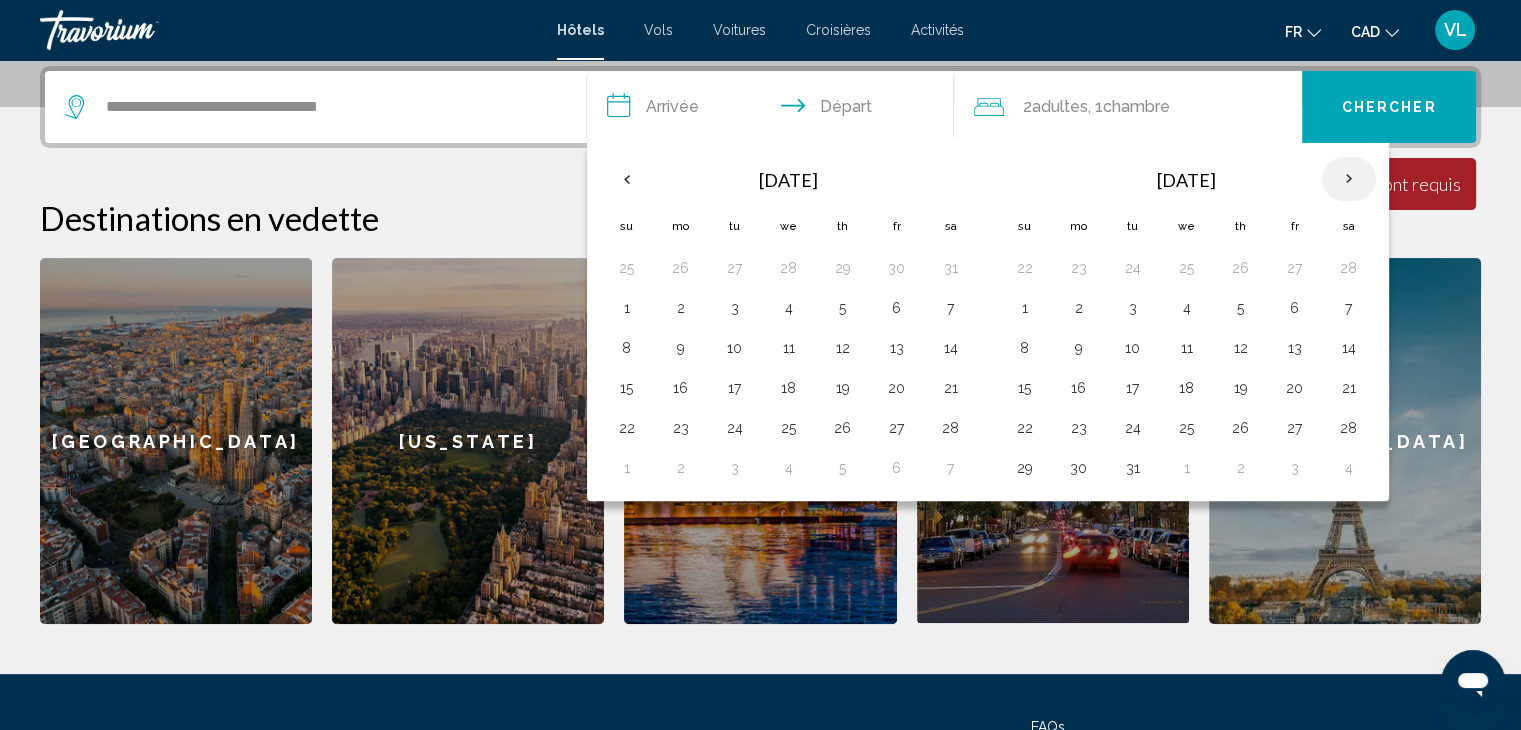 click at bounding box center [1349, 179] 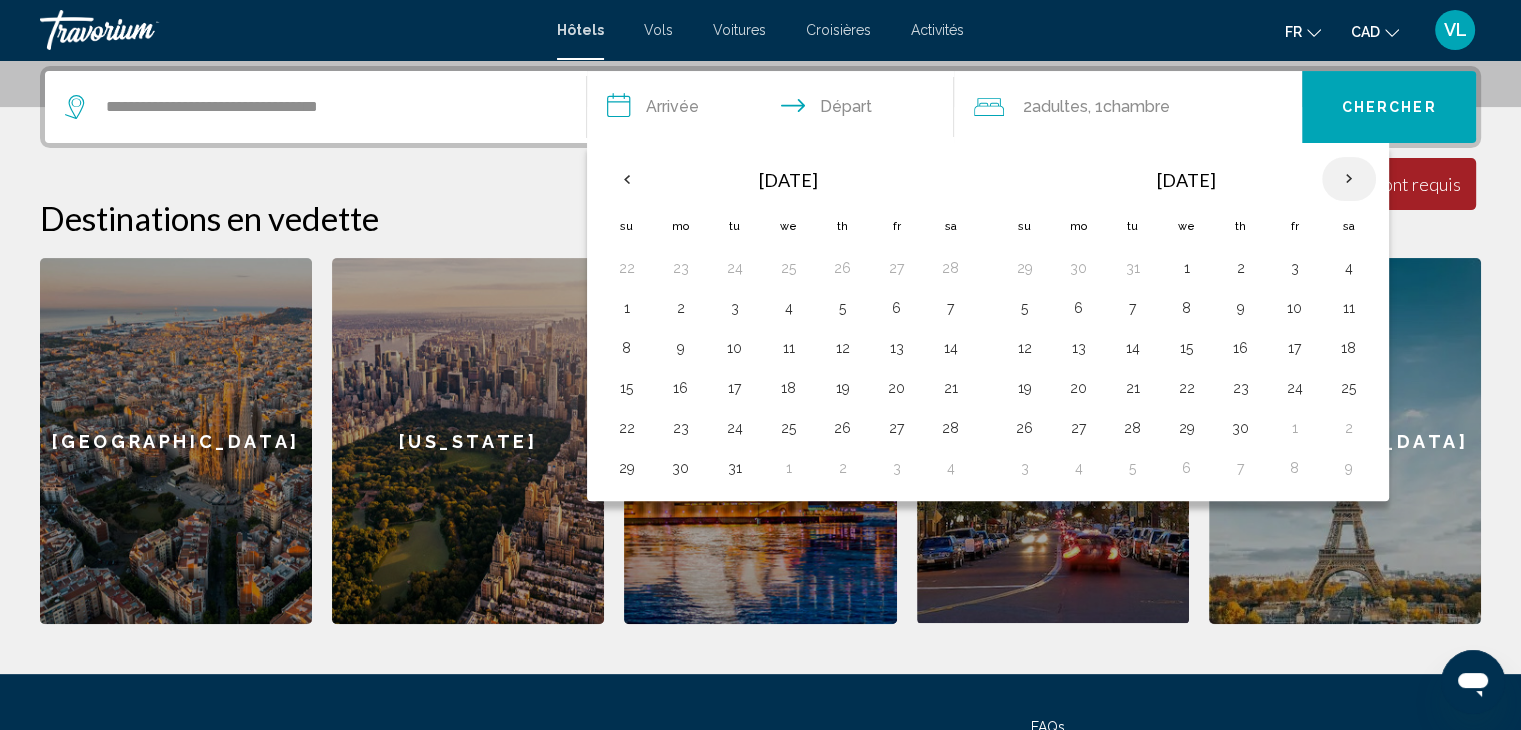 click at bounding box center [1349, 179] 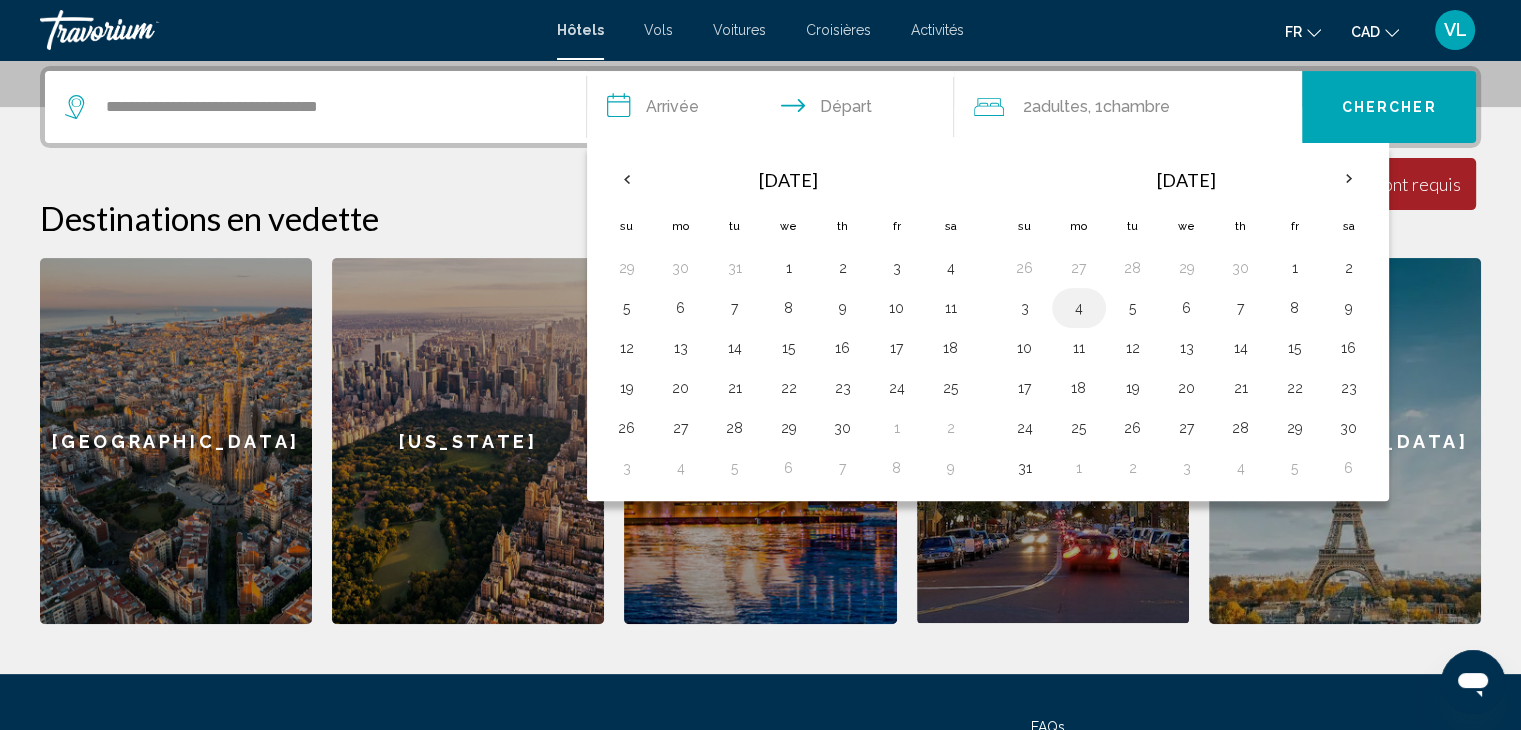 click on "4" at bounding box center [1079, 308] 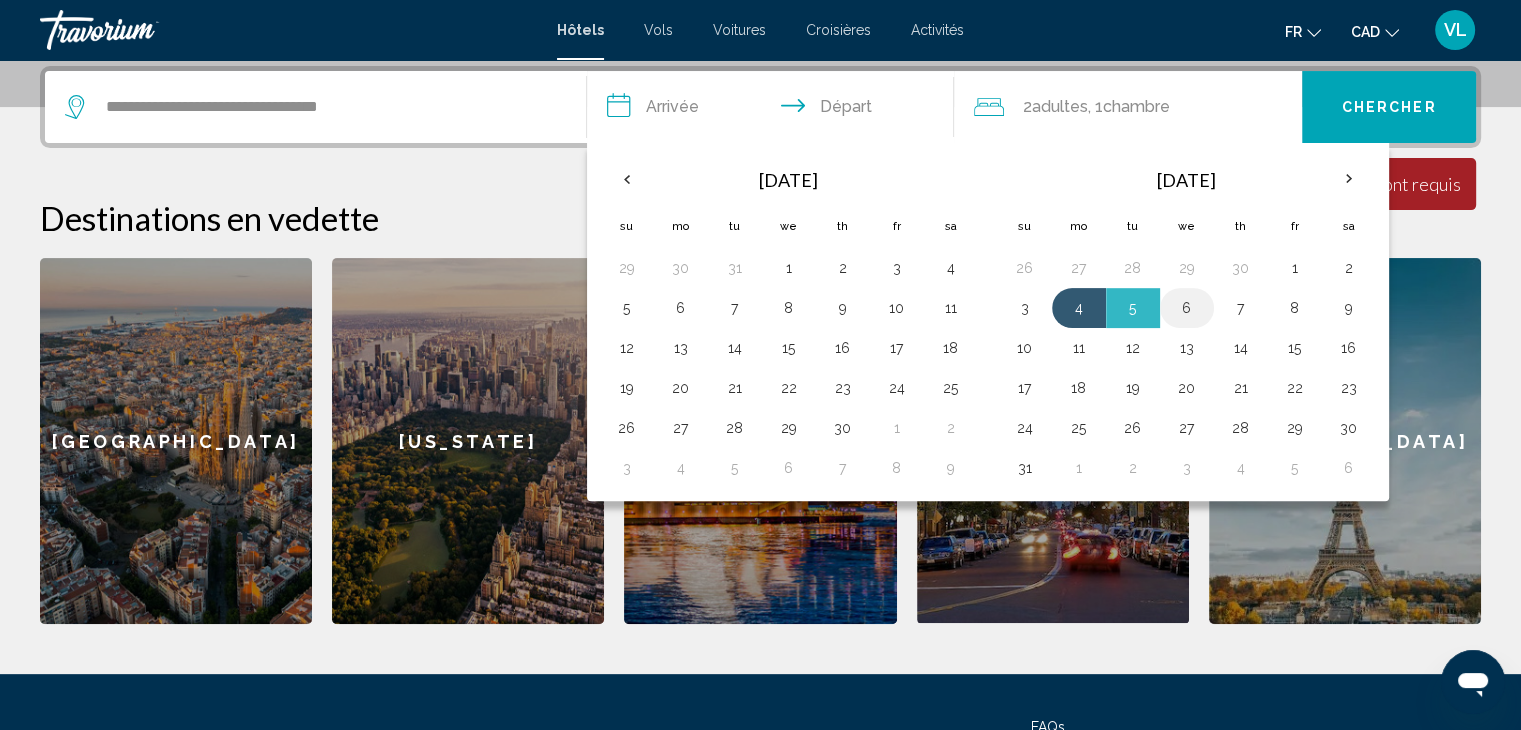 click on "6" at bounding box center [1187, 308] 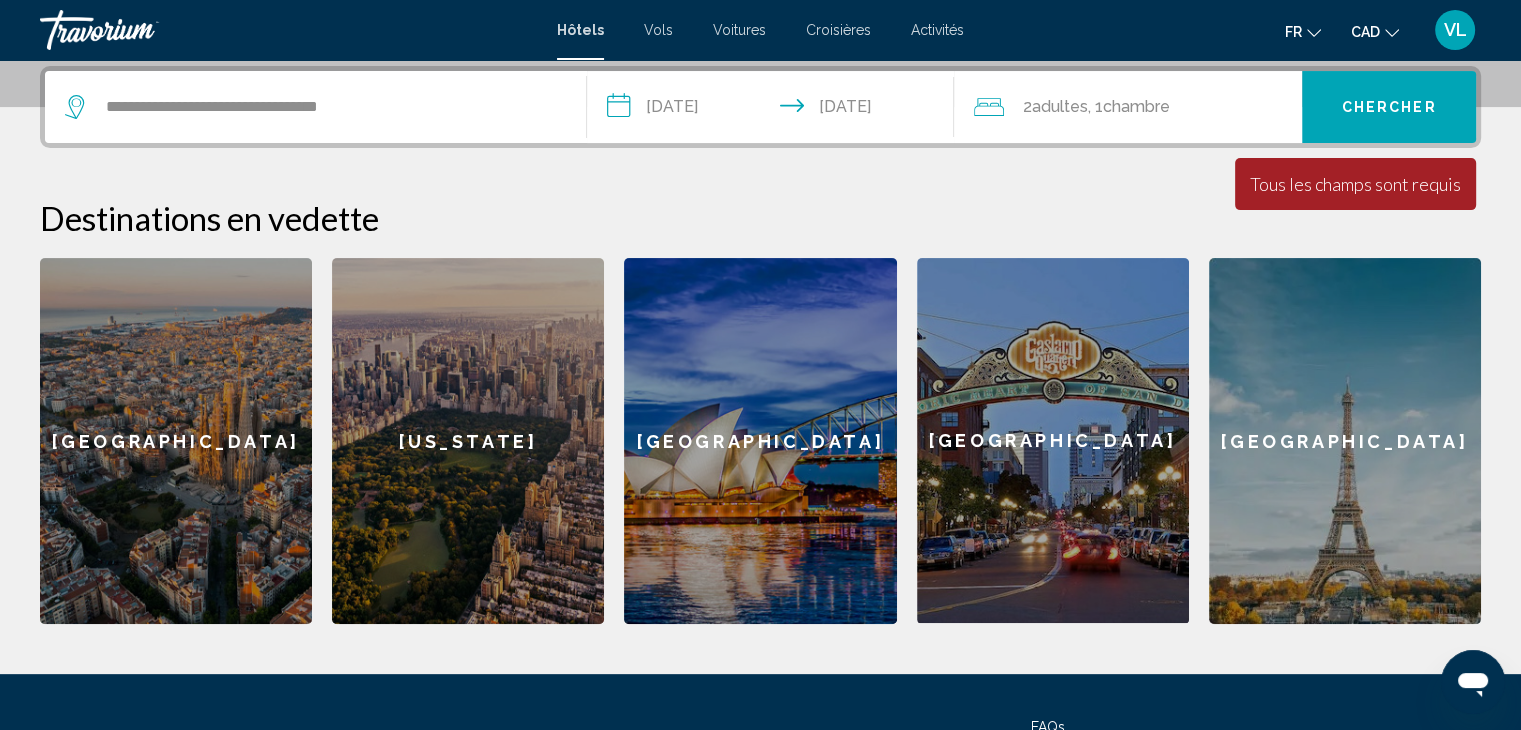 click on "Chercher" at bounding box center (1389, 108) 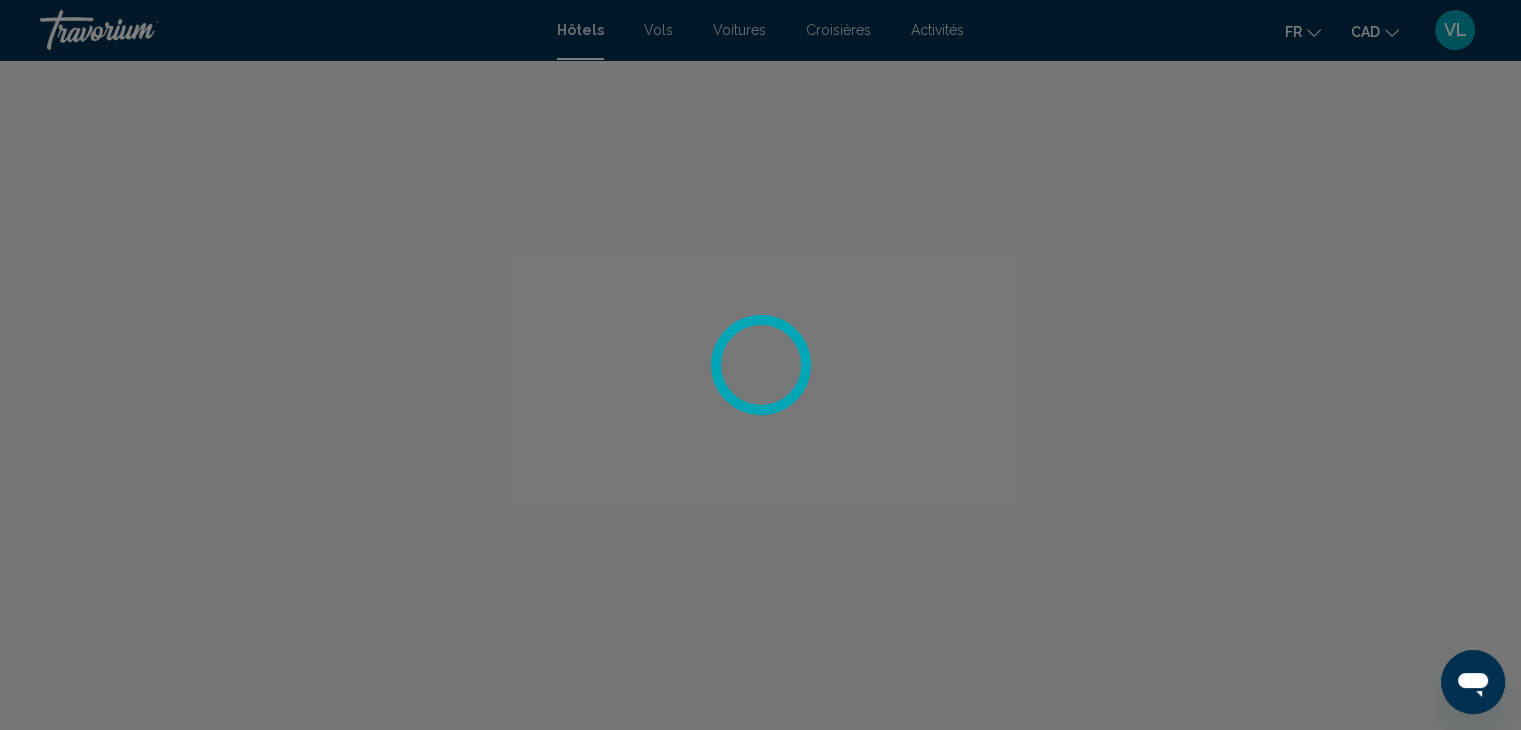 scroll, scrollTop: 0, scrollLeft: 0, axis: both 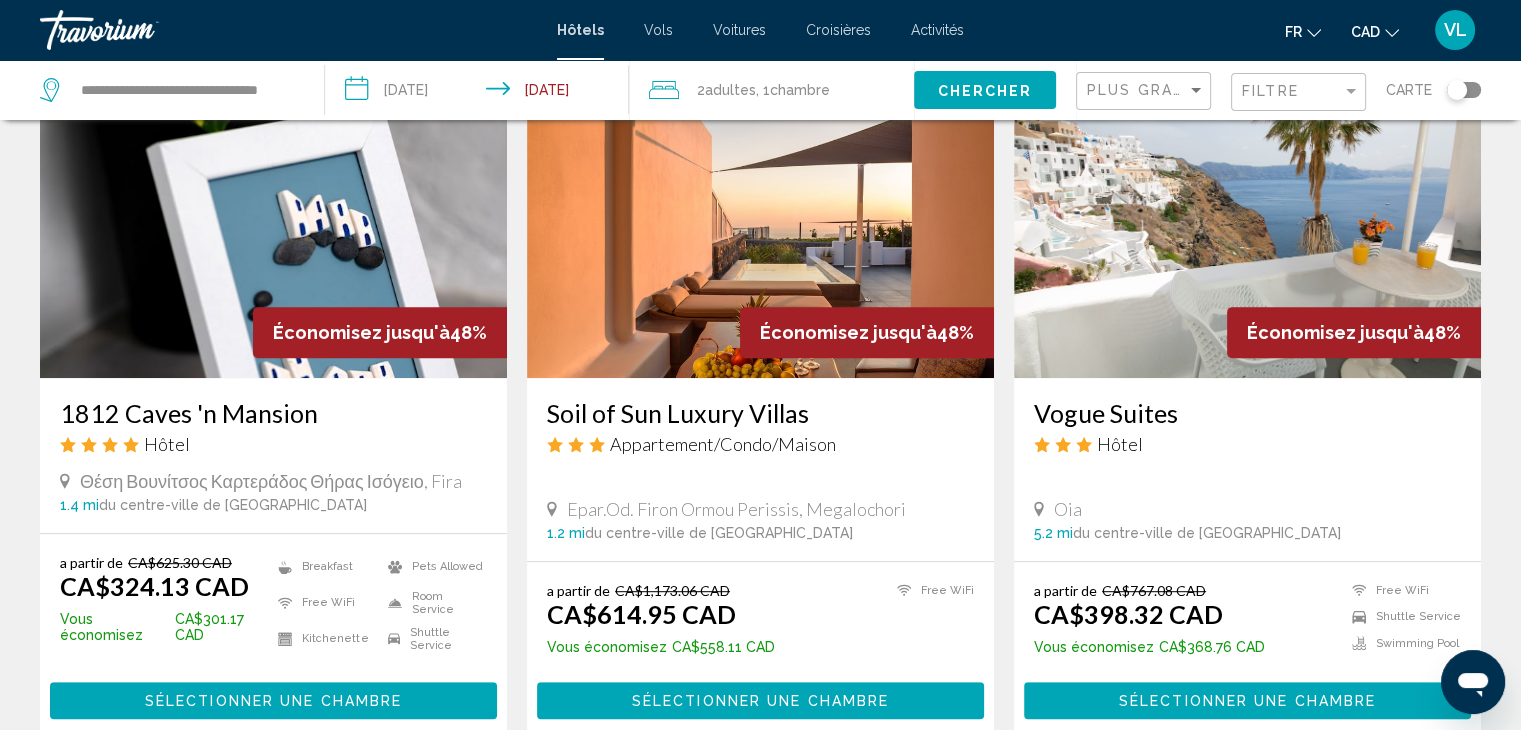 click at bounding box center (1247, 218) 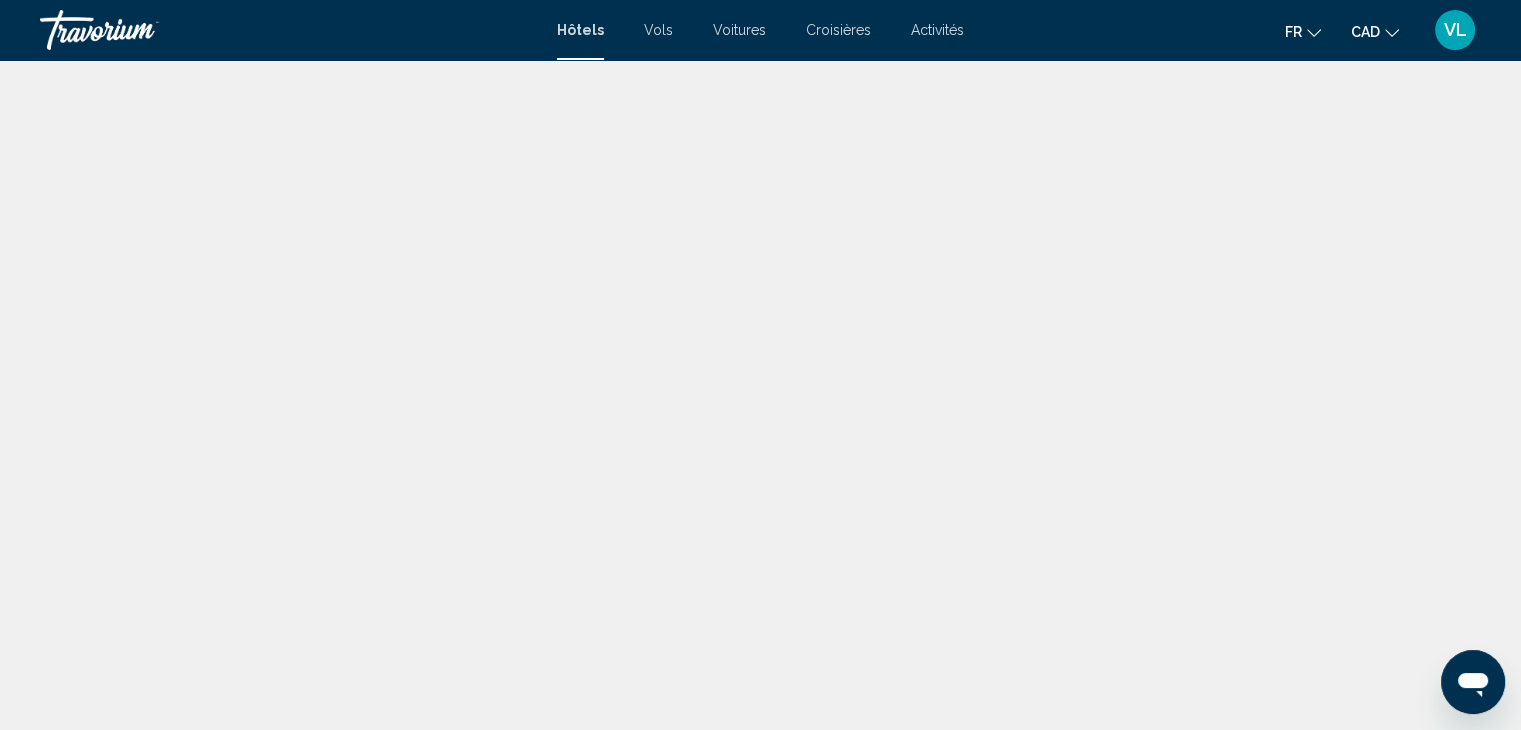 scroll, scrollTop: 0, scrollLeft: 0, axis: both 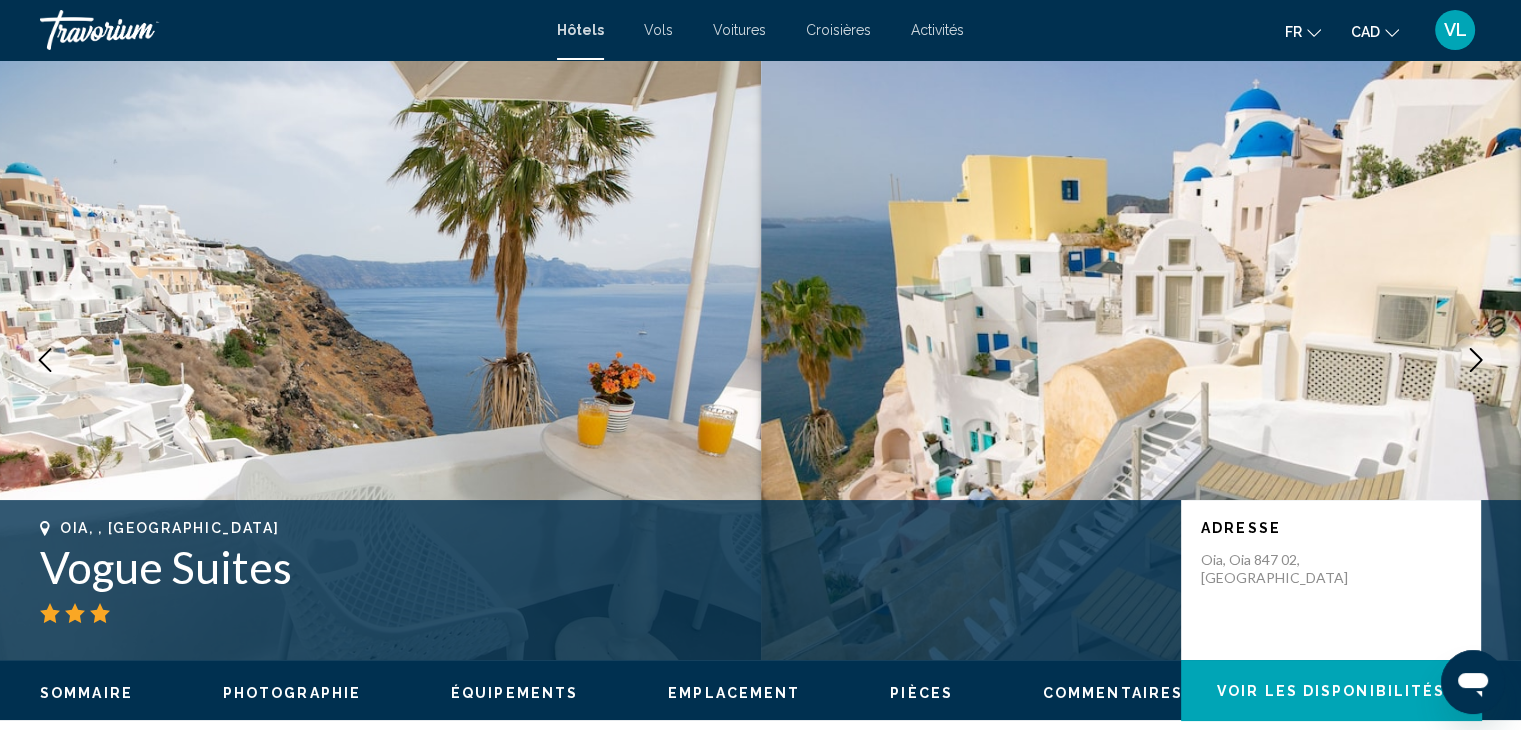 click 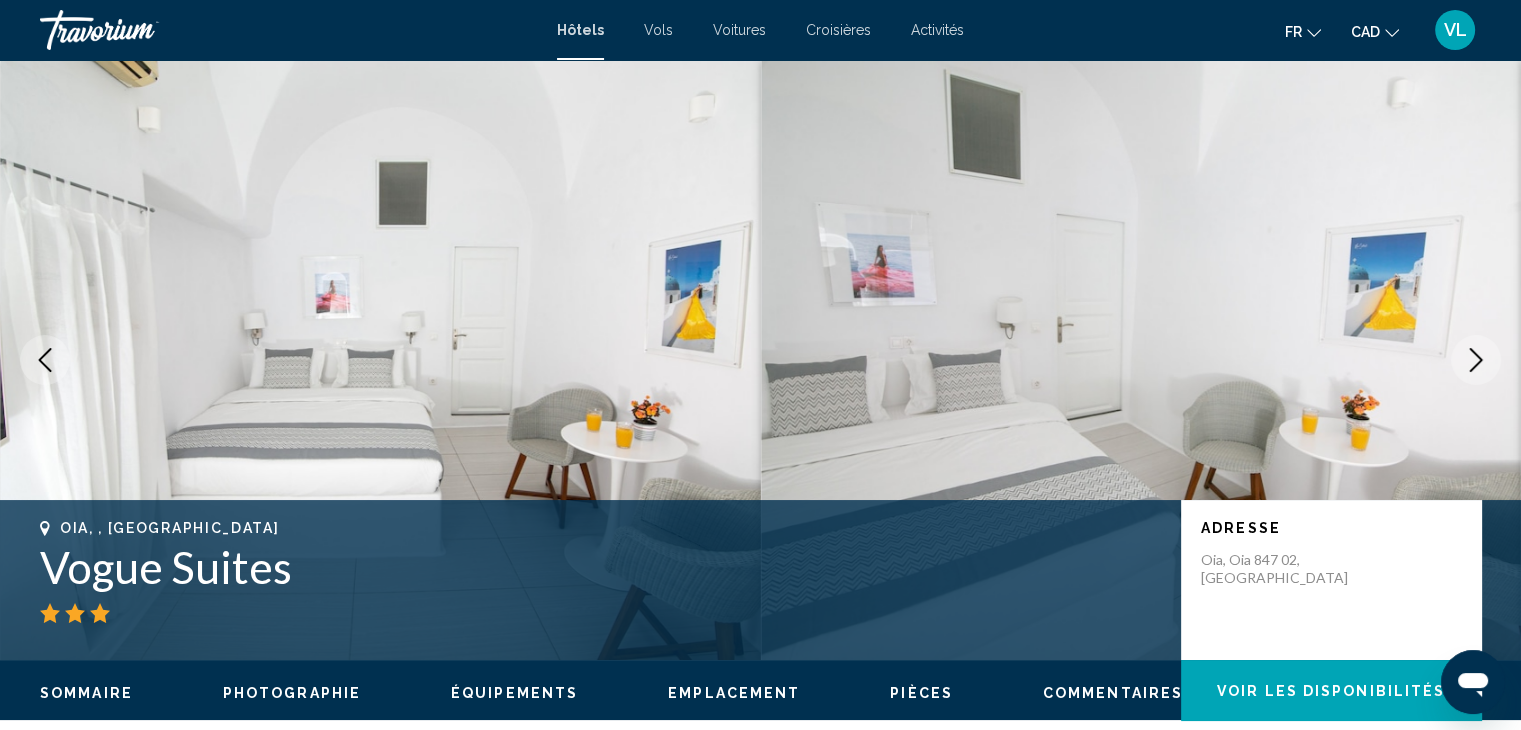 click 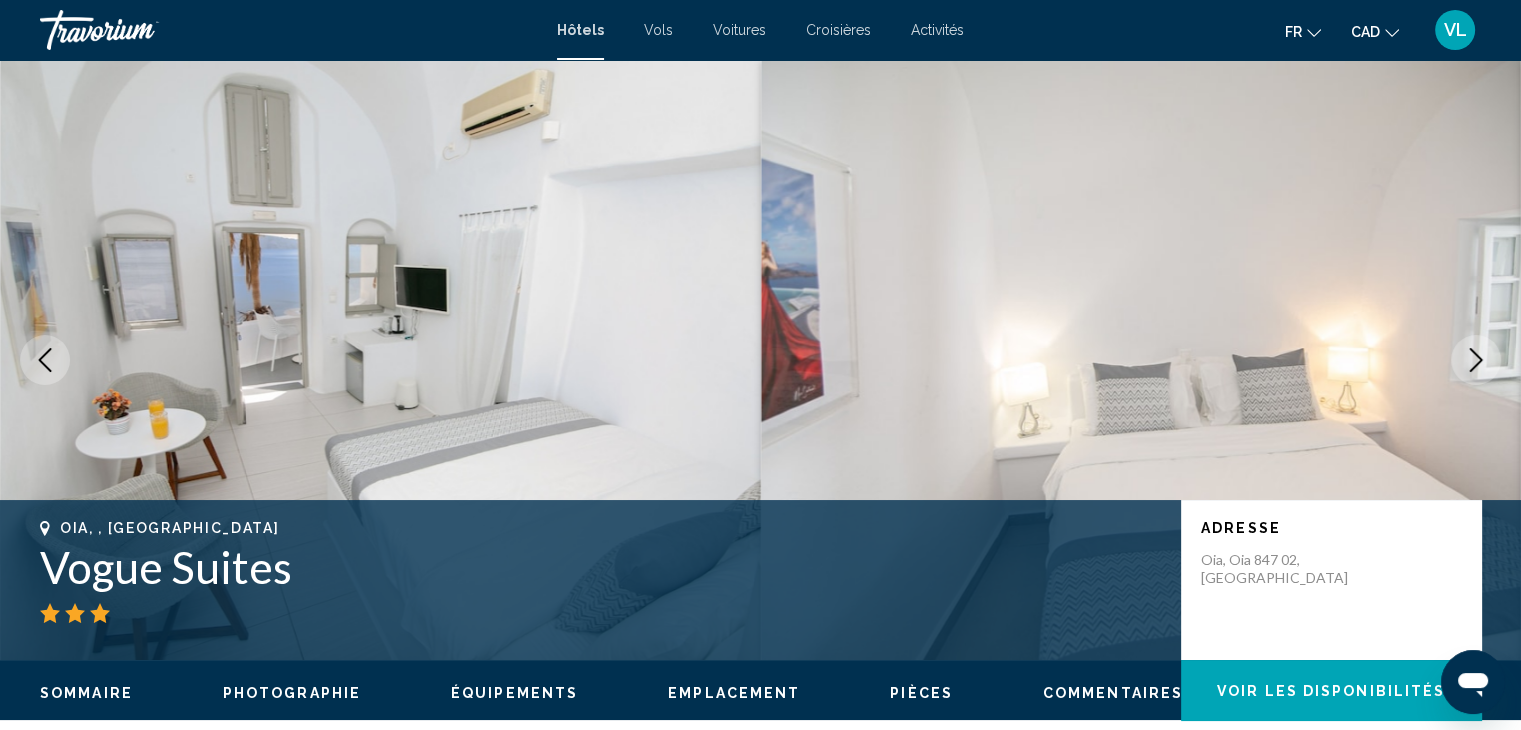 click 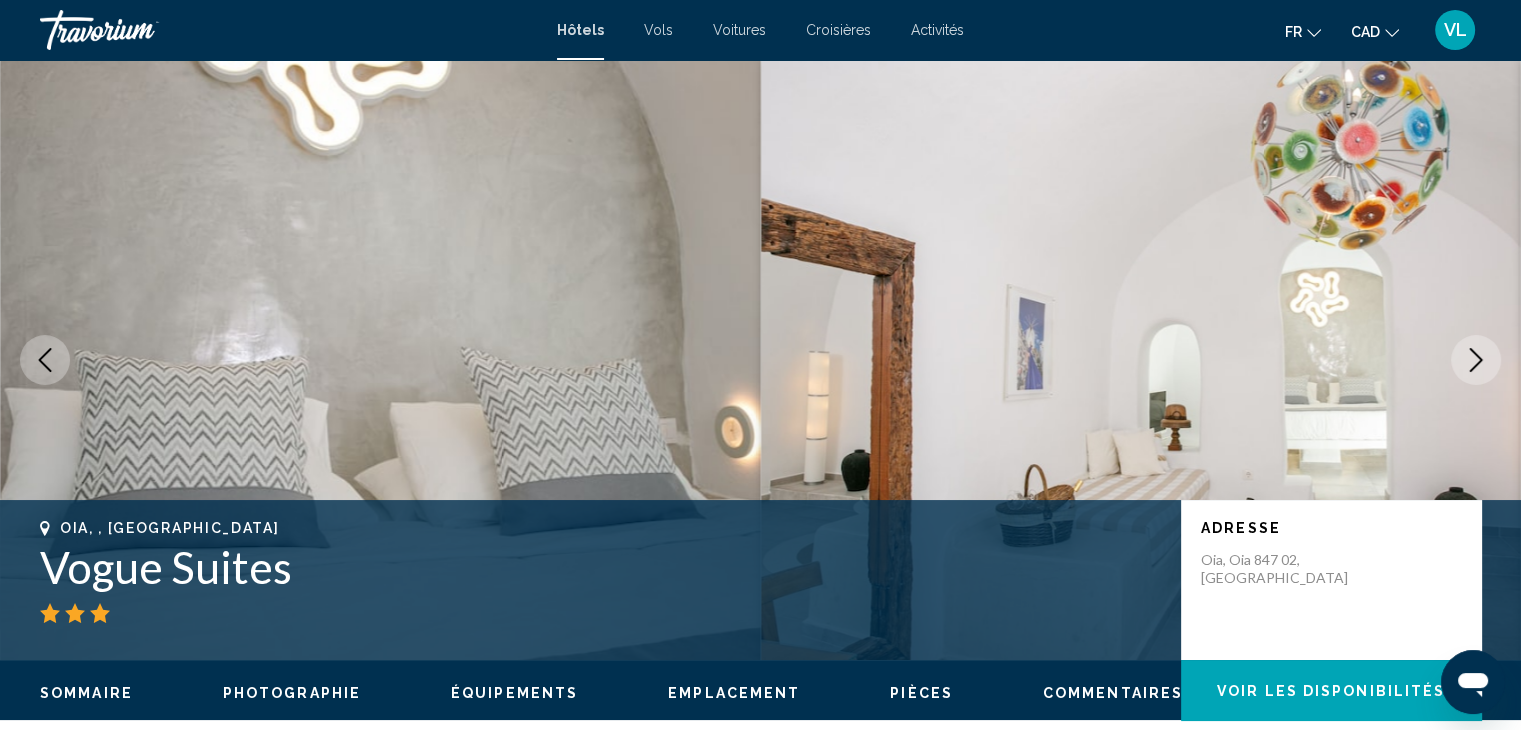 click 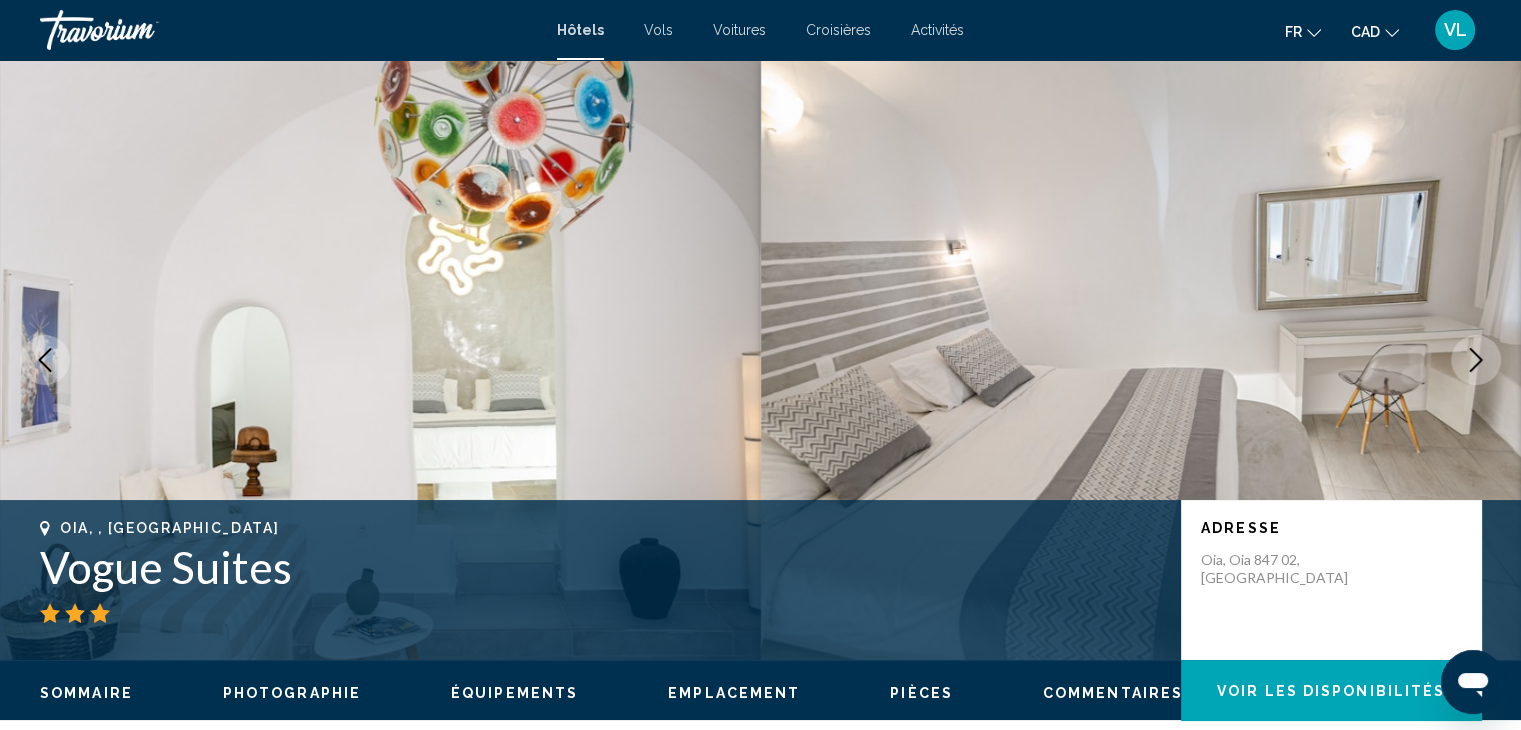 click 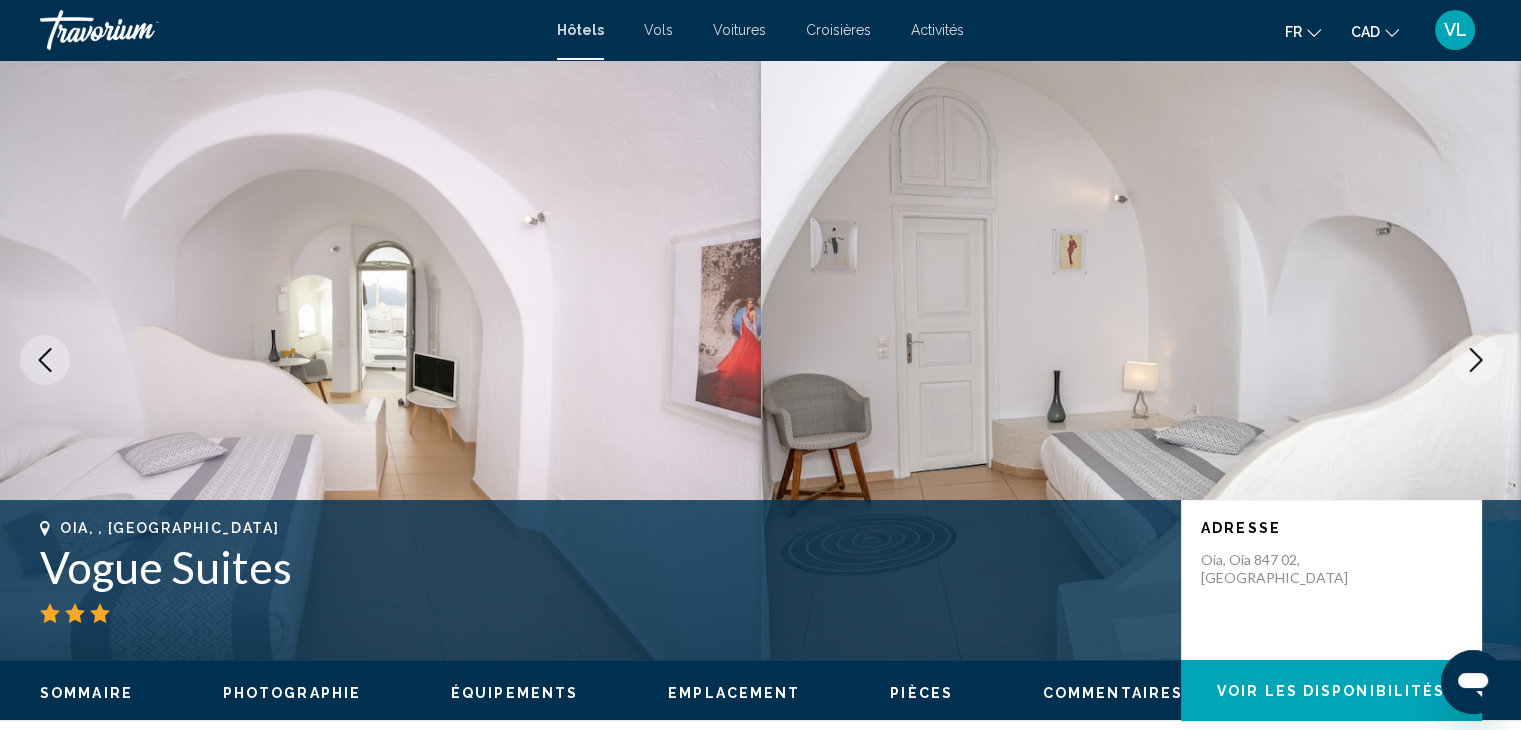 click 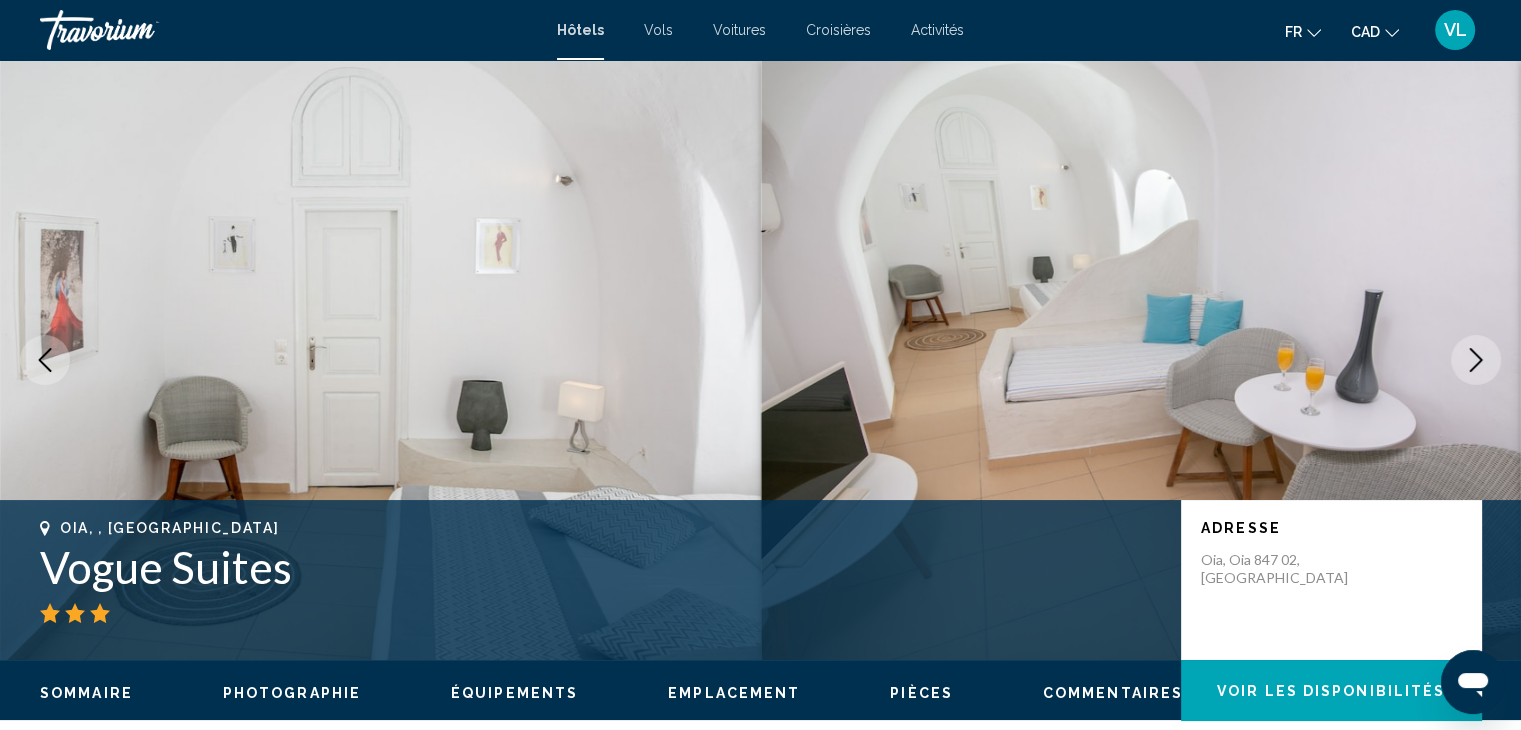 click 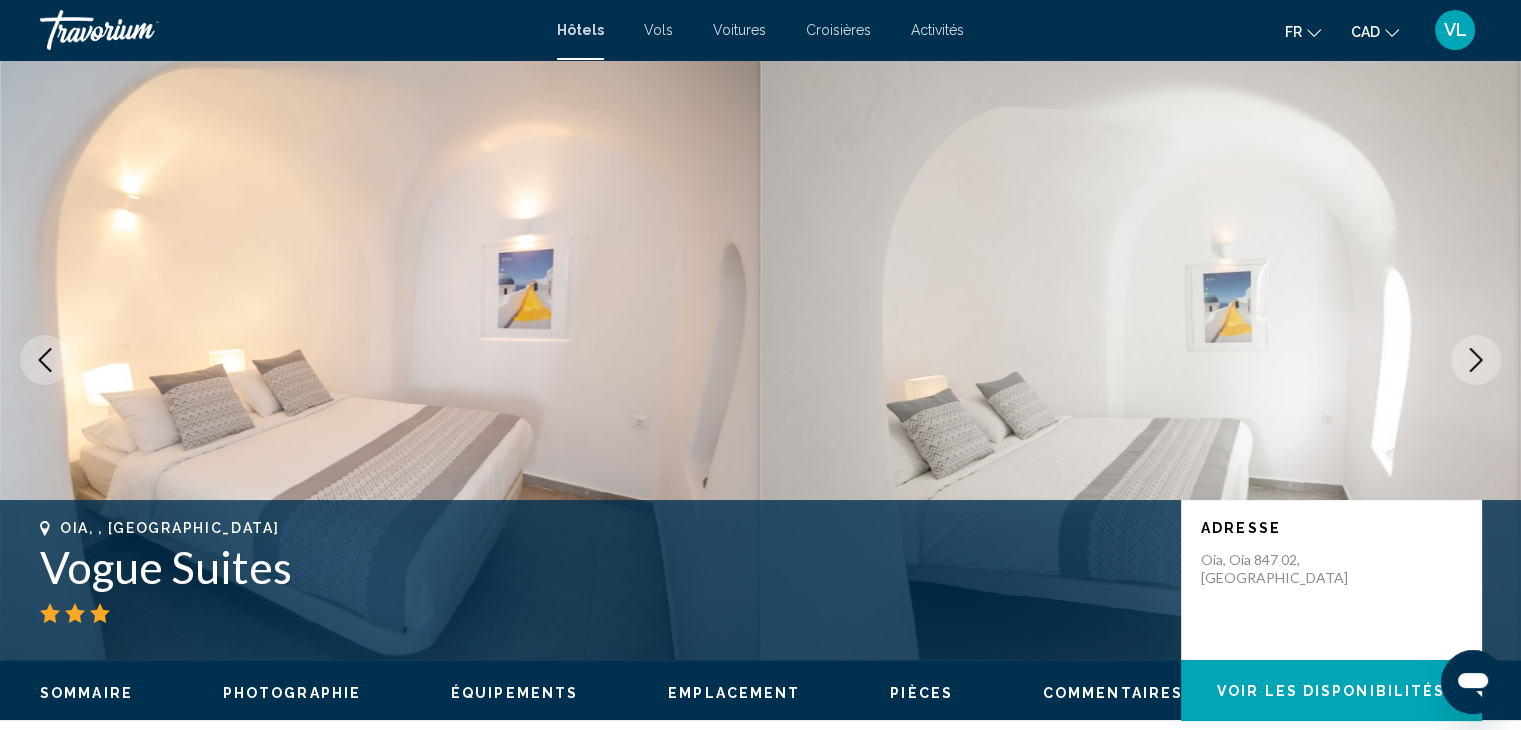 click 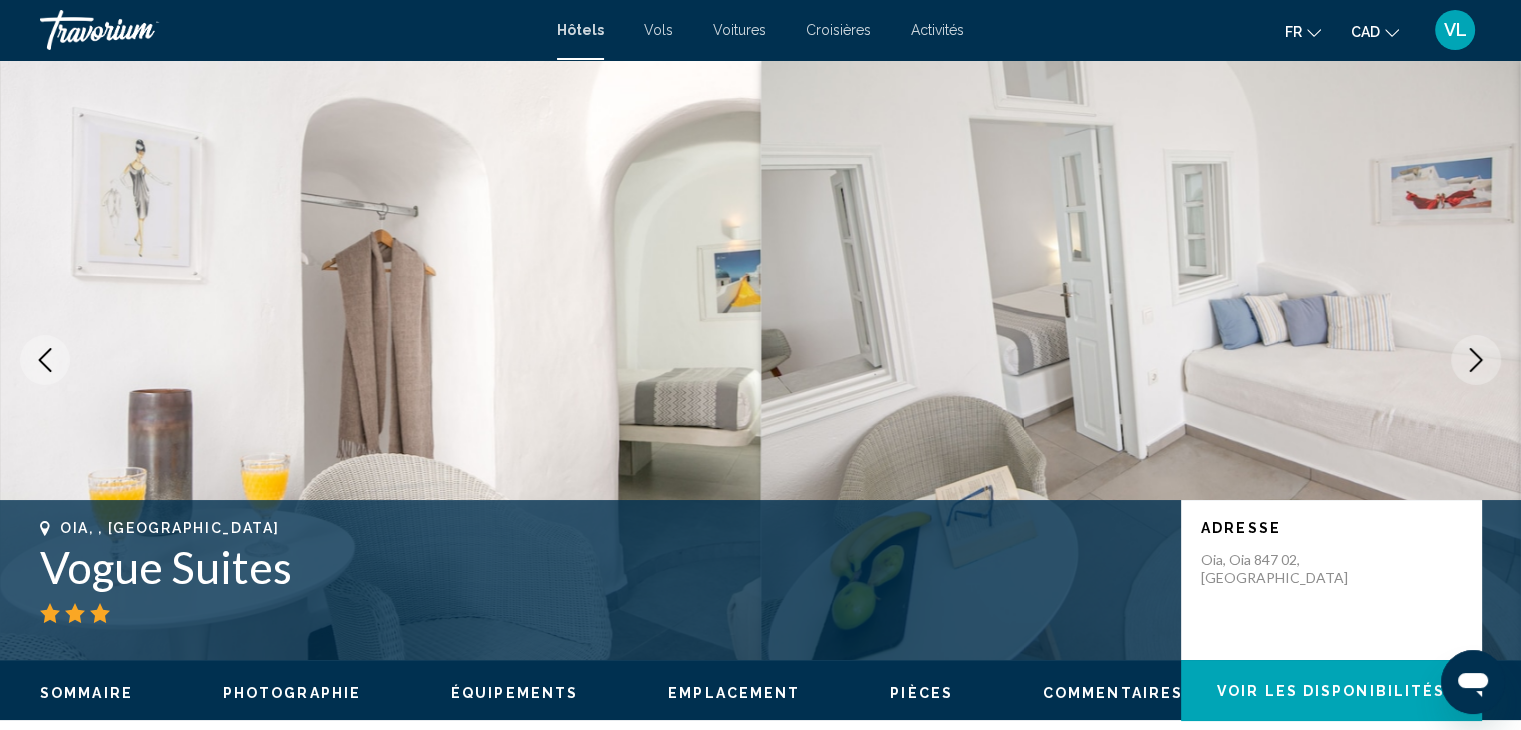click 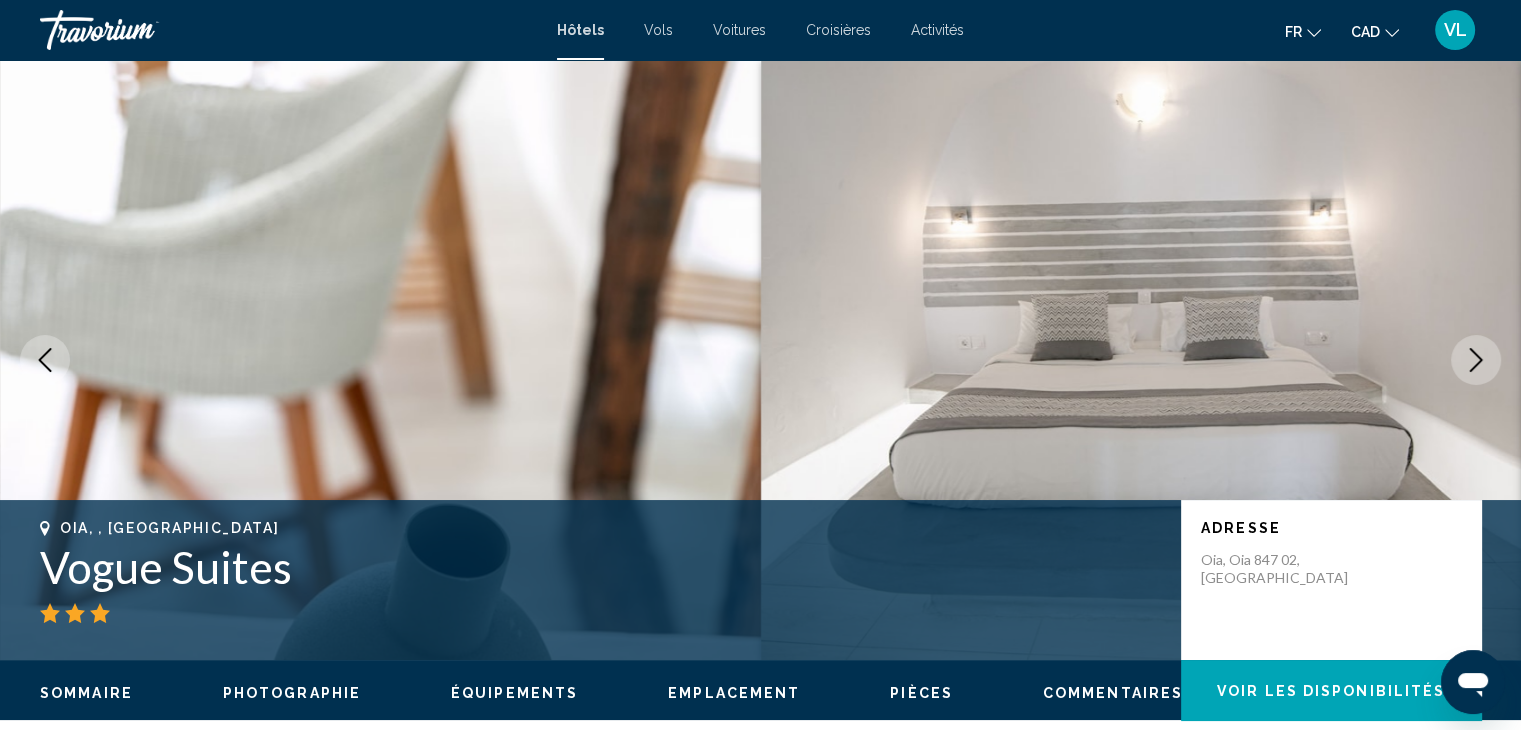 click 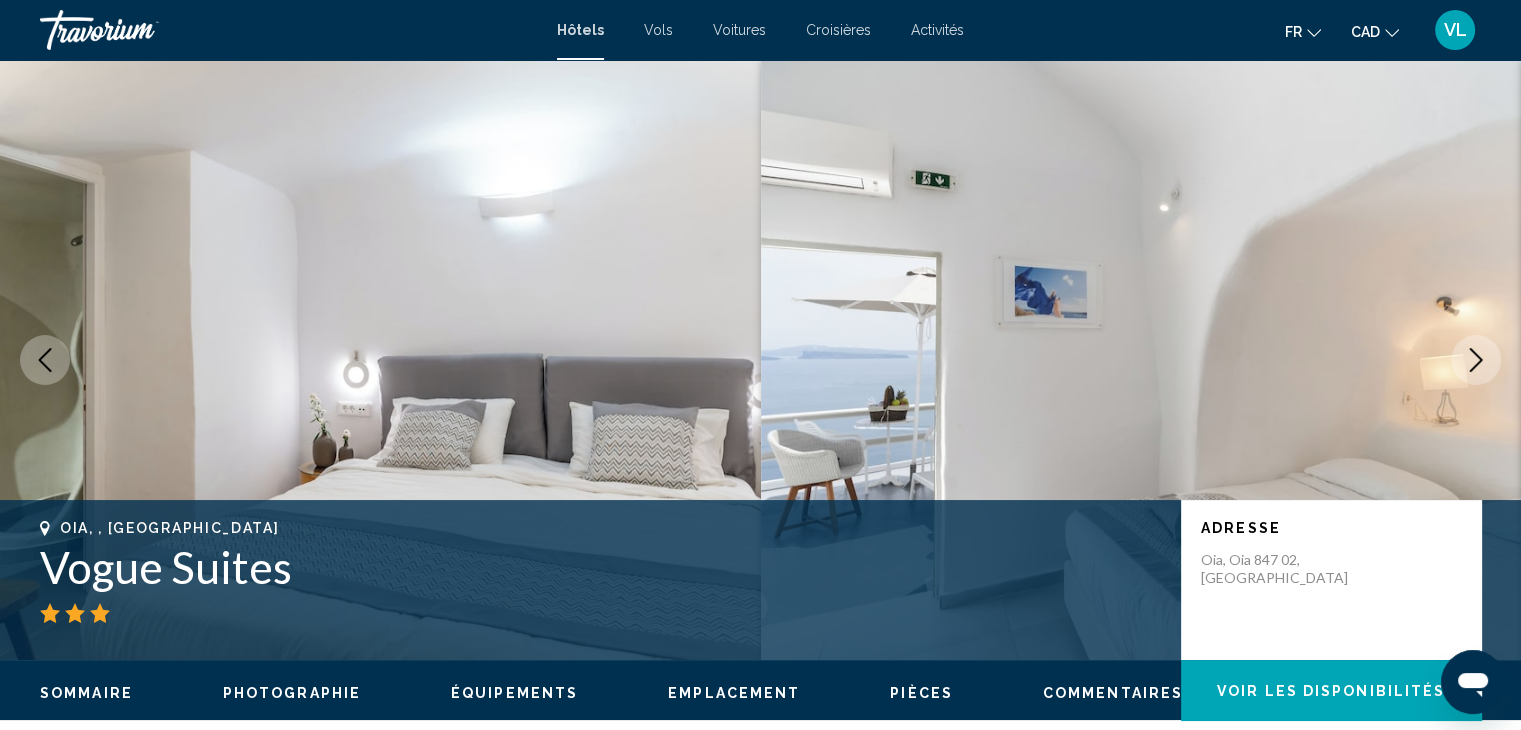 type 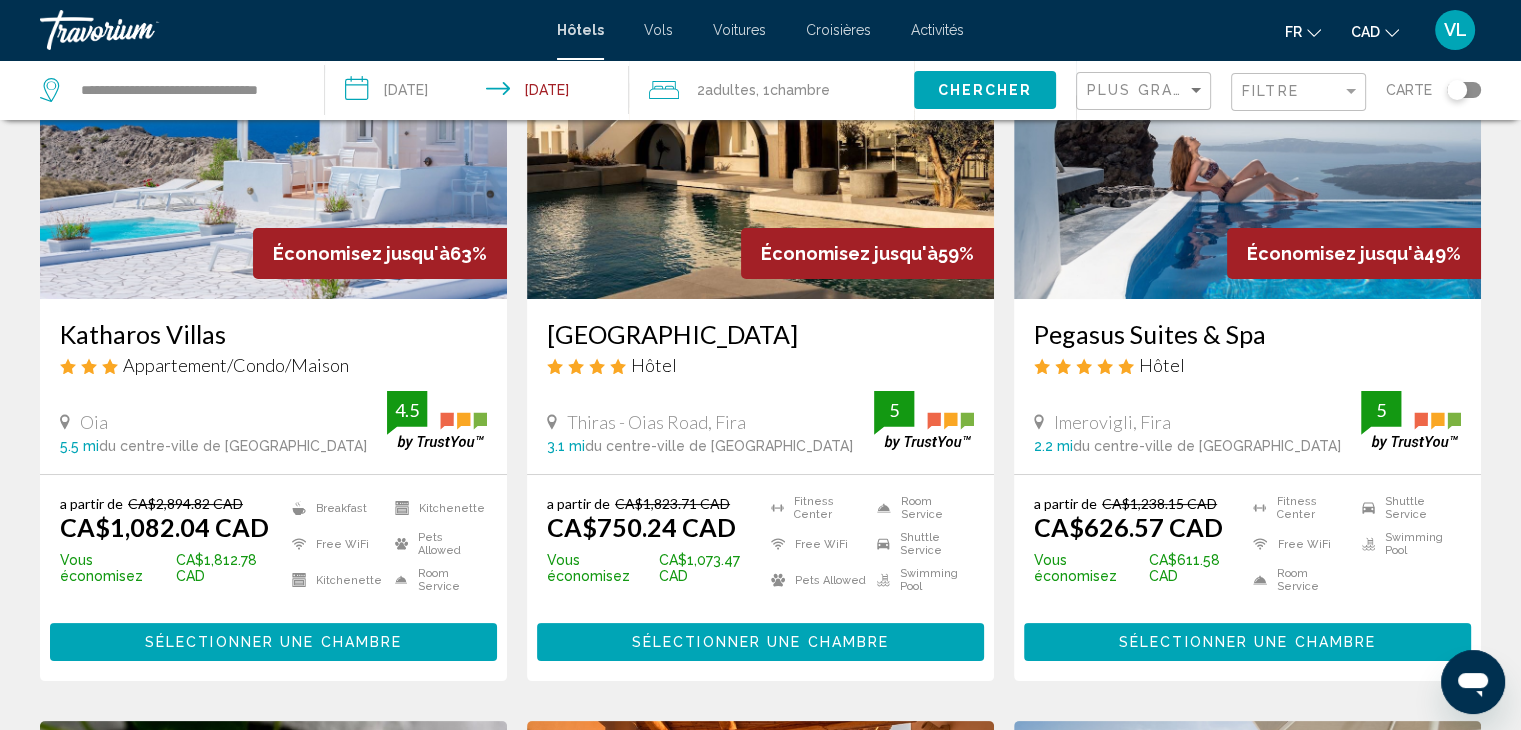 scroll, scrollTop: 0, scrollLeft: 0, axis: both 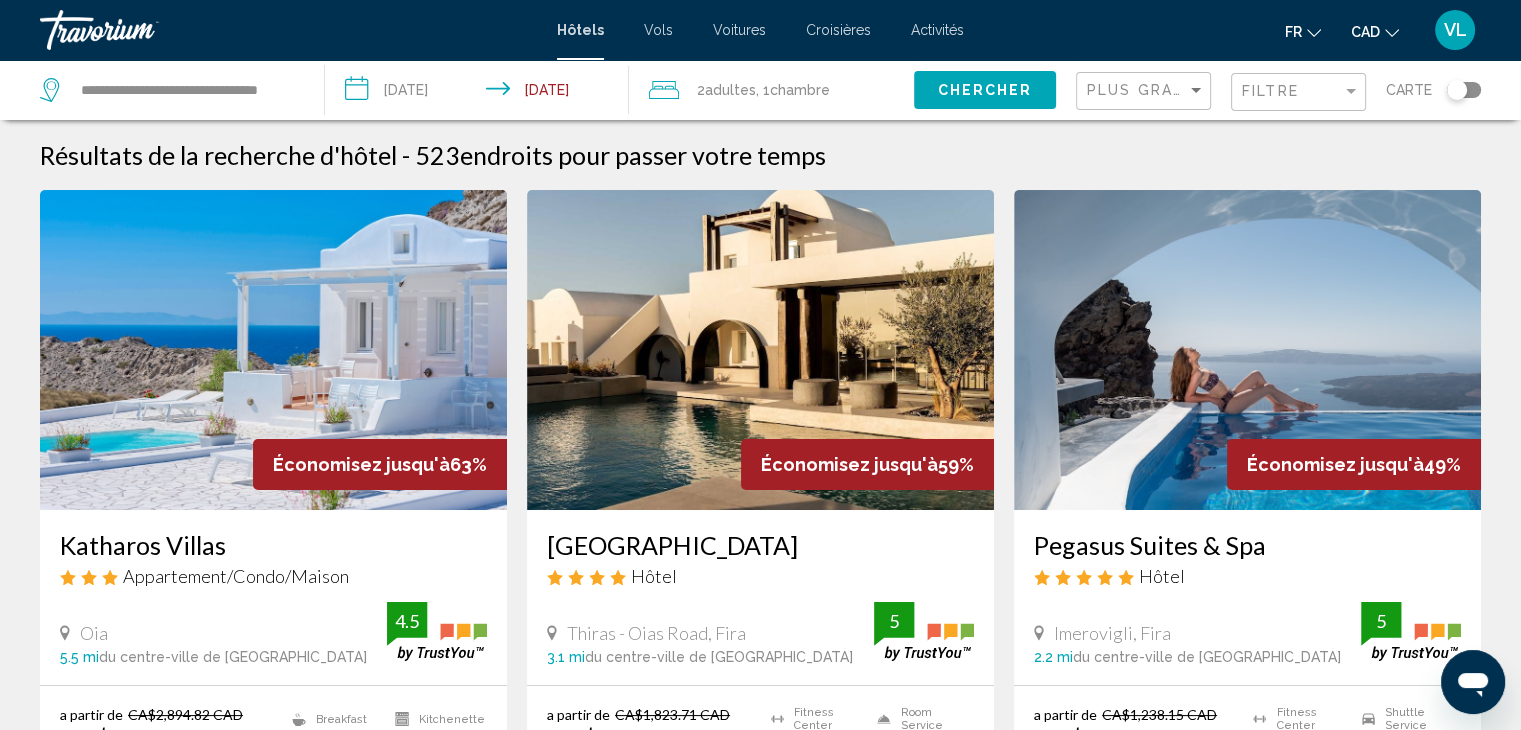 click at bounding box center (273, 350) 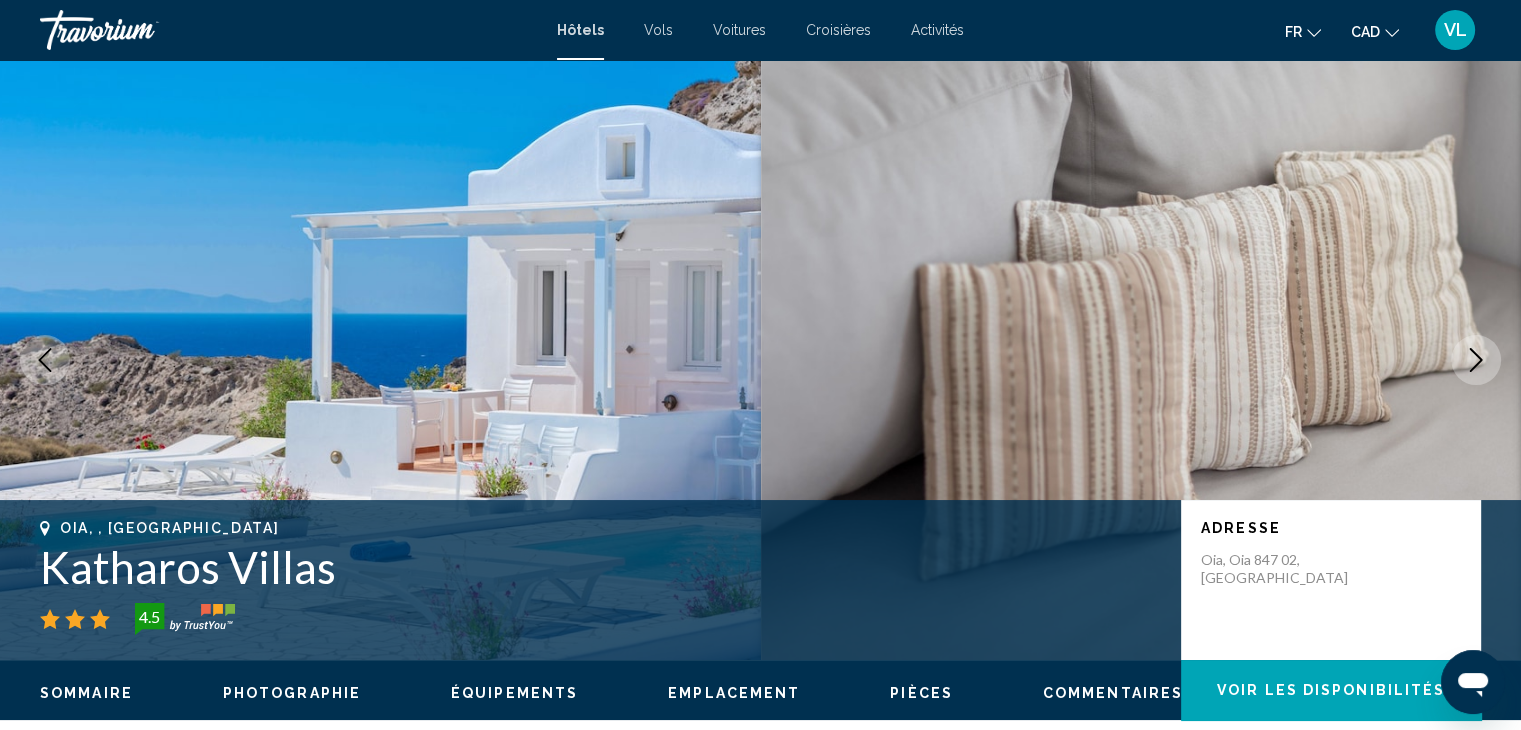 click at bounding box center (1476, 360) 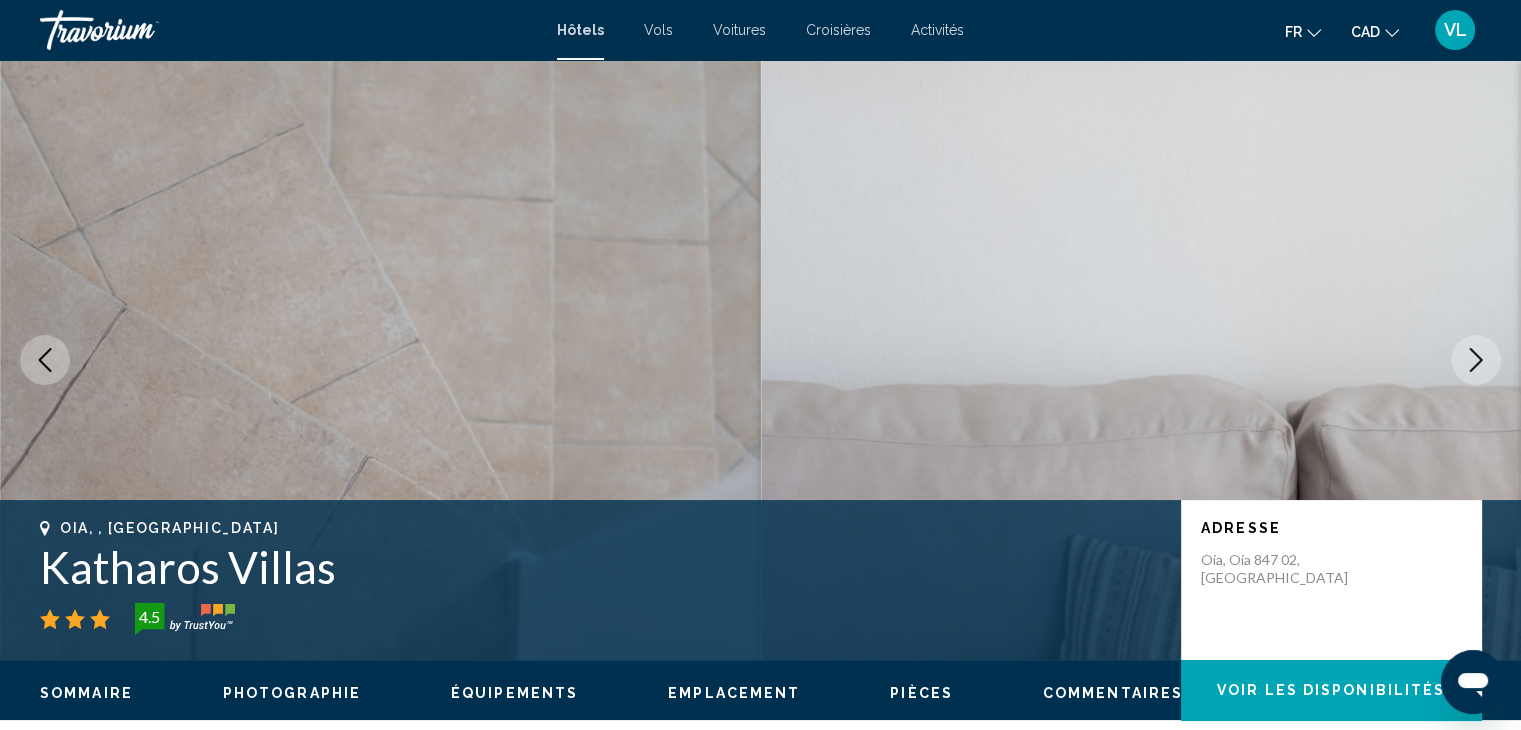 click at bounding box center (1476, 360) 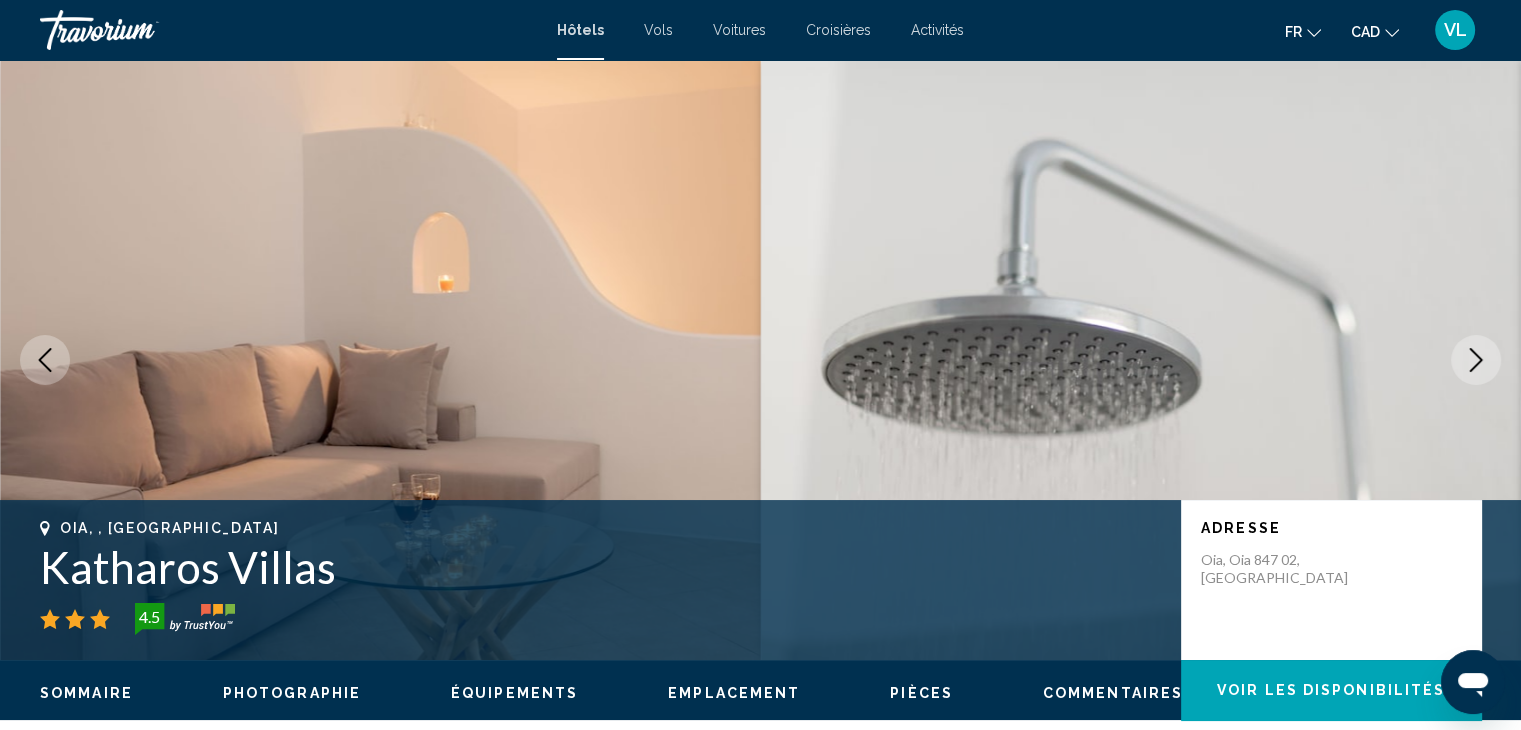 click at bounding box center (1476, 360) 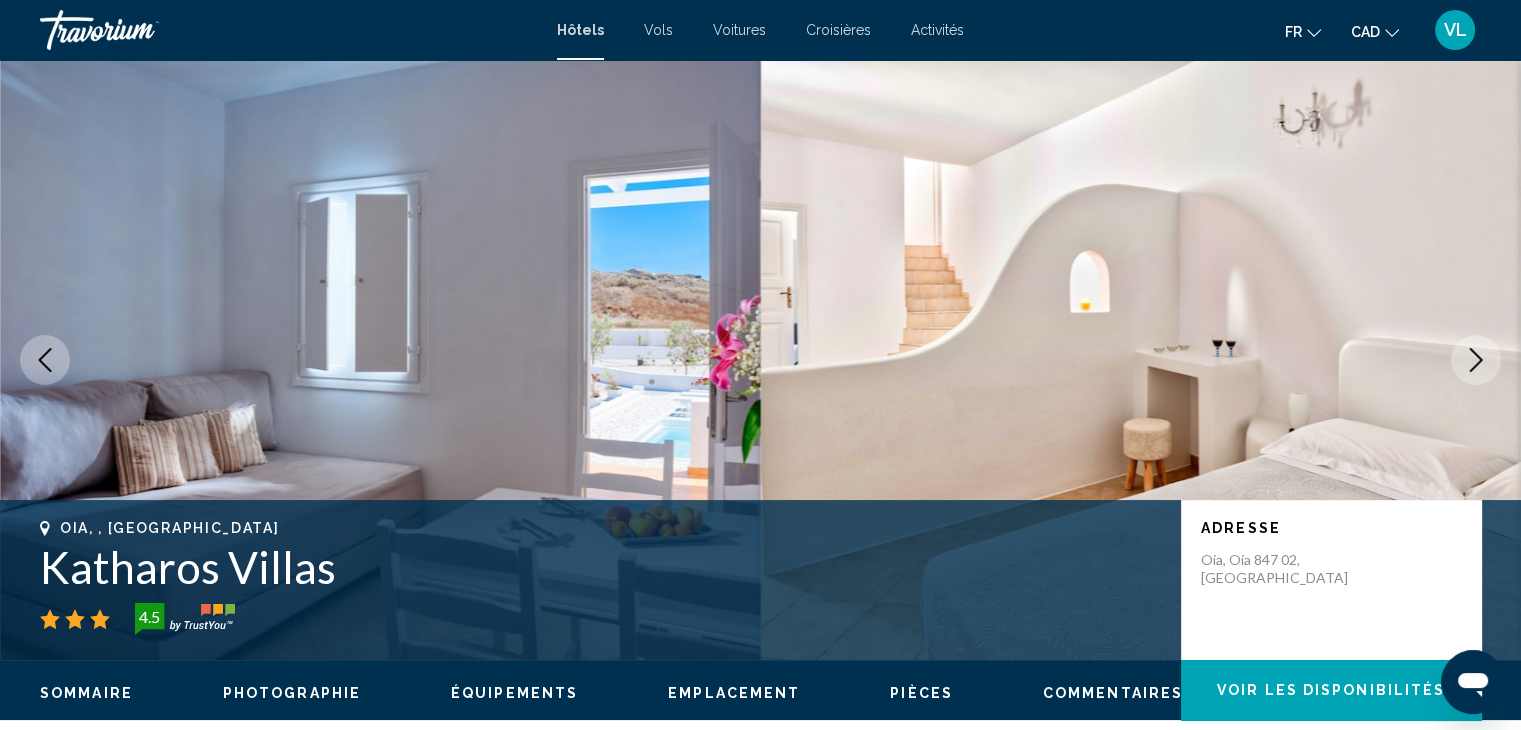 click at bounding box center (1476, 360) 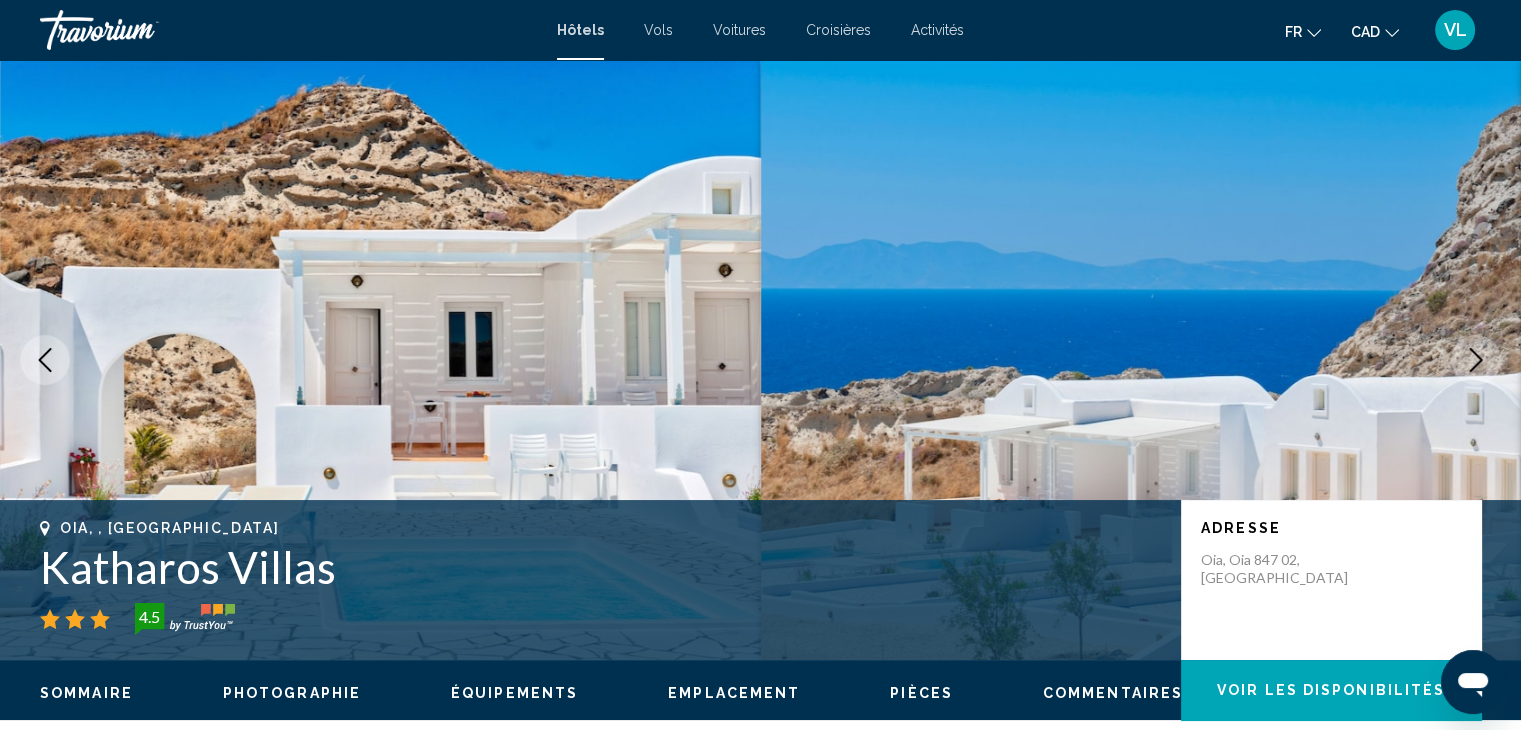 click at bounding box center (1476, 360) 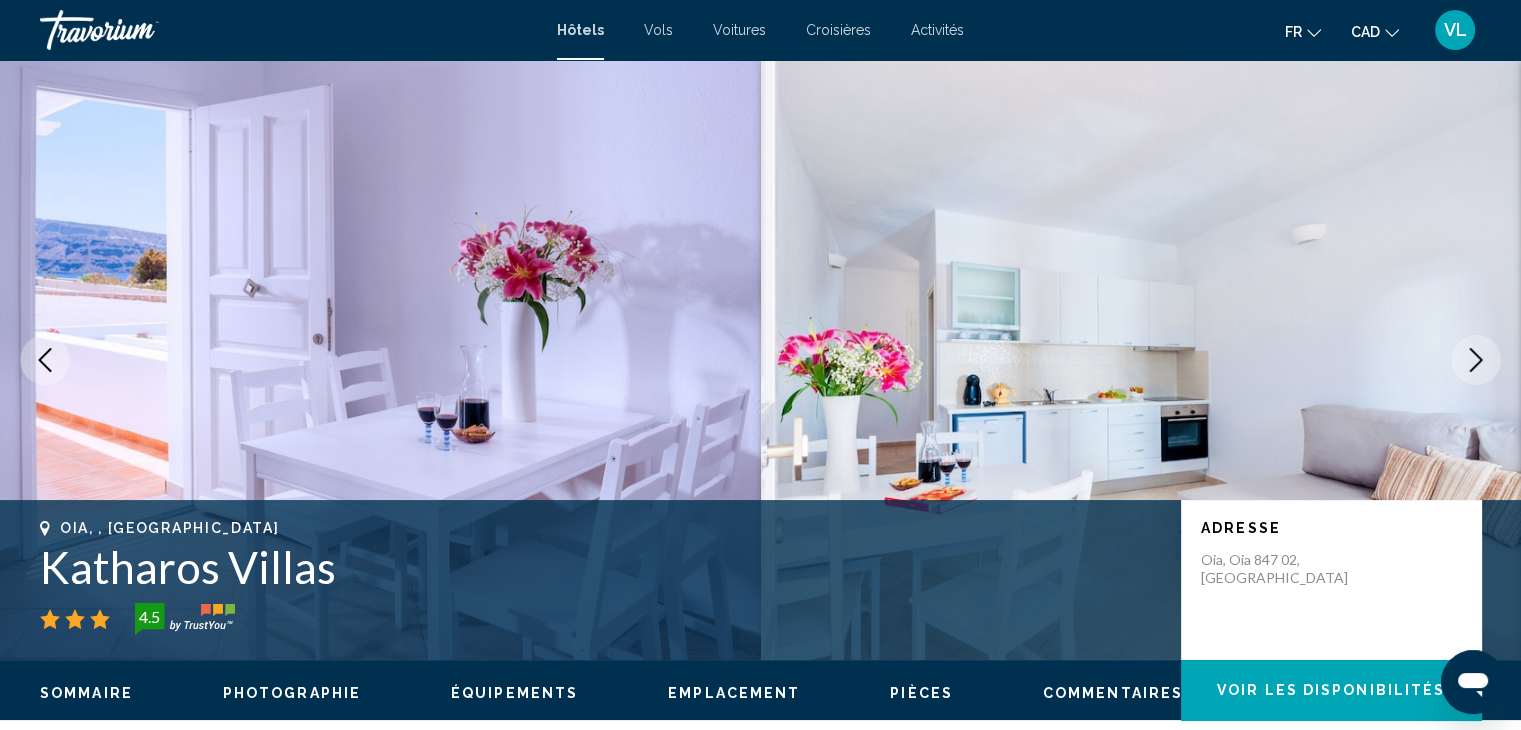 click at bounding box center [1476, 360] 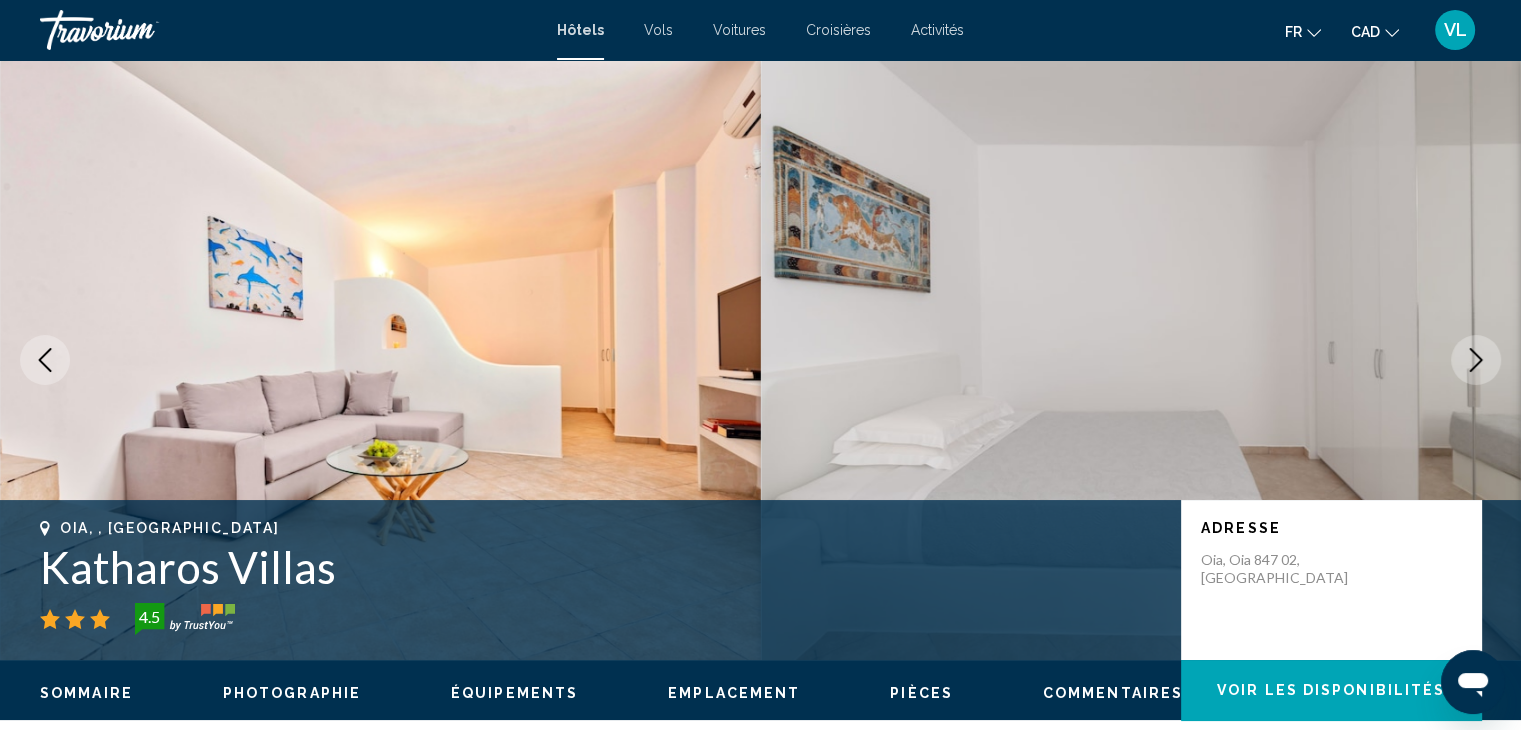 click at bounding box center [1476, 360] 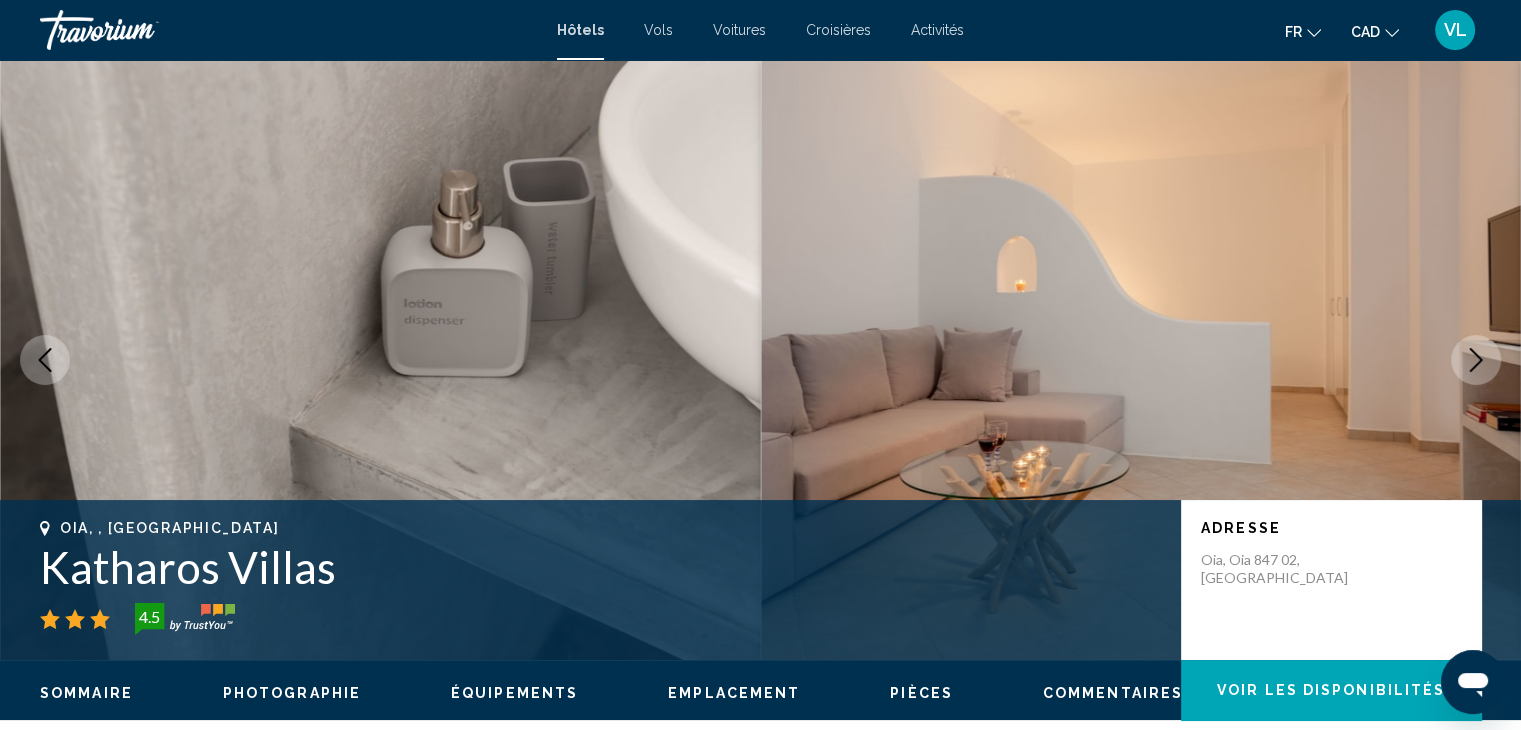 click at bounding box center (1476, 360) 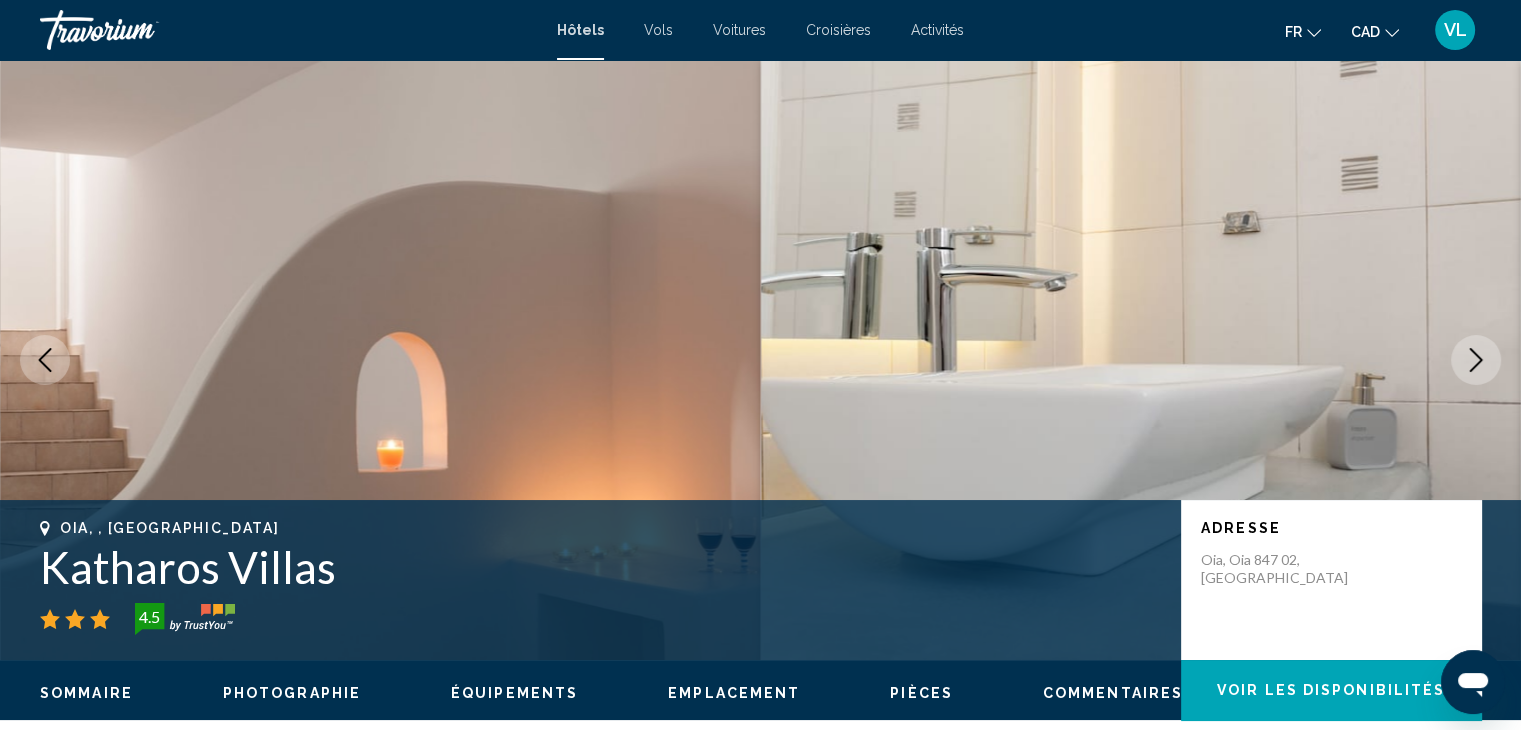click at bounding box center (1476, 360) 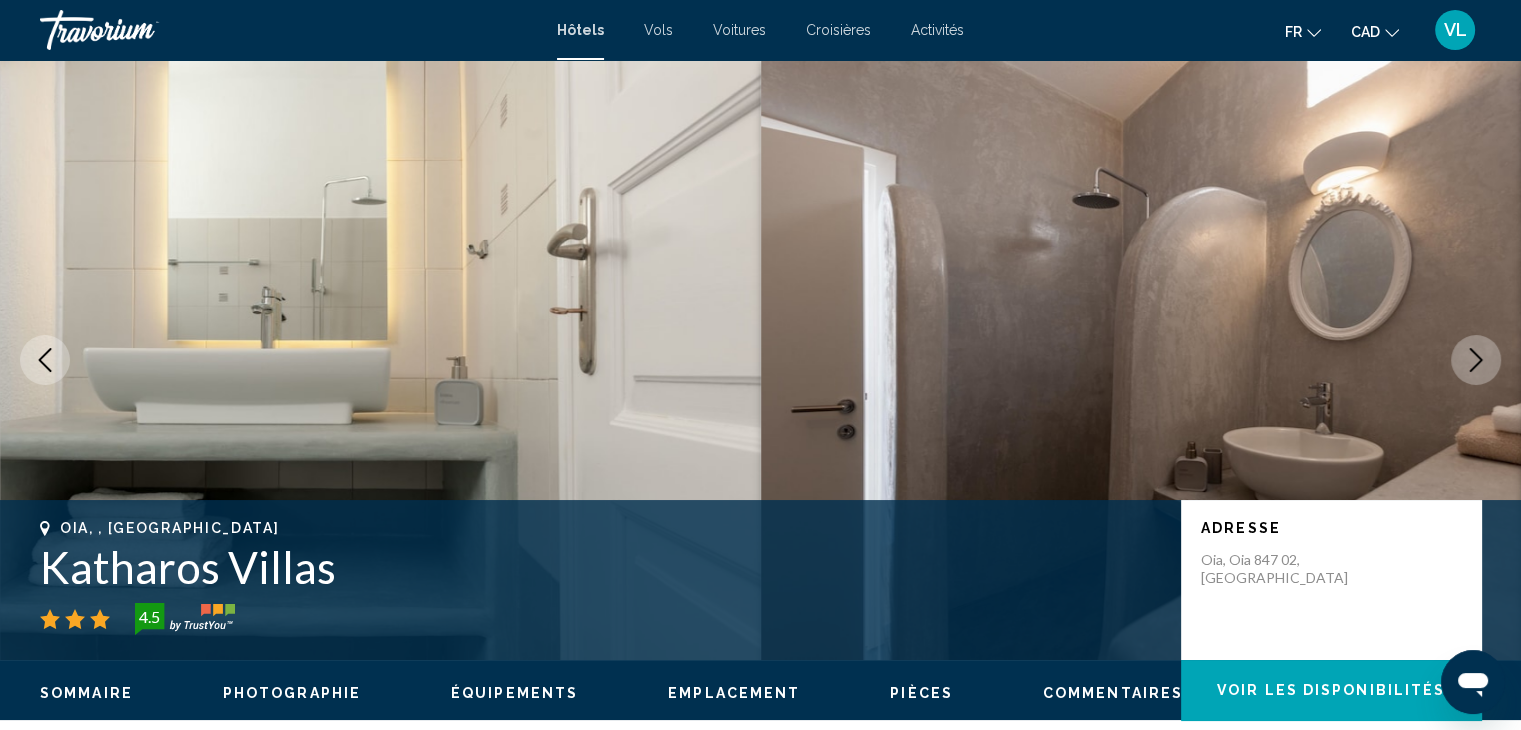 click at bounding box center [1476, 360] 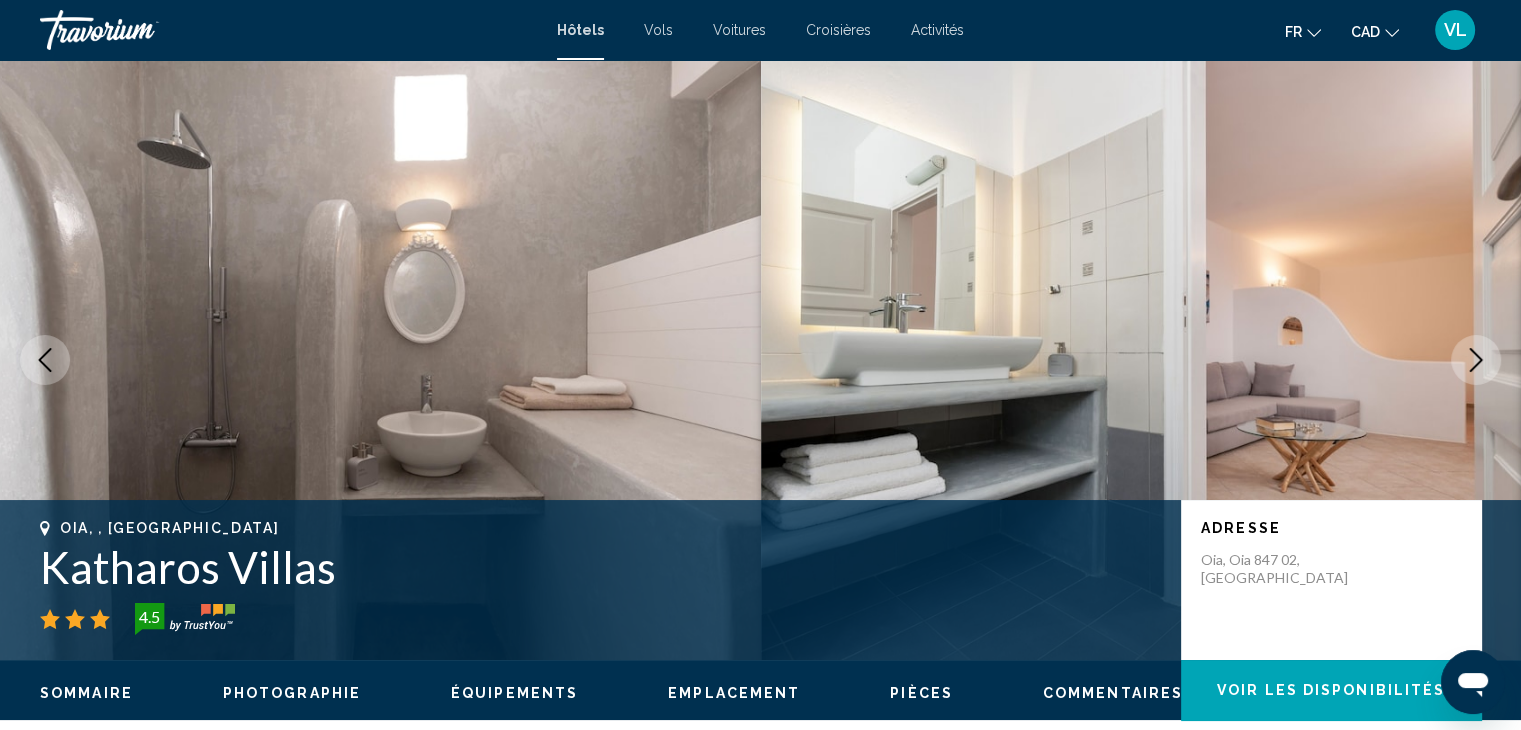 click at bounding box center [1476, 360] 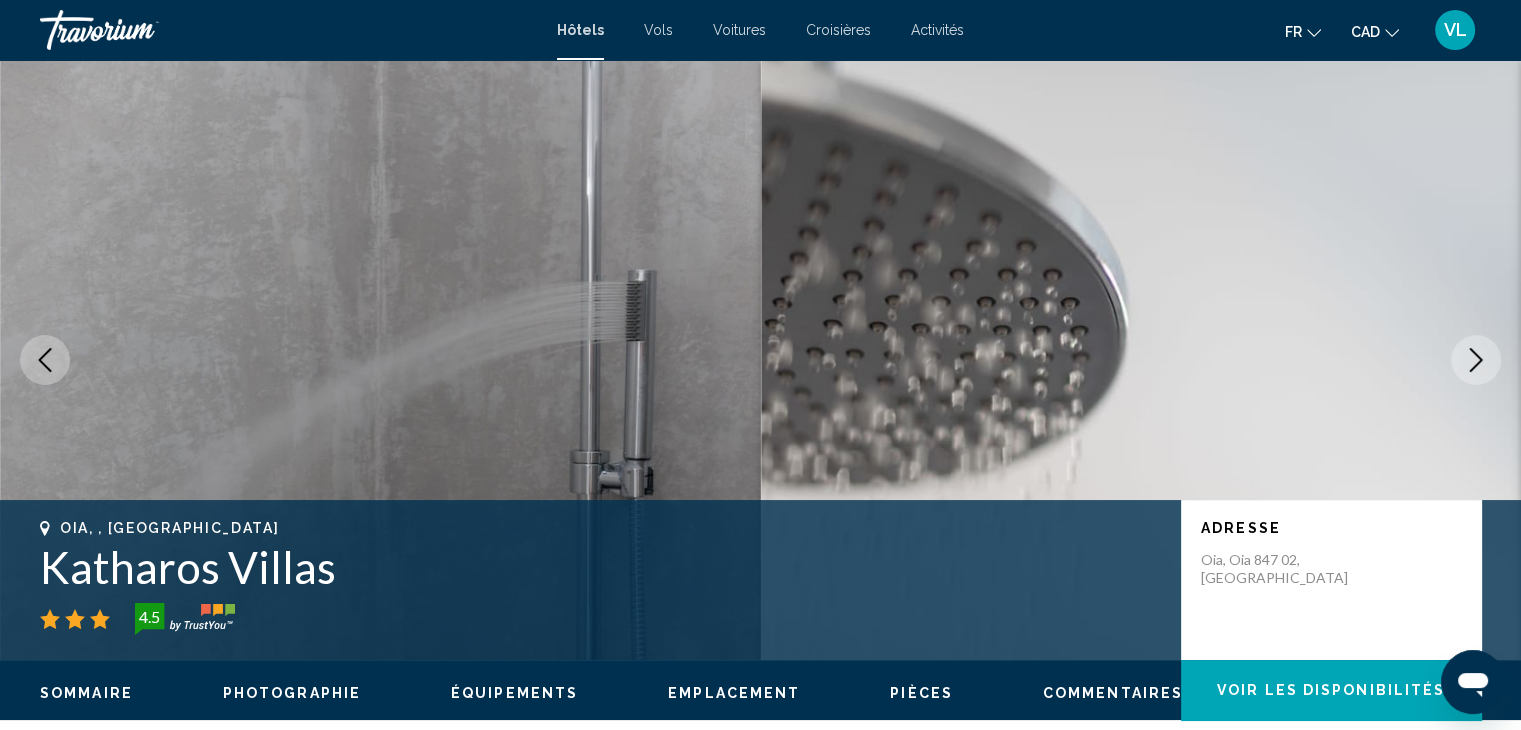 click at bounding box center [1476, 360] 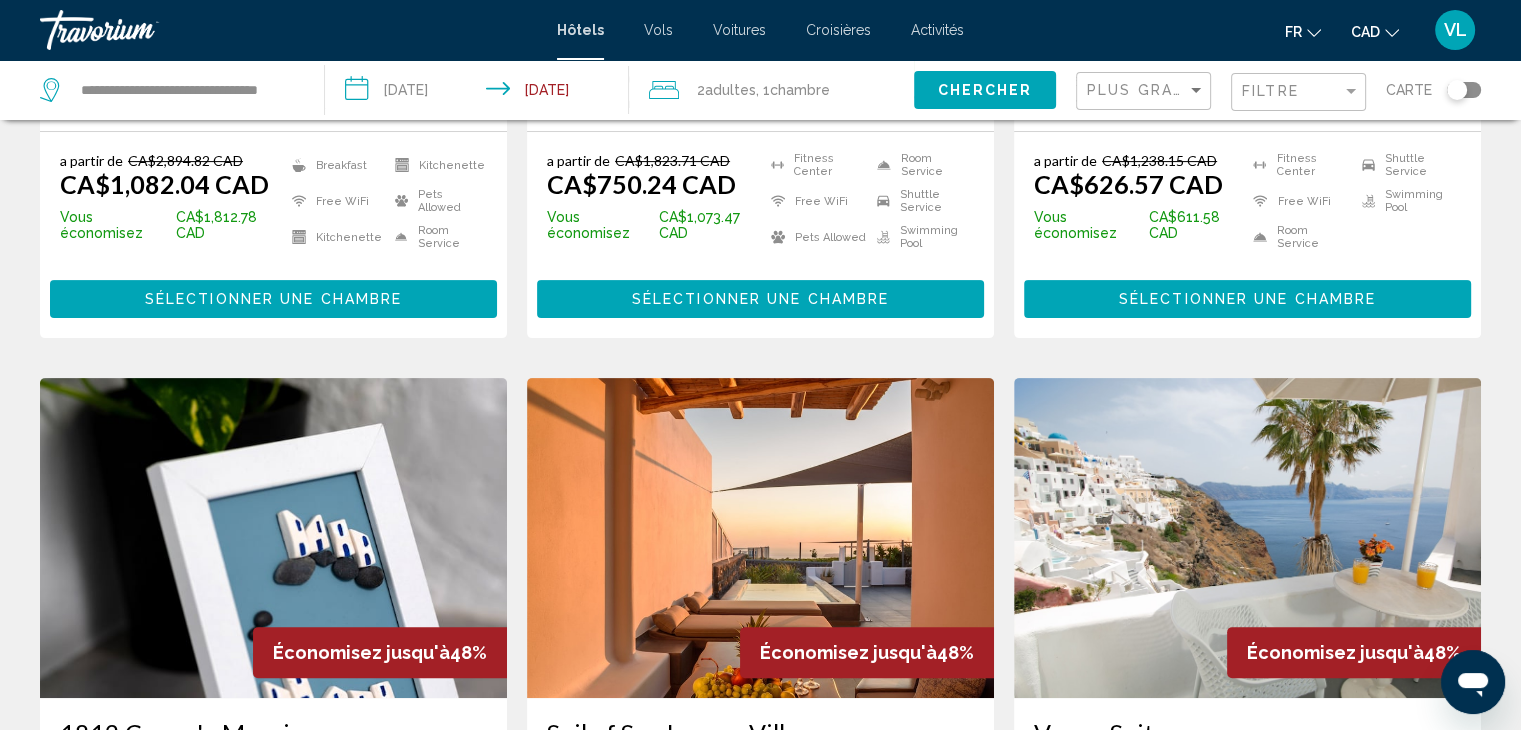 scroll, scrollTop: 558, scrollLeft: 0, axis: vertical 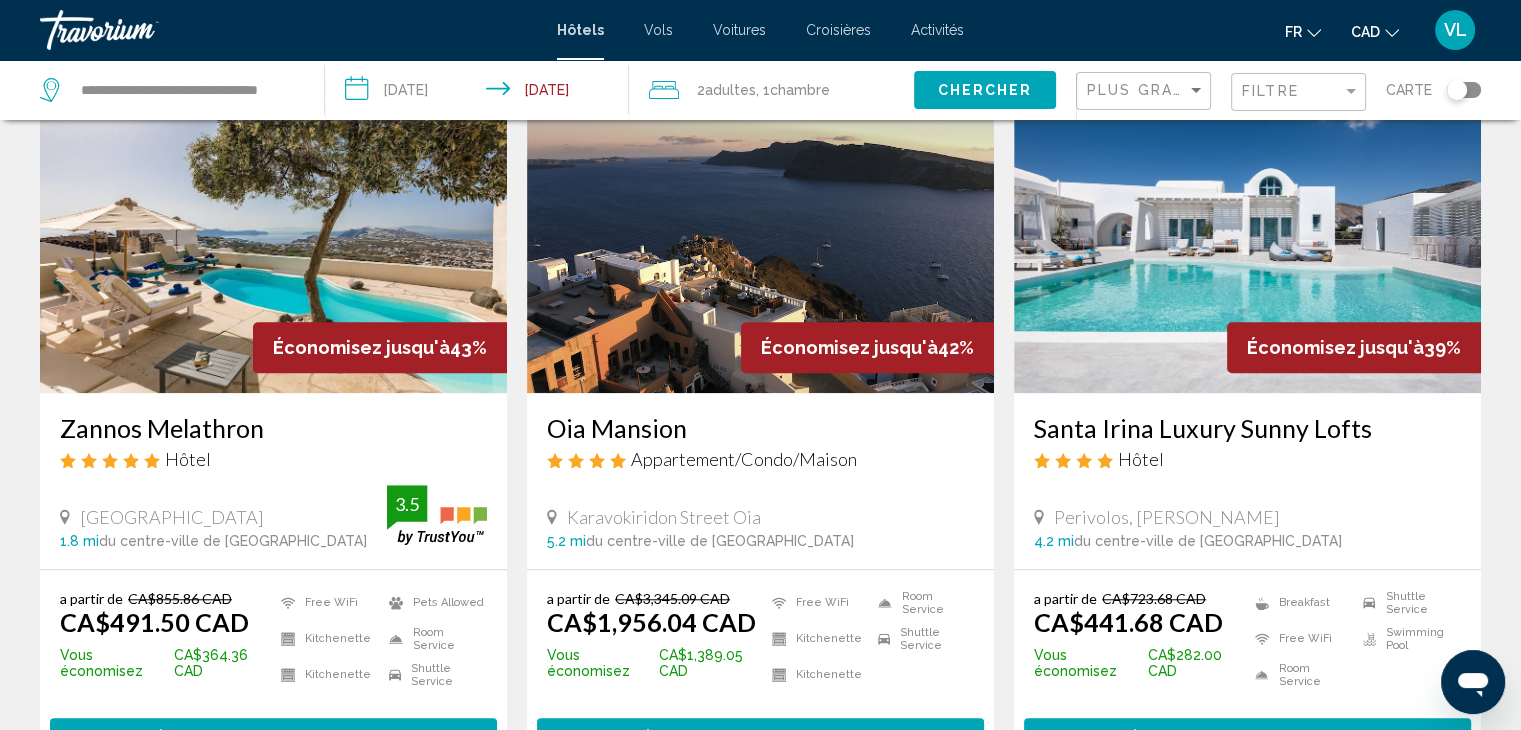 click at bounding box center [273, 233] 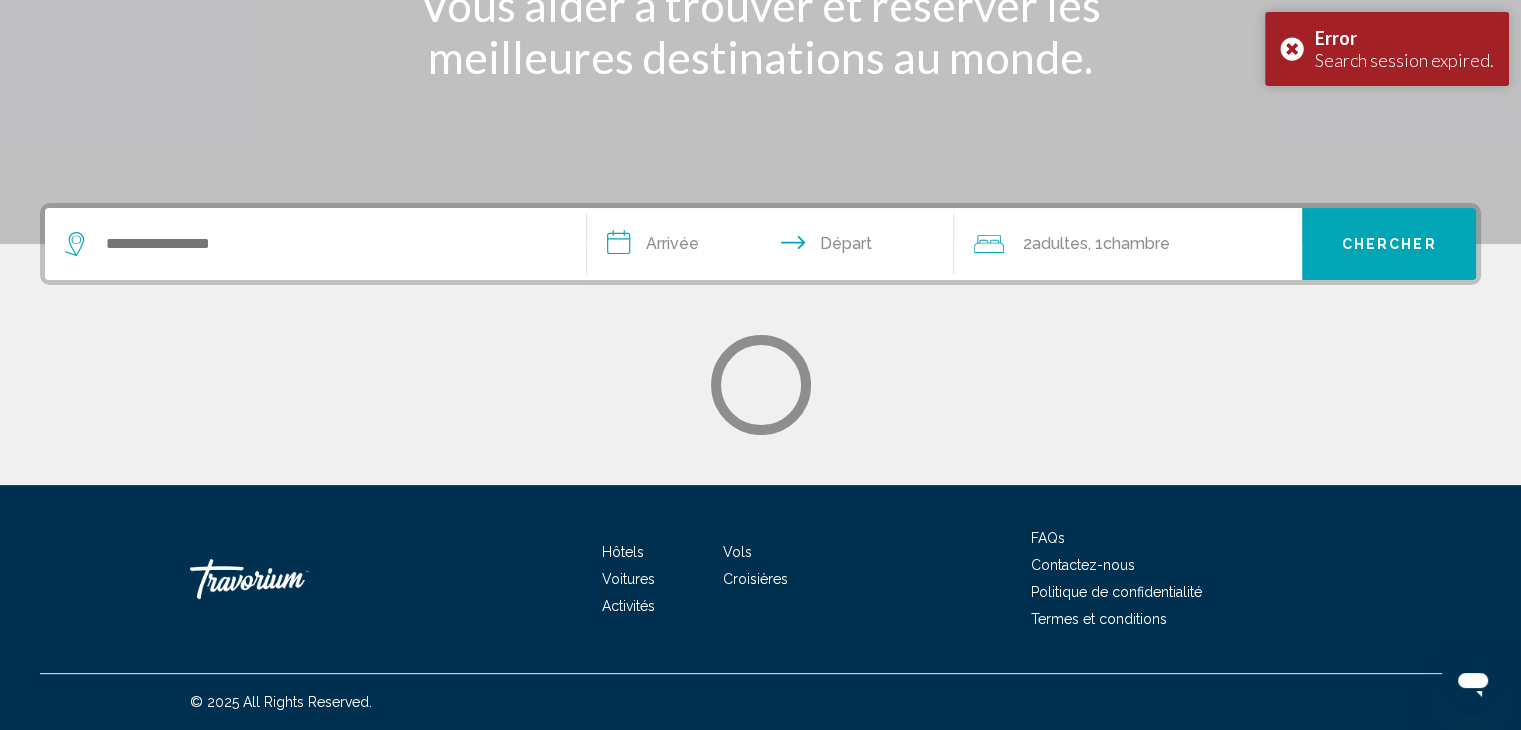 scroll, scrollTop: 0, scrollLeft: 0, axis: both 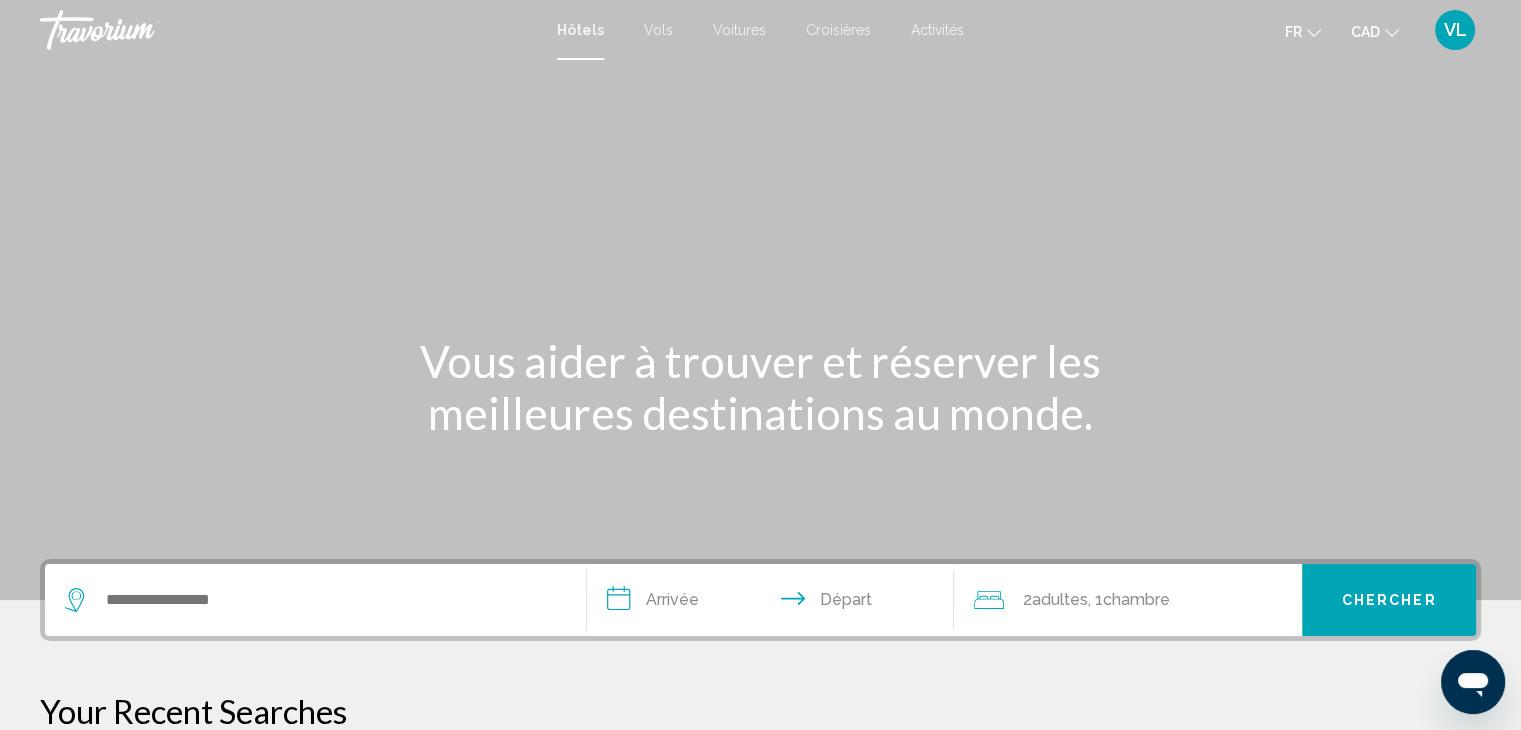 click on "Hôtels Vols Voitures Croisières Activités Hôtels Vols Voitures Croisières Activités fr
English Español Français Italiano Português русский CAD
USD ($) MXN (Mex$) CAD (Can$) GBP (£) EUR (€) AUD (A$) NZD (NZ$) CNY (CN¥) VL Se connecter" at bounding box center [760, 30] 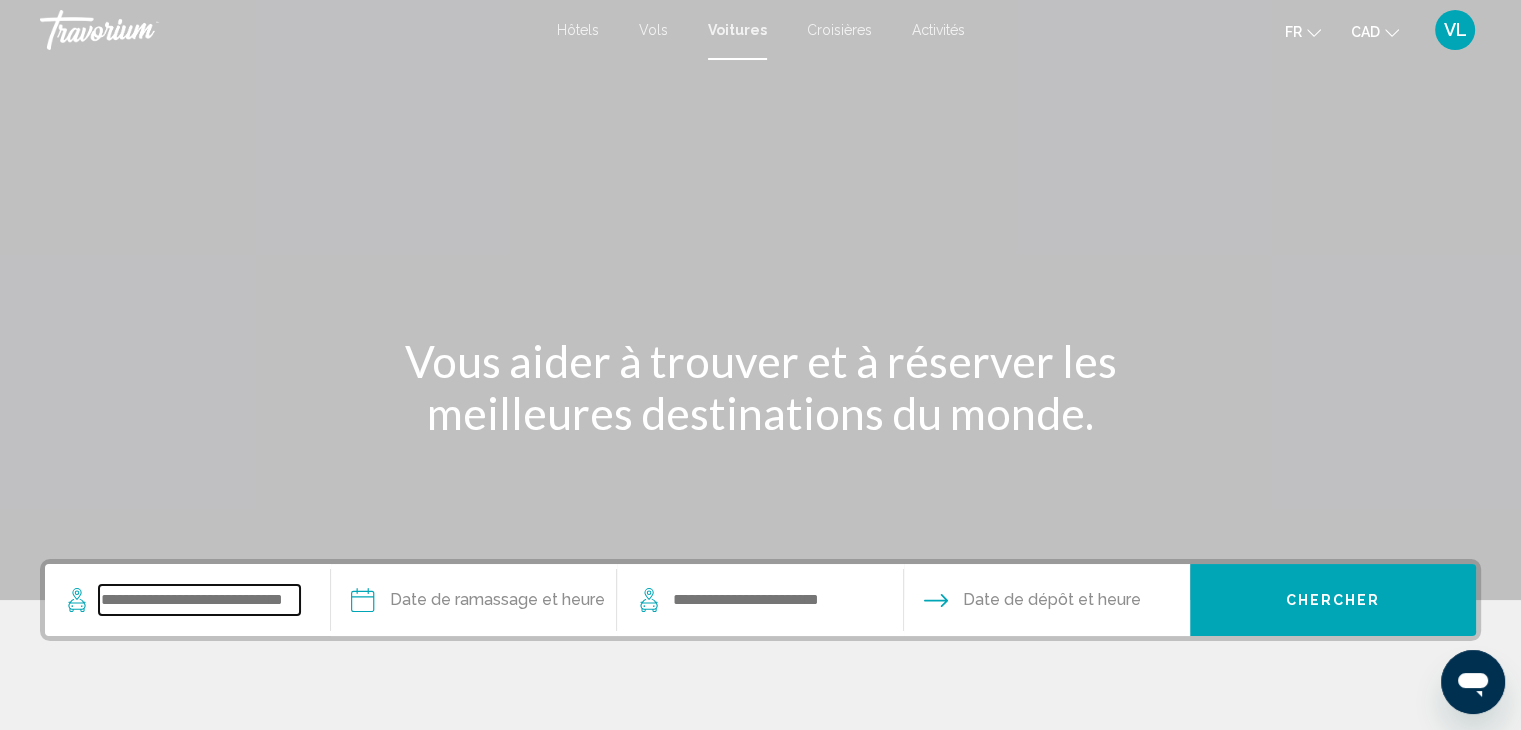 click at bounding box center [199, 600] 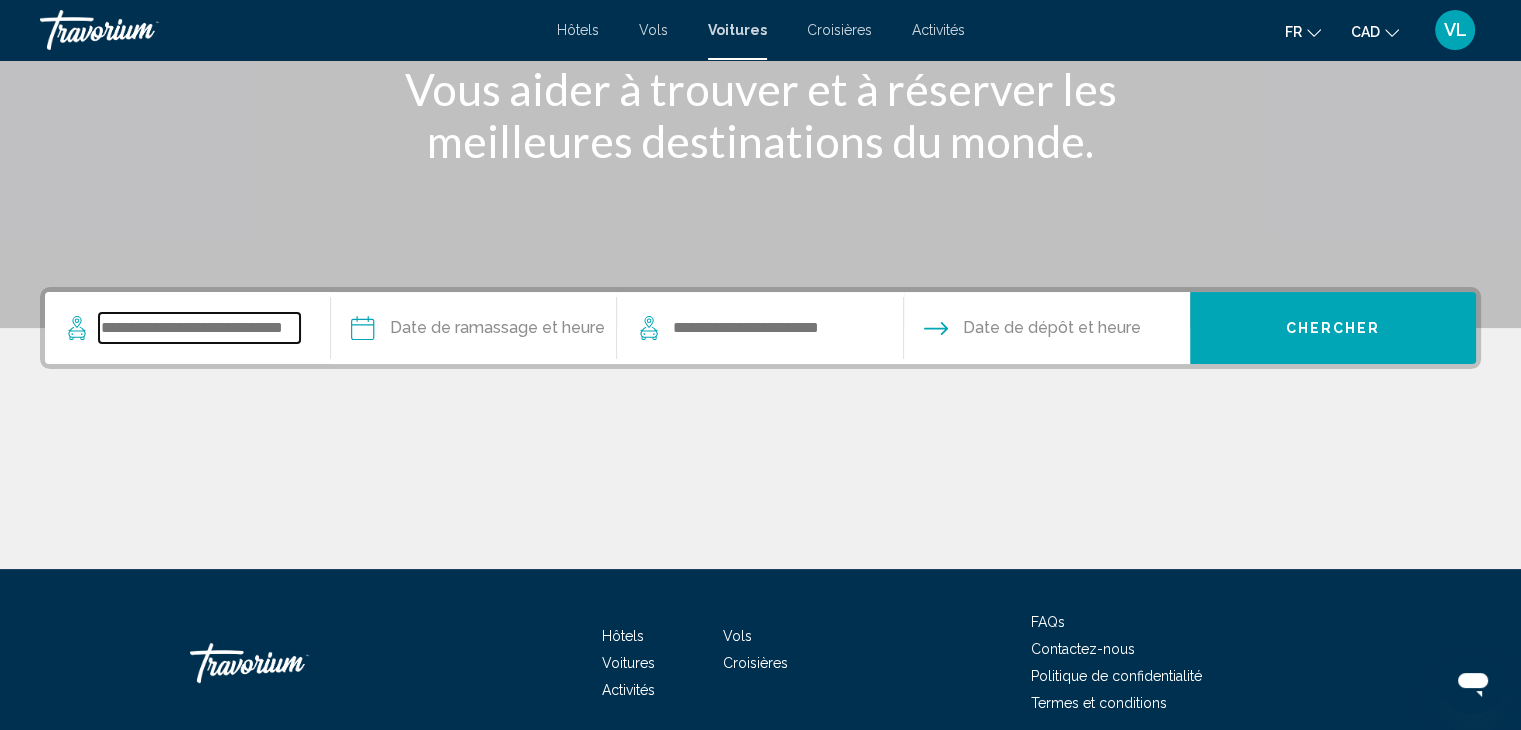 scroll, scrollTop: 356, scrollLeft: 0, axis: vertical 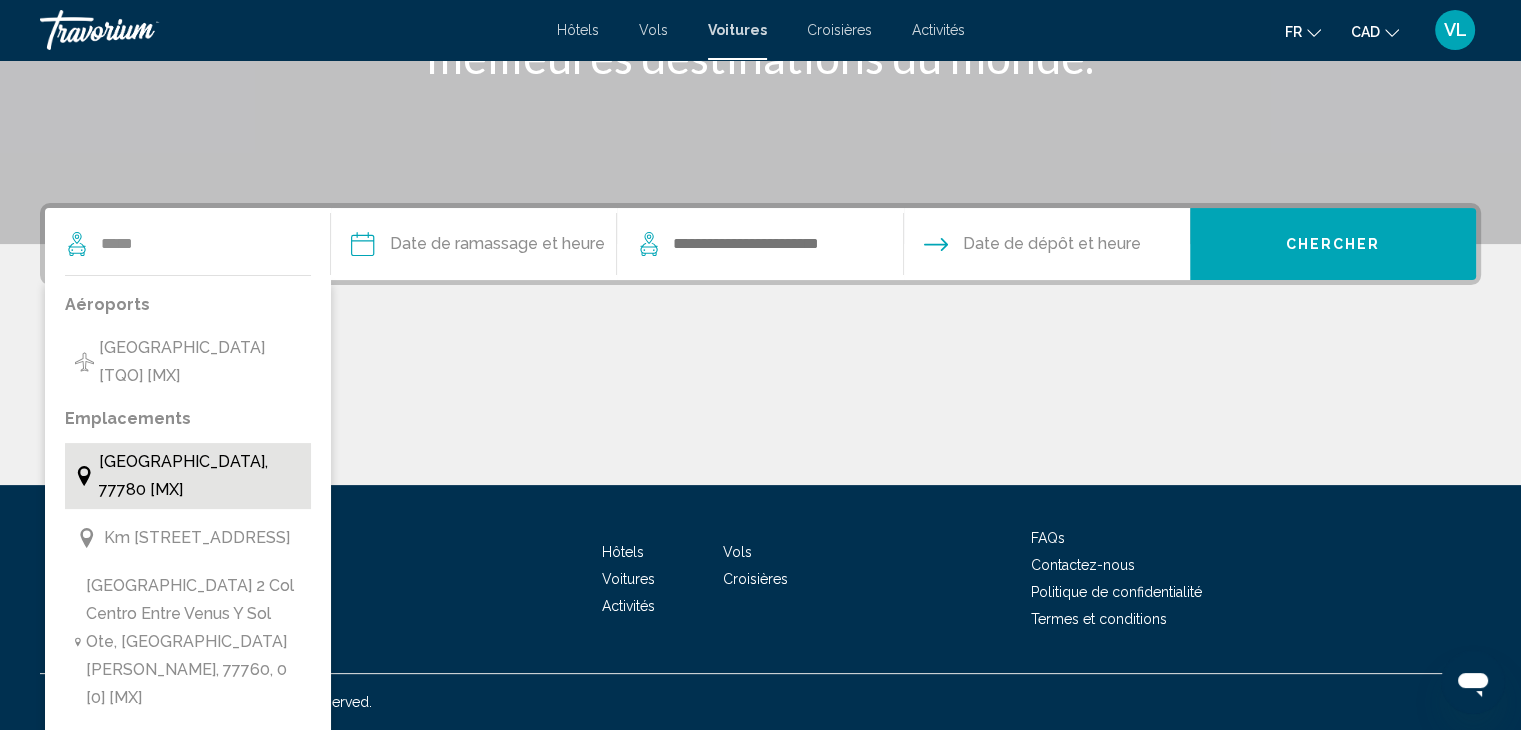 drag, startPoint x: 223, startPoint y: 365, endPoint x: 213, endPoint y: 476, distance: 111.44954 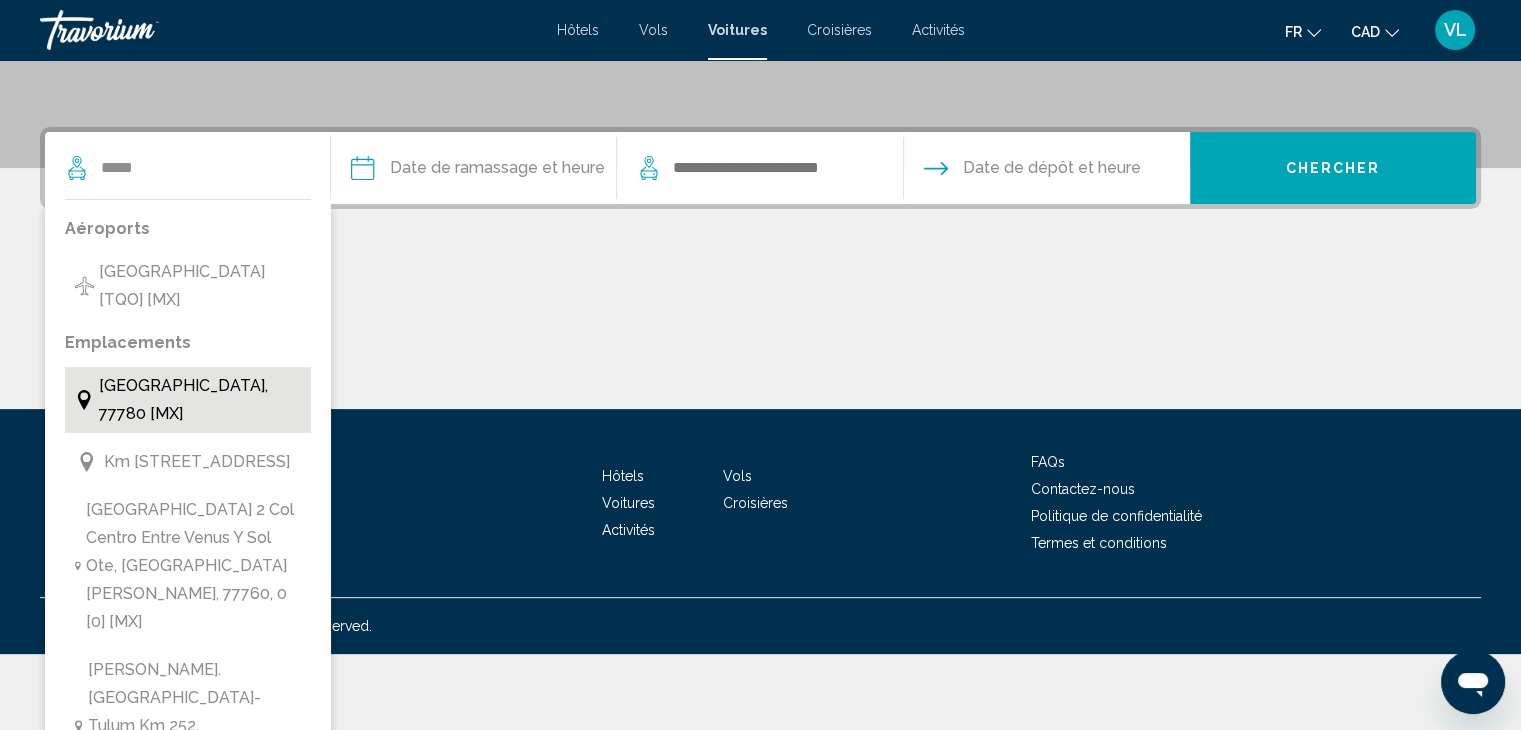 scroll, scrollTop: 493, scrollLeft: 0, axis: vertical 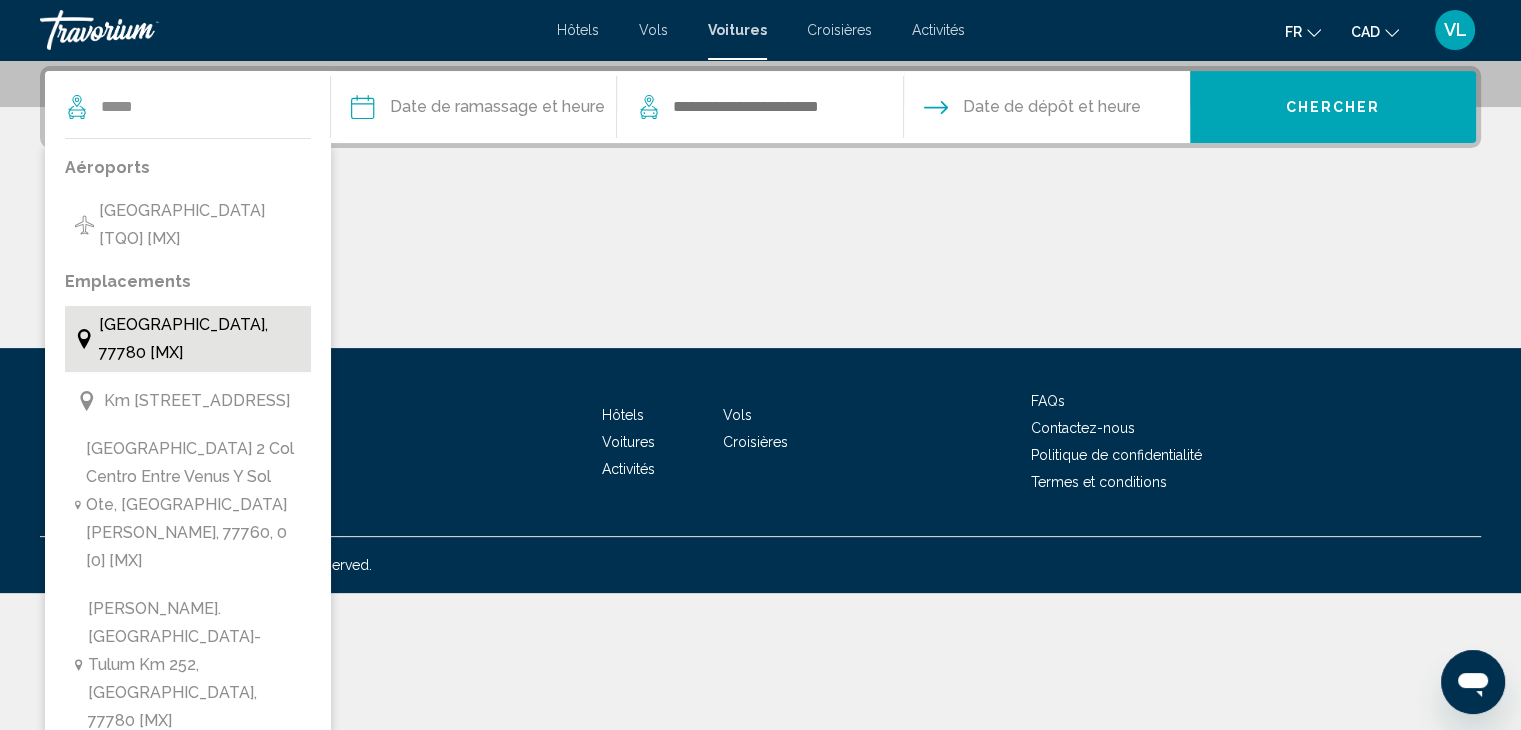 click on "[GEOGRAPHIC_DATA], 77780 [MX]" at bounding box center [200, 339] 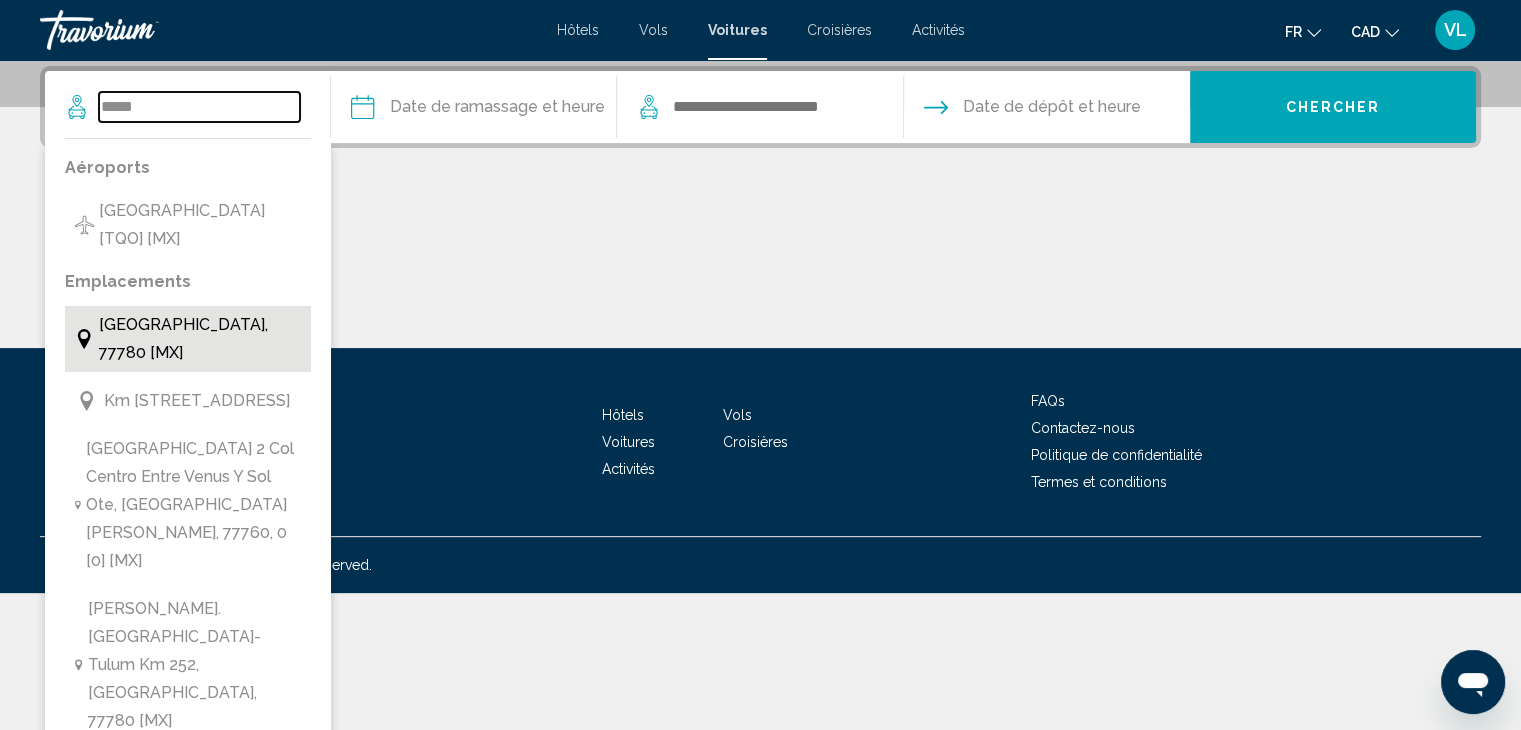 type on "**********" 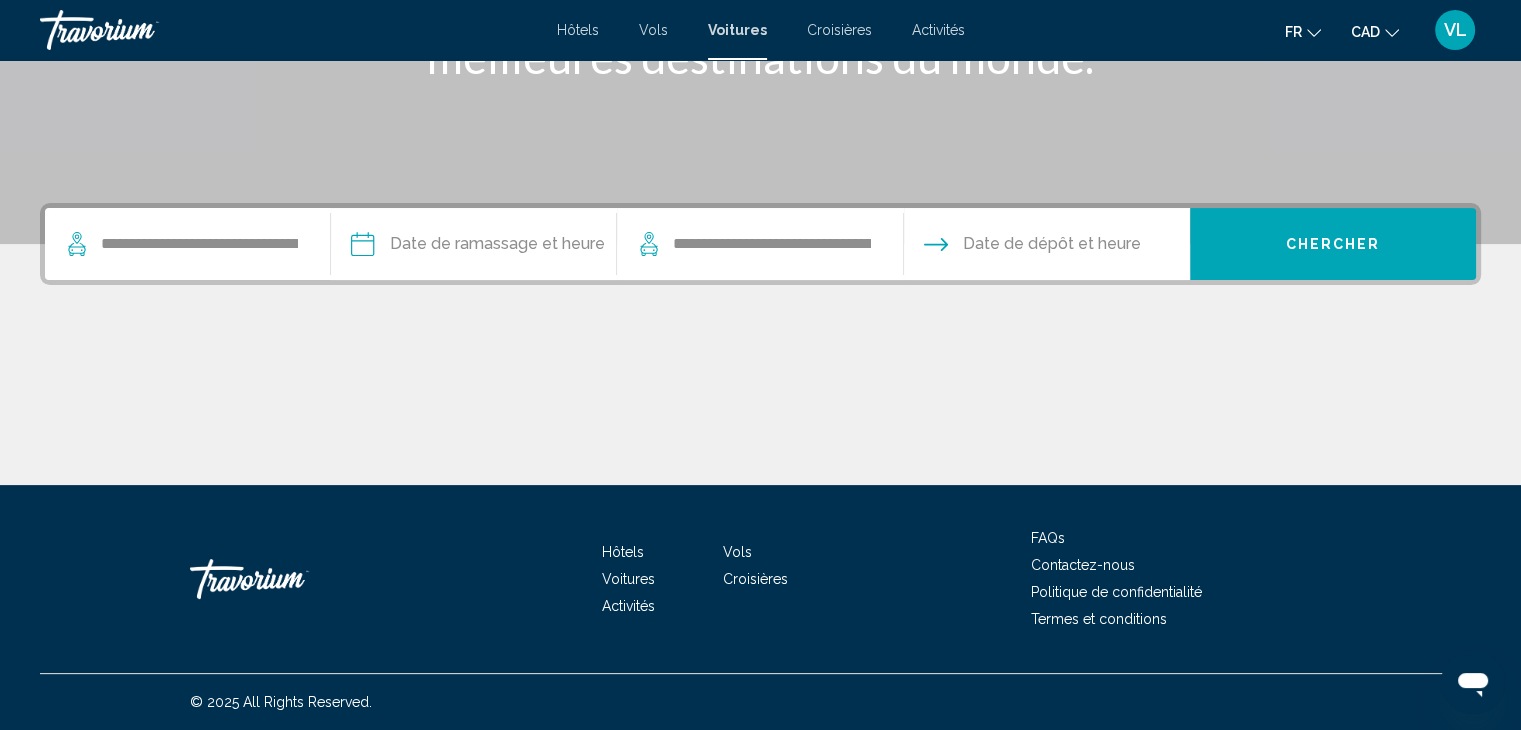 click at bounding box center [473, 247] 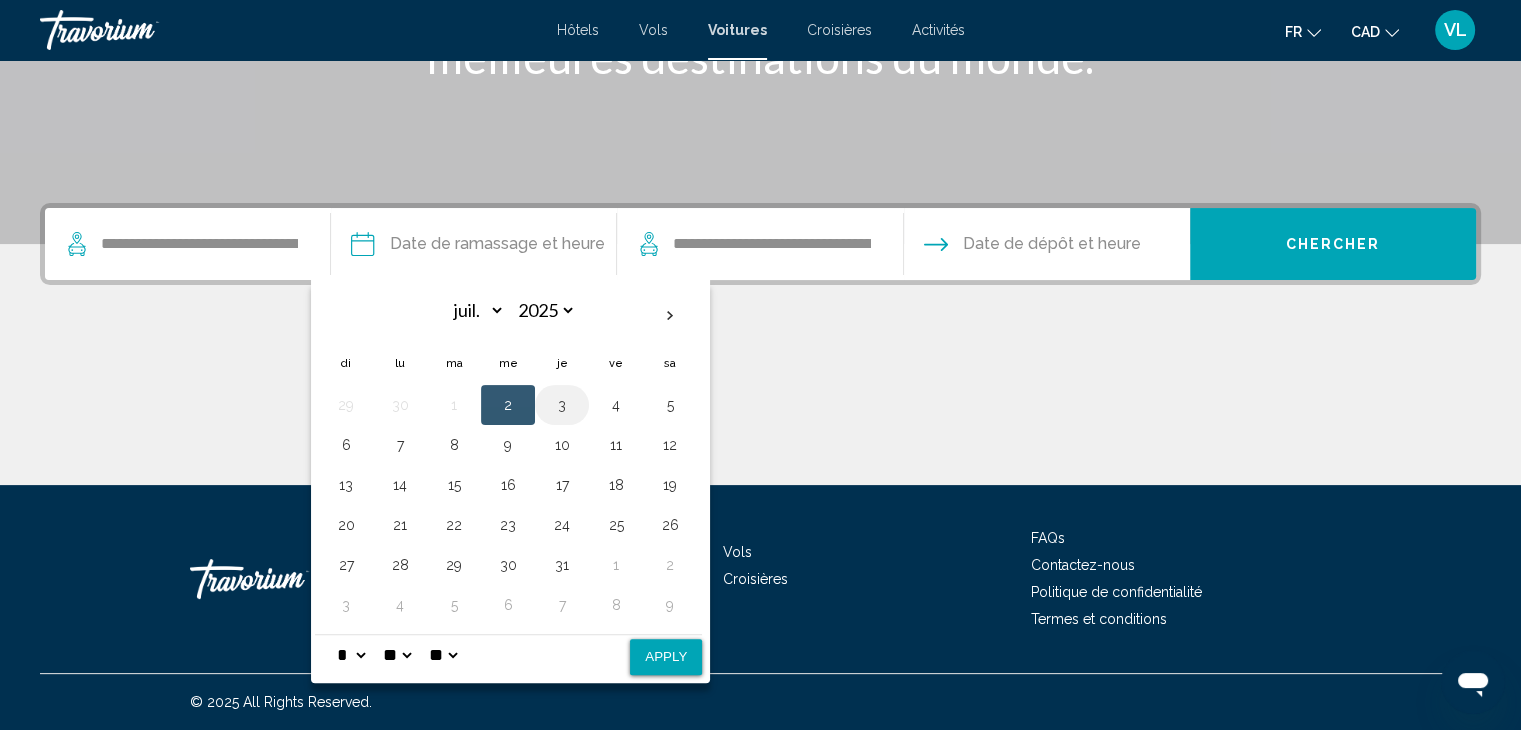 click on "3" at bounding box center (562, 405) 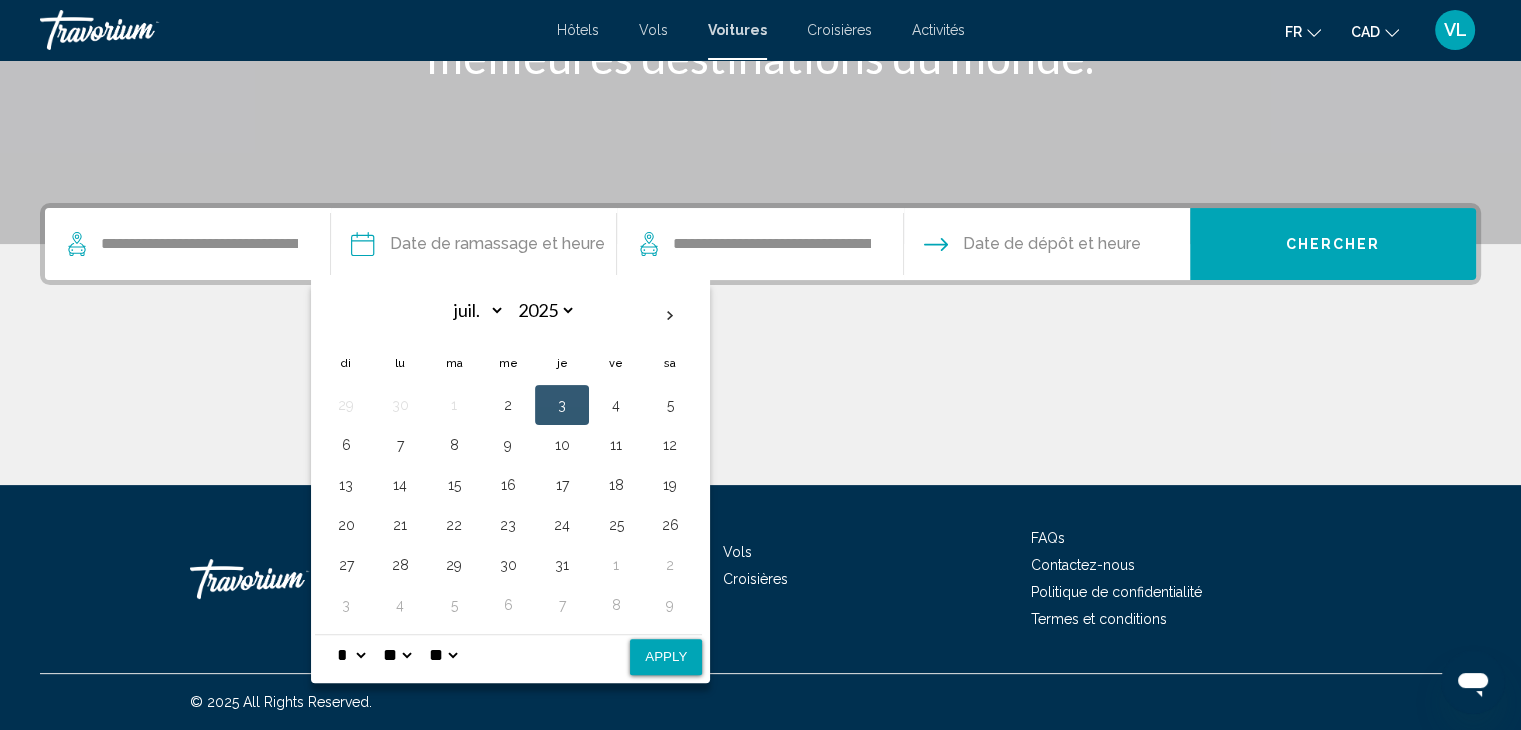 click on "Apply" at bounding box center [666, 657] 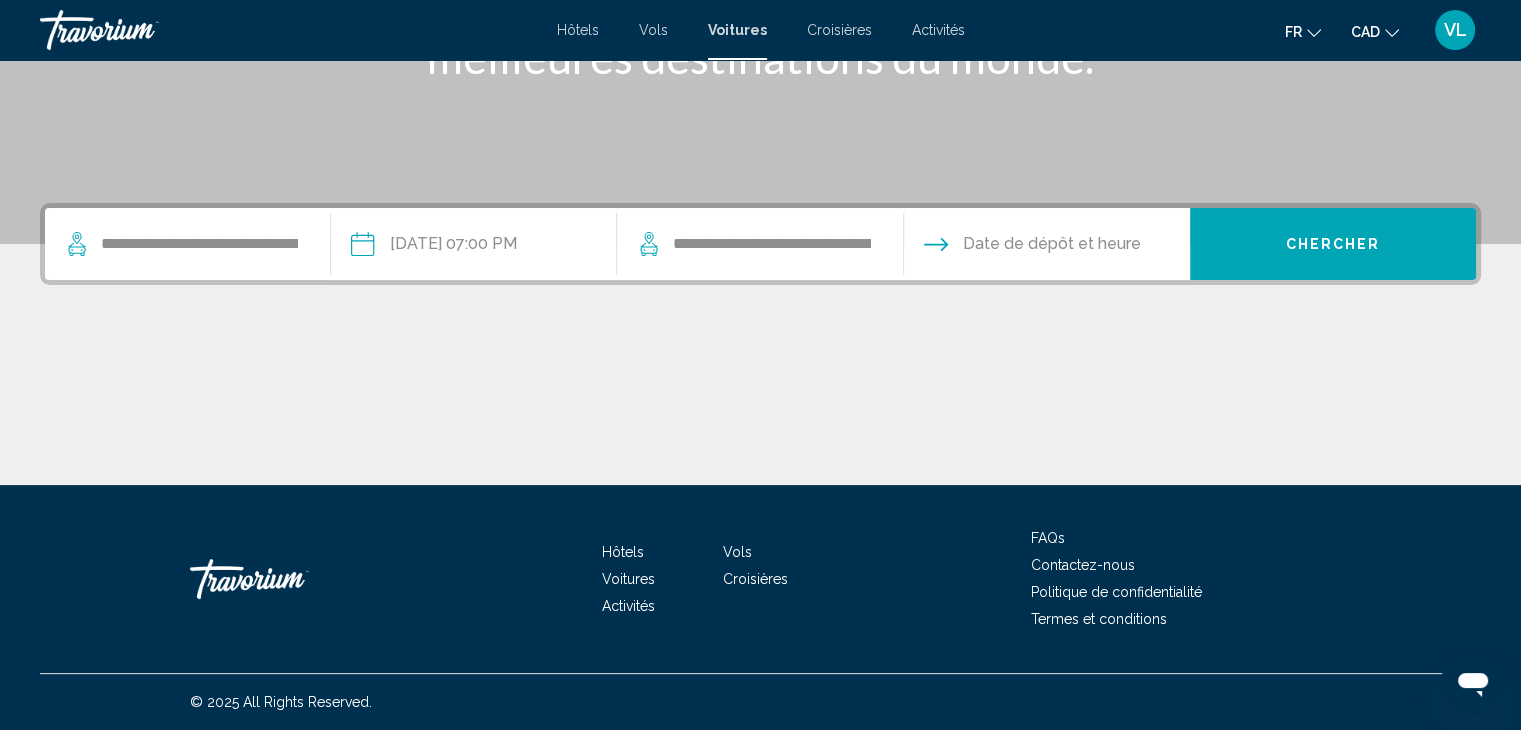 click on "**********" at bounding box center (473, 247) 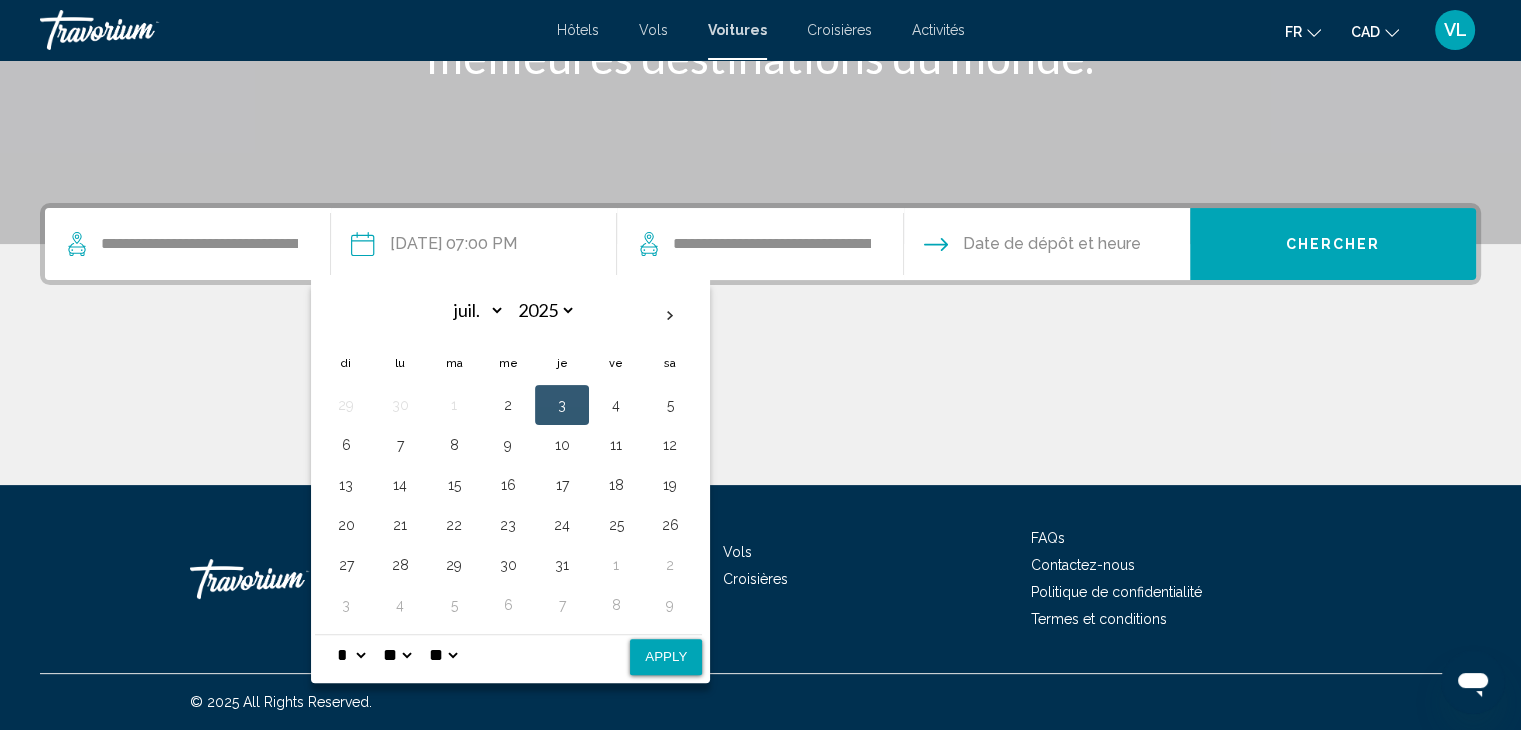 click on "**********" at bounding box center [754, 244] 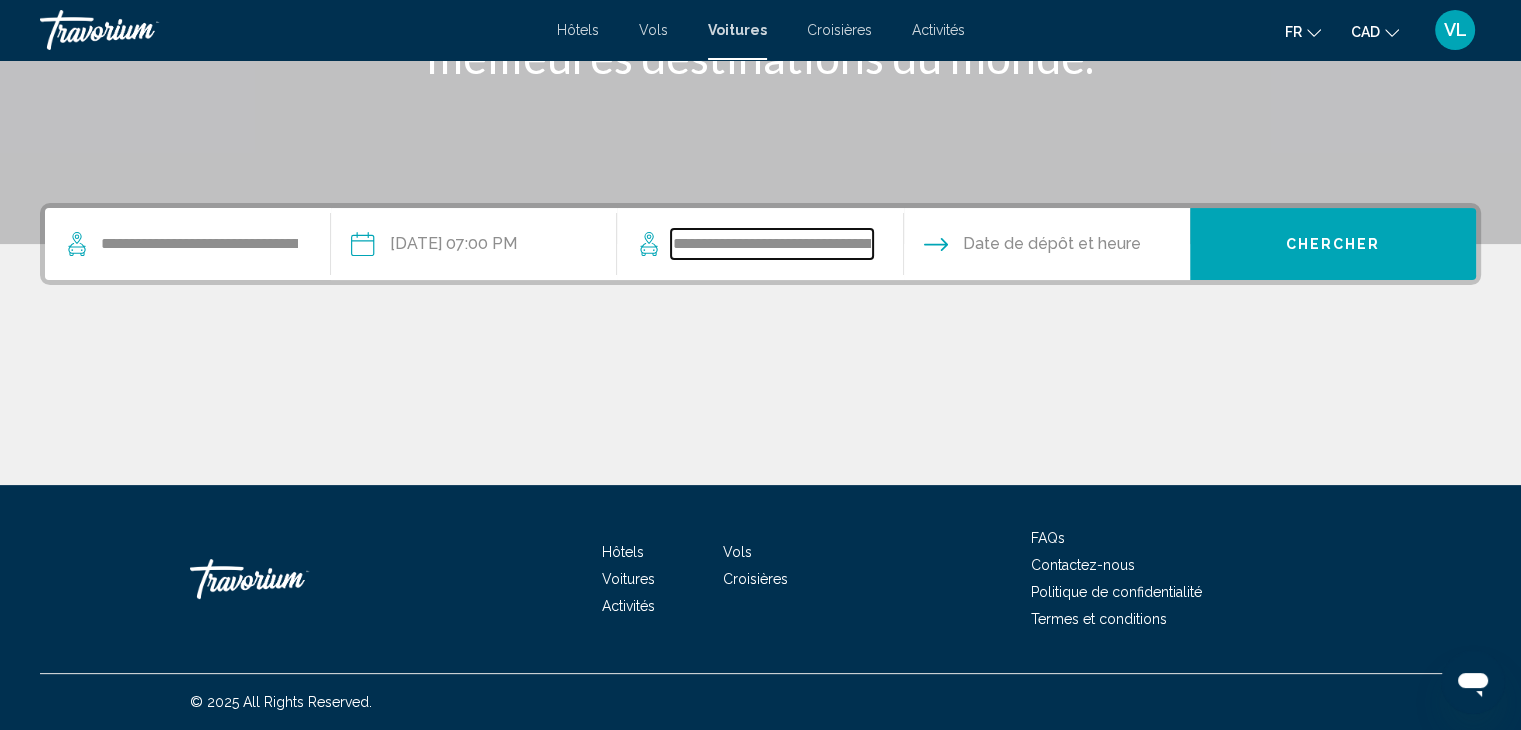click on "**********" at bounding box center (771, 244) 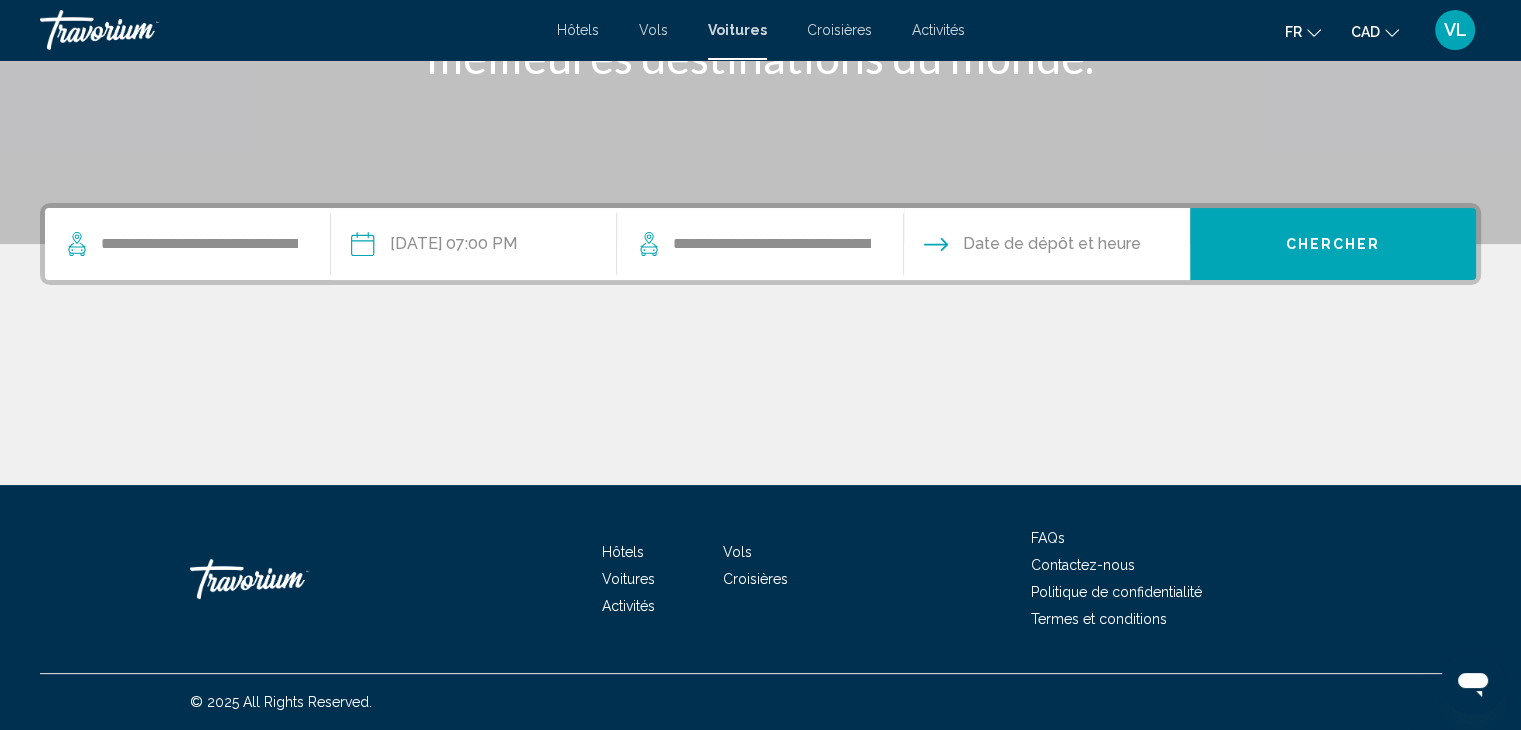 click on "**********" at bounding box center [473, 247] 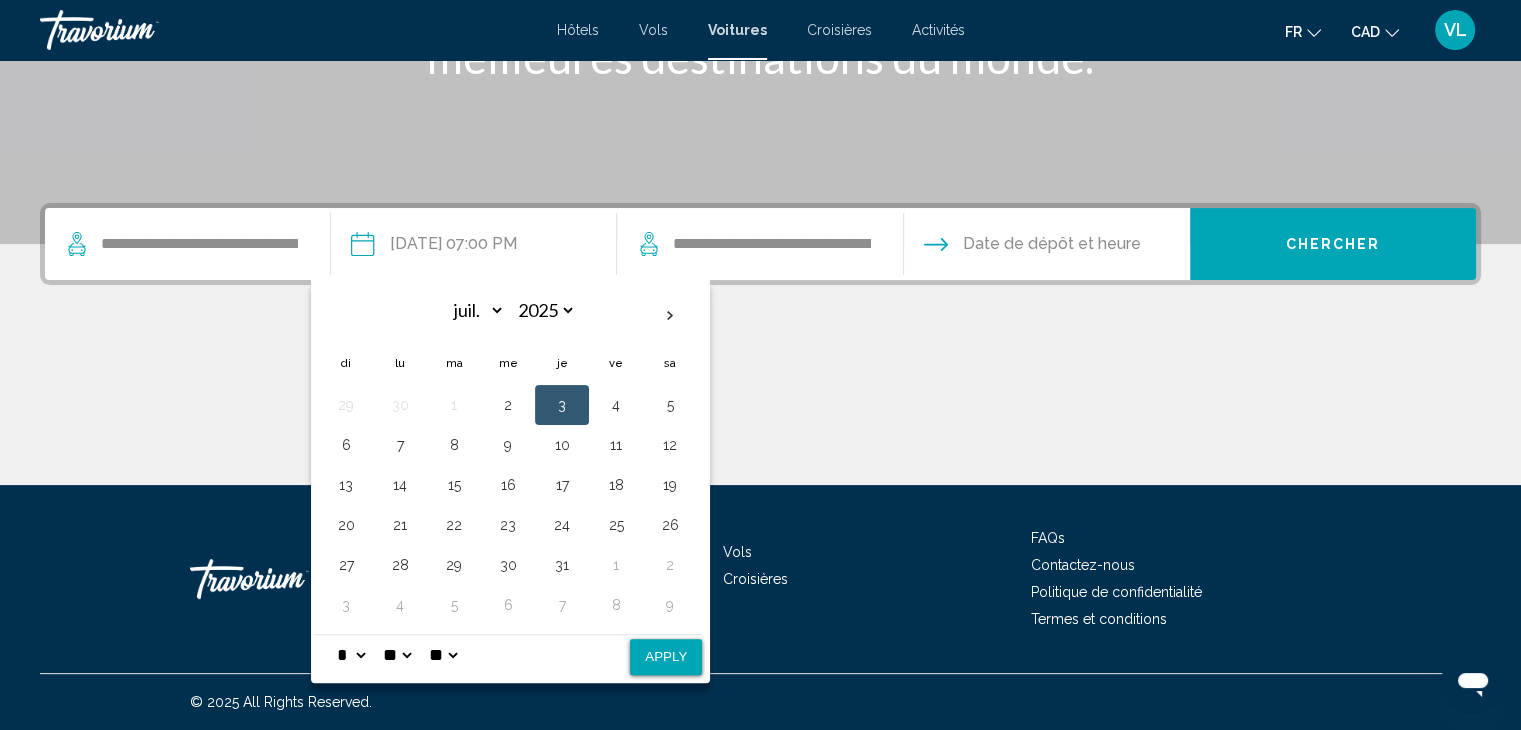 click at bounding box center [1046, 247] 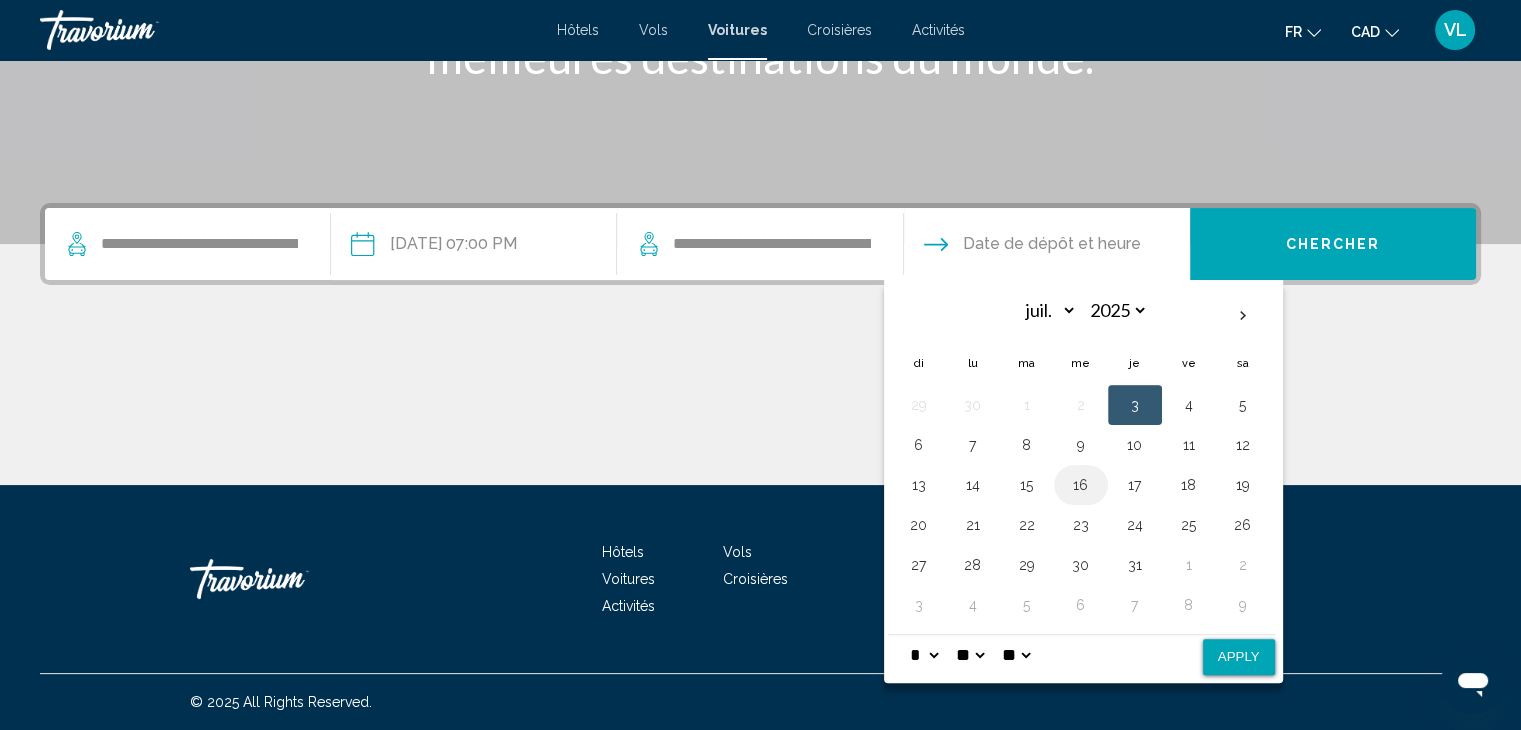 click on "16" at bounding box center [1081, 485] 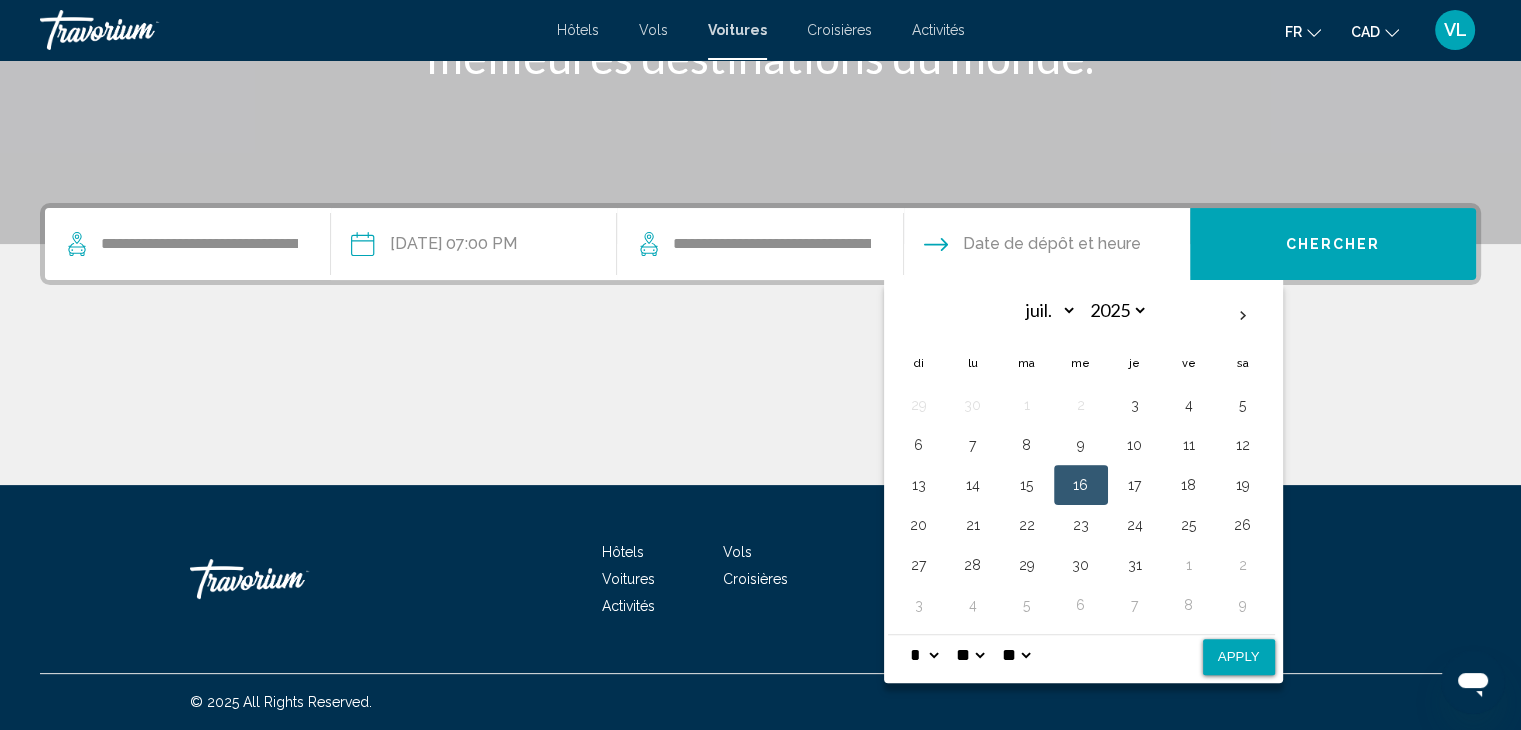 click on "Apply" at bounding box center [1239, 657] 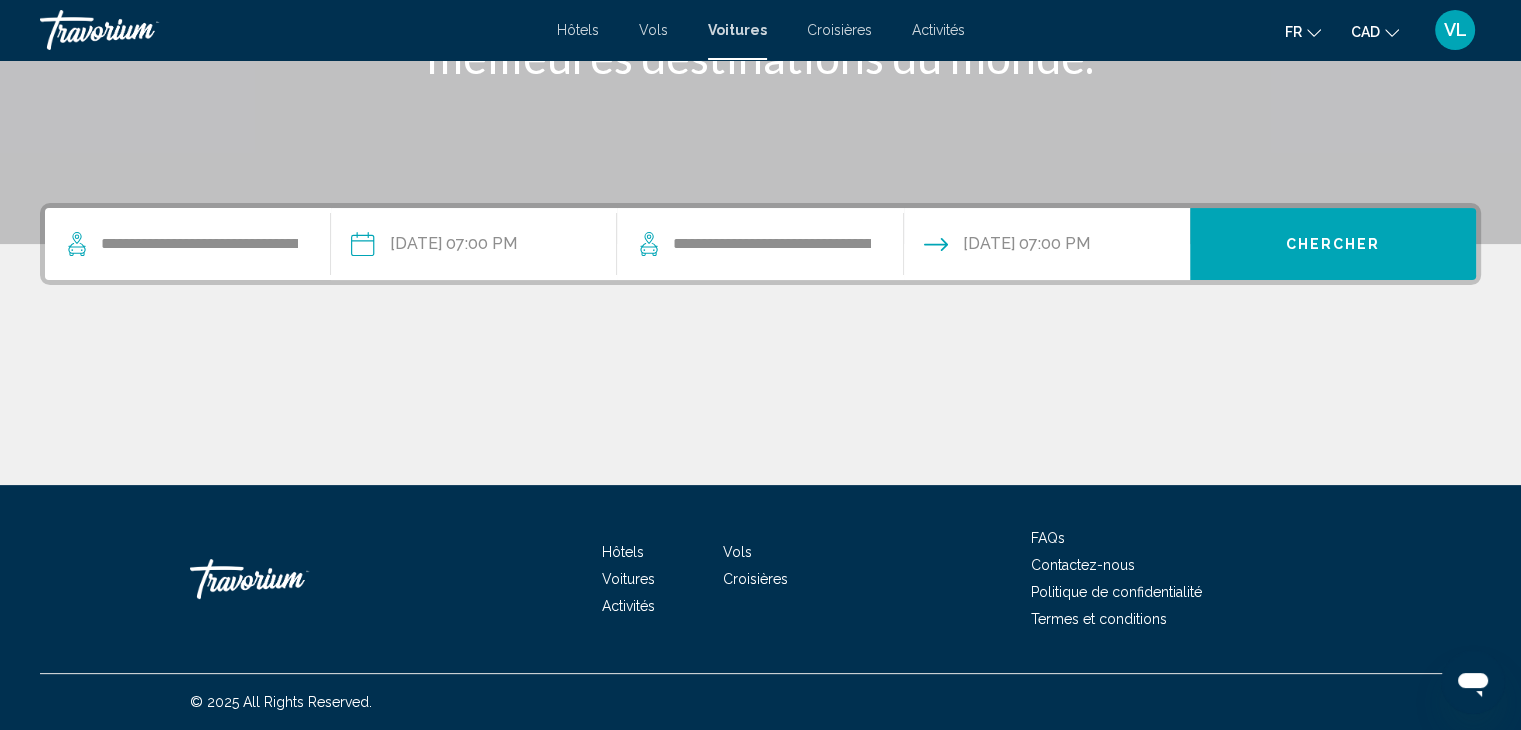 click on "Chercher" at bounding box center (1333, 244) 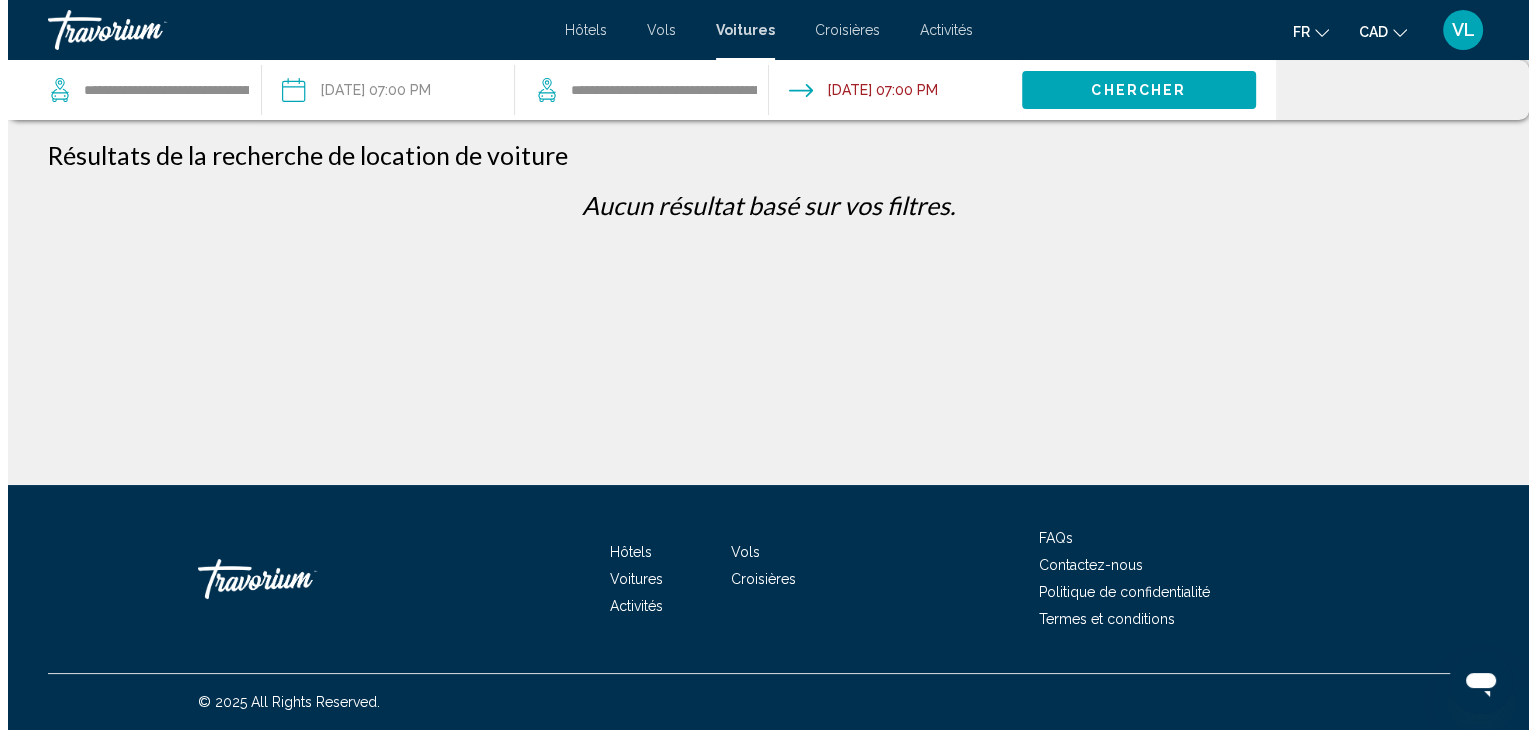 scroll, scrollTop: 0, scrollLeft: 0, axis: both 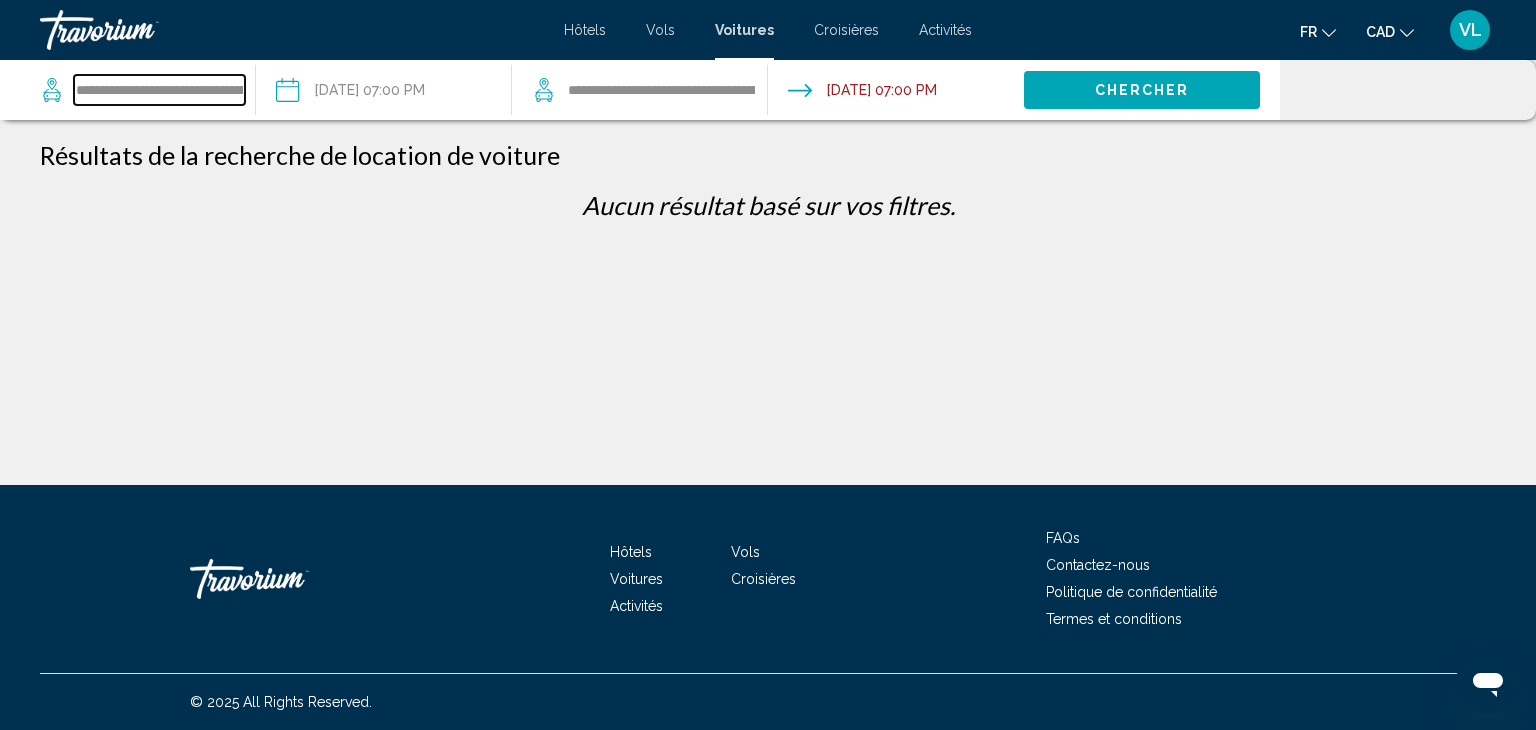 click on "**********" at bounding box center (159, 90) 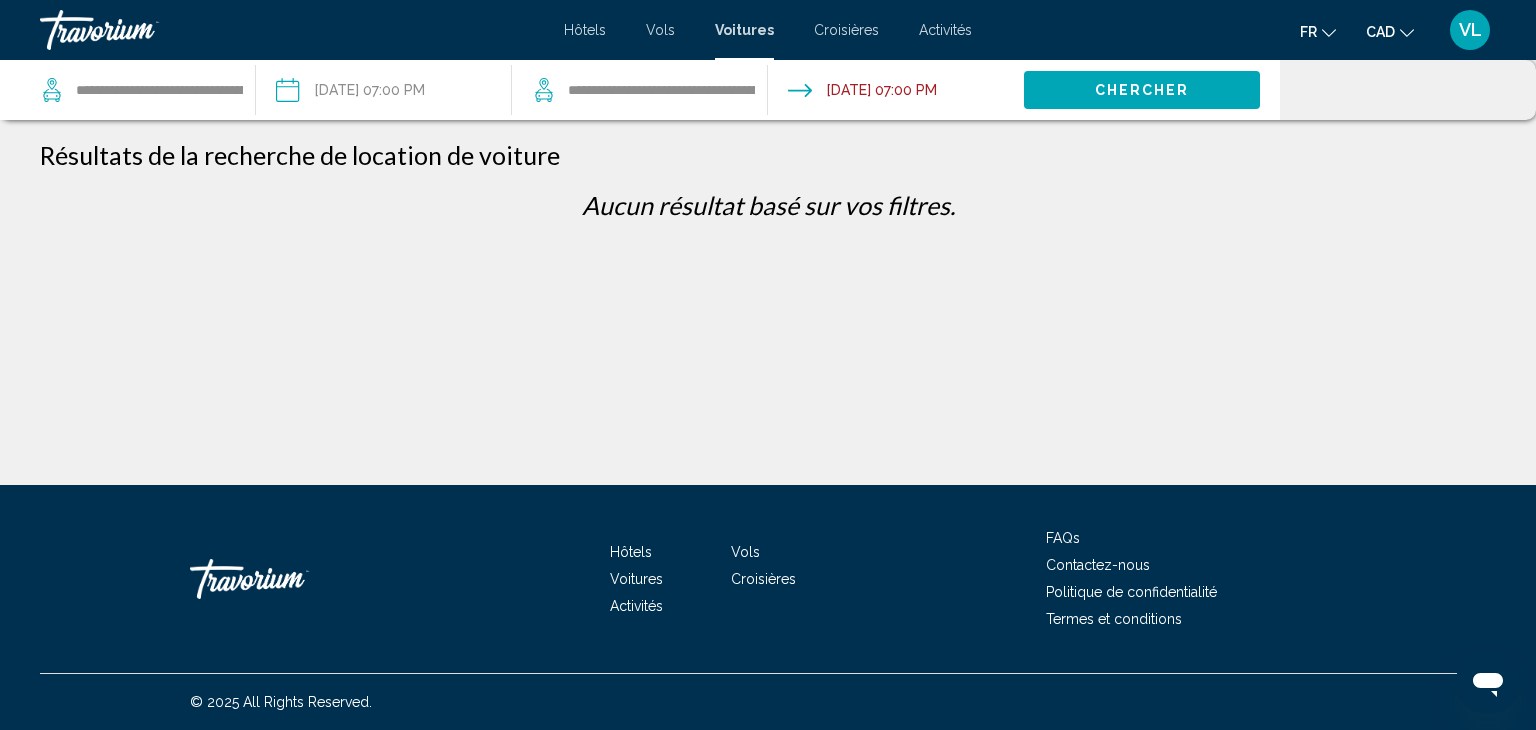 click 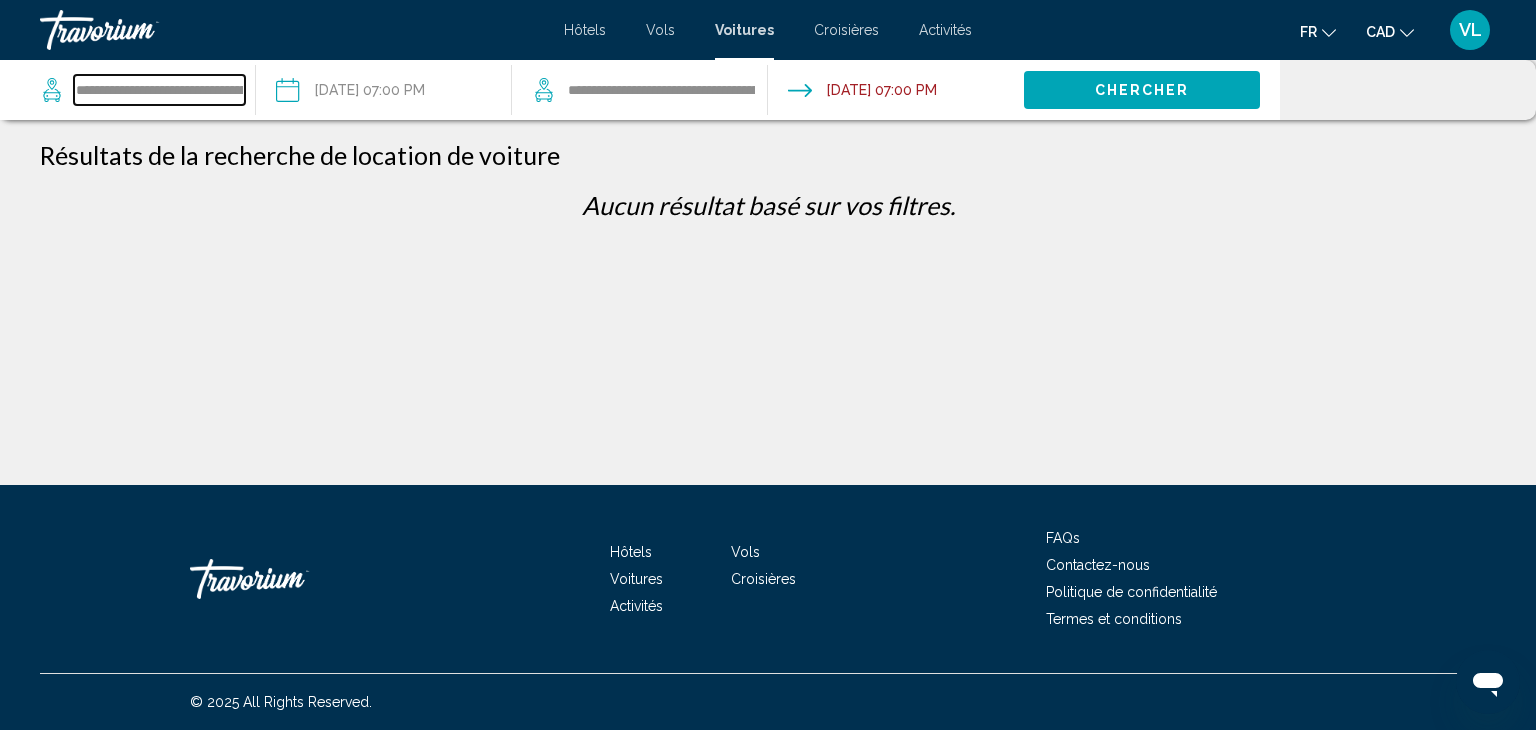 click on "**********" at bounding box center [159, 90] 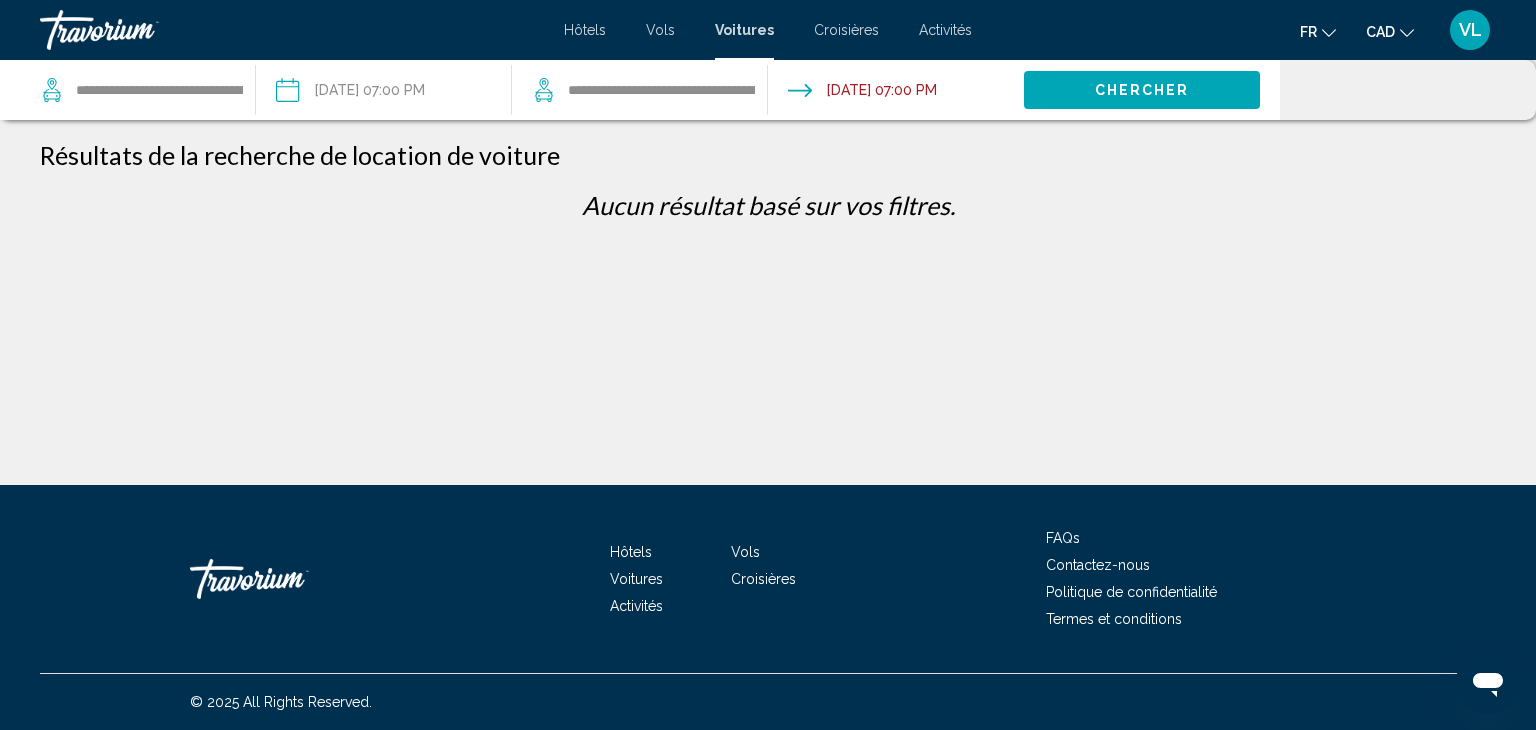 click 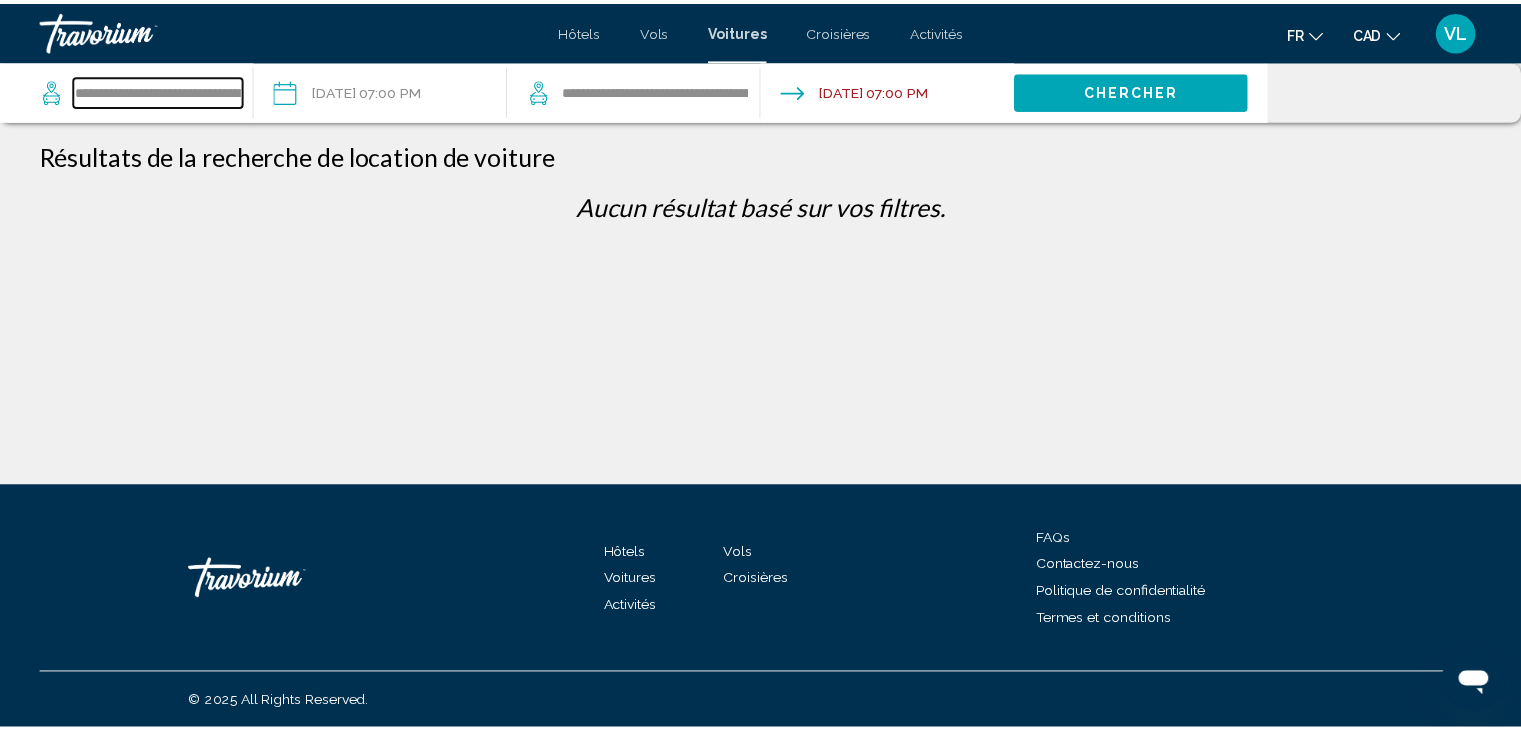 scroll, scrollTop: 0, scrollLeft: 128, axis: horizontal 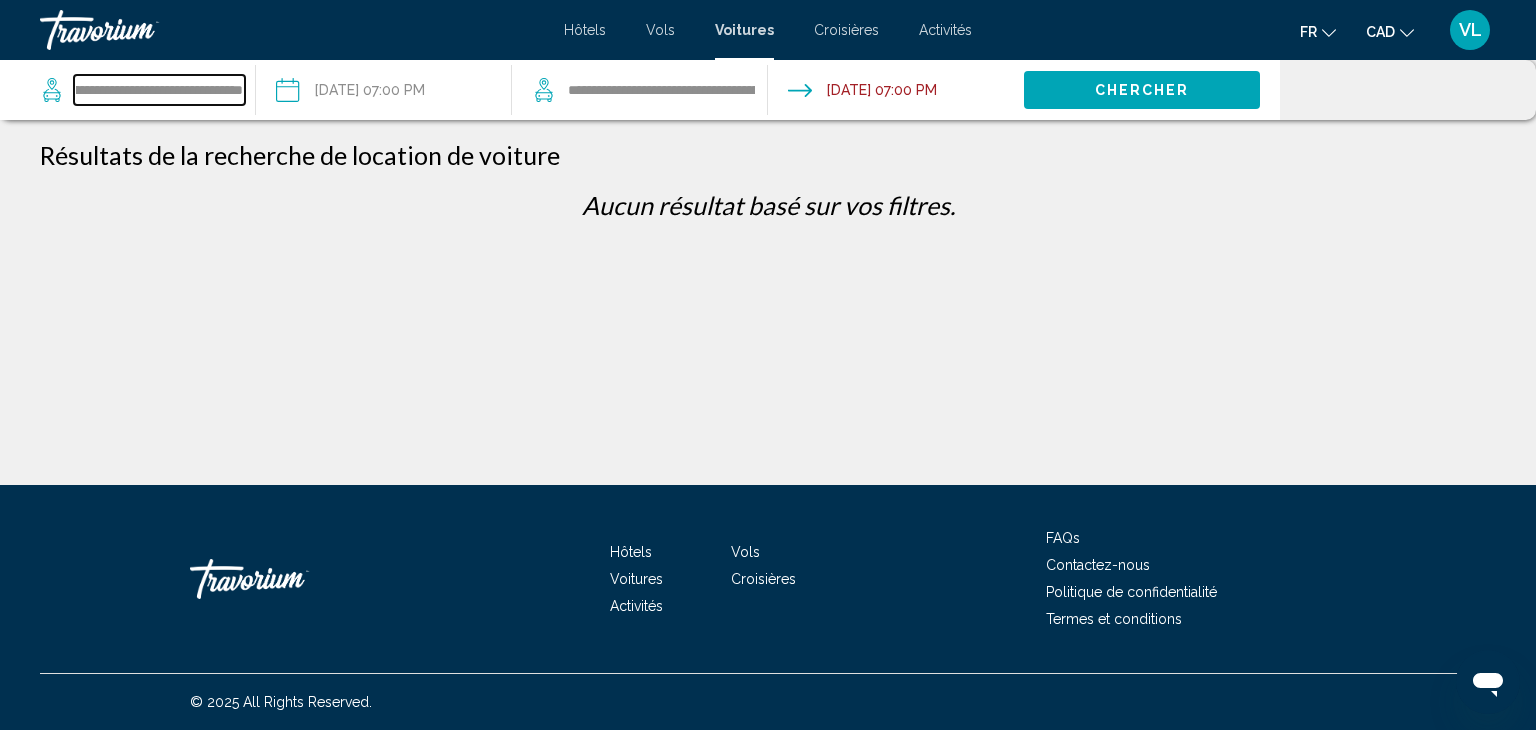 drag, startPoint x: 81, startPoint y: 94, endPoint x: 309, endPoint y: 126, distance: 230.23466 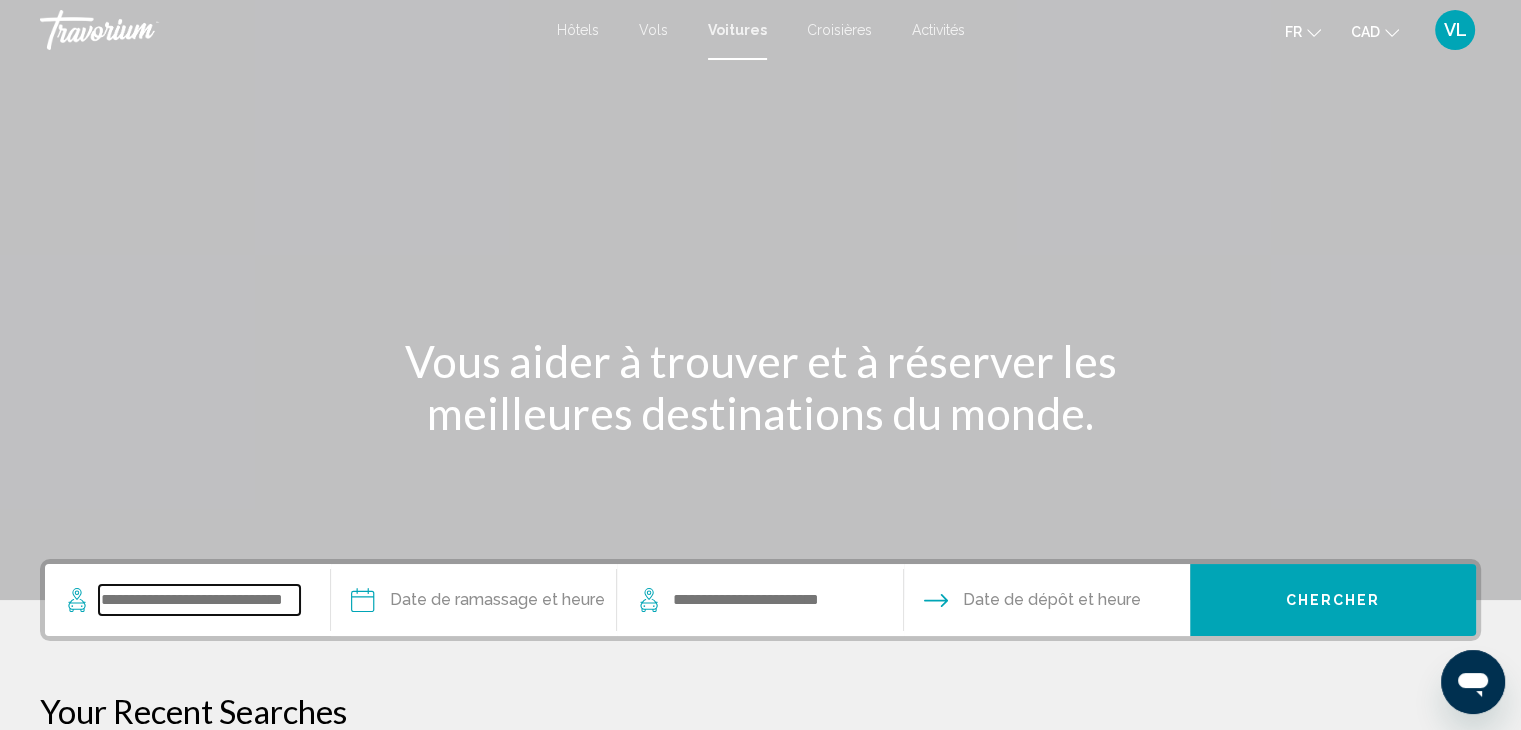 click at bounding box center [199, 600] 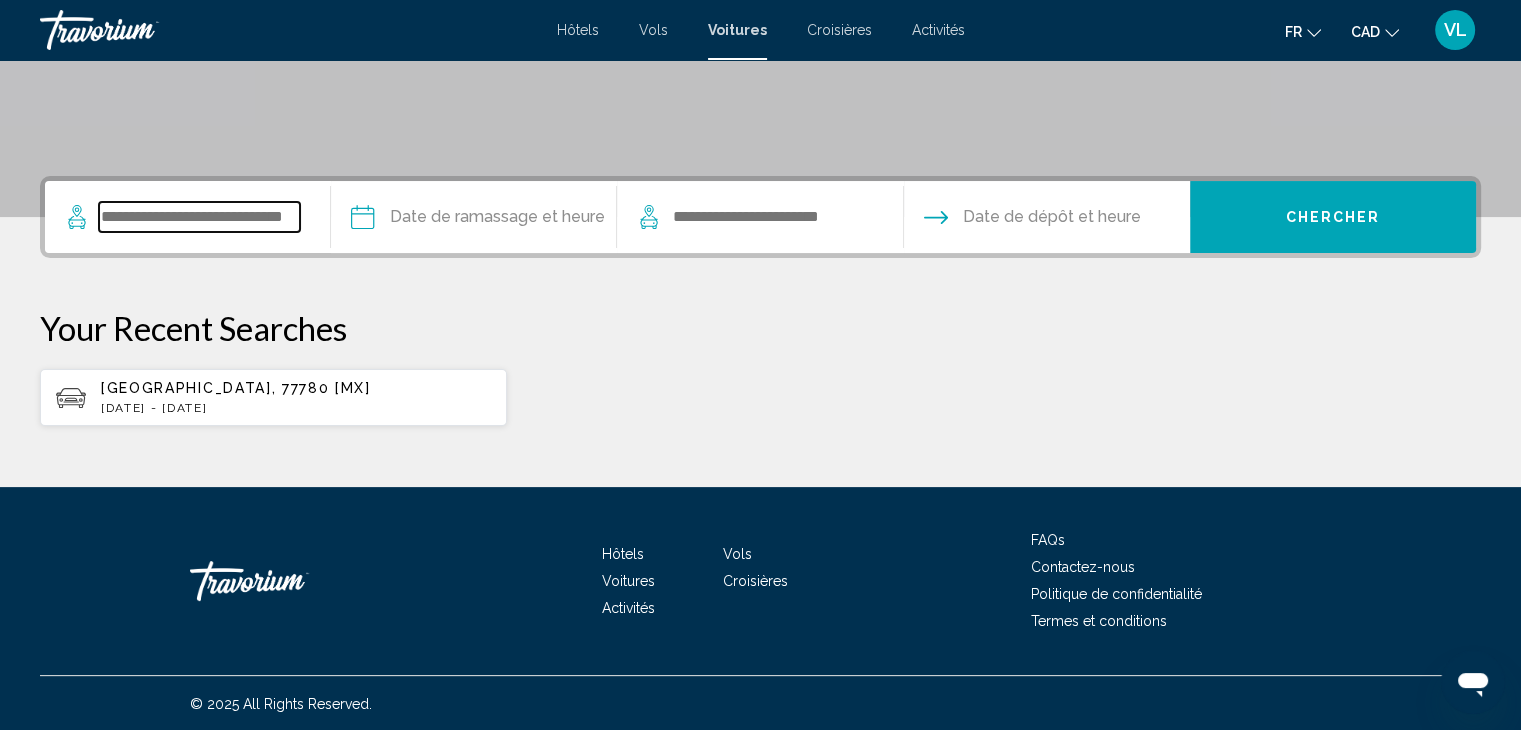 scroll, scrollTop: 384, scrollLeft: 0, axis: vertical 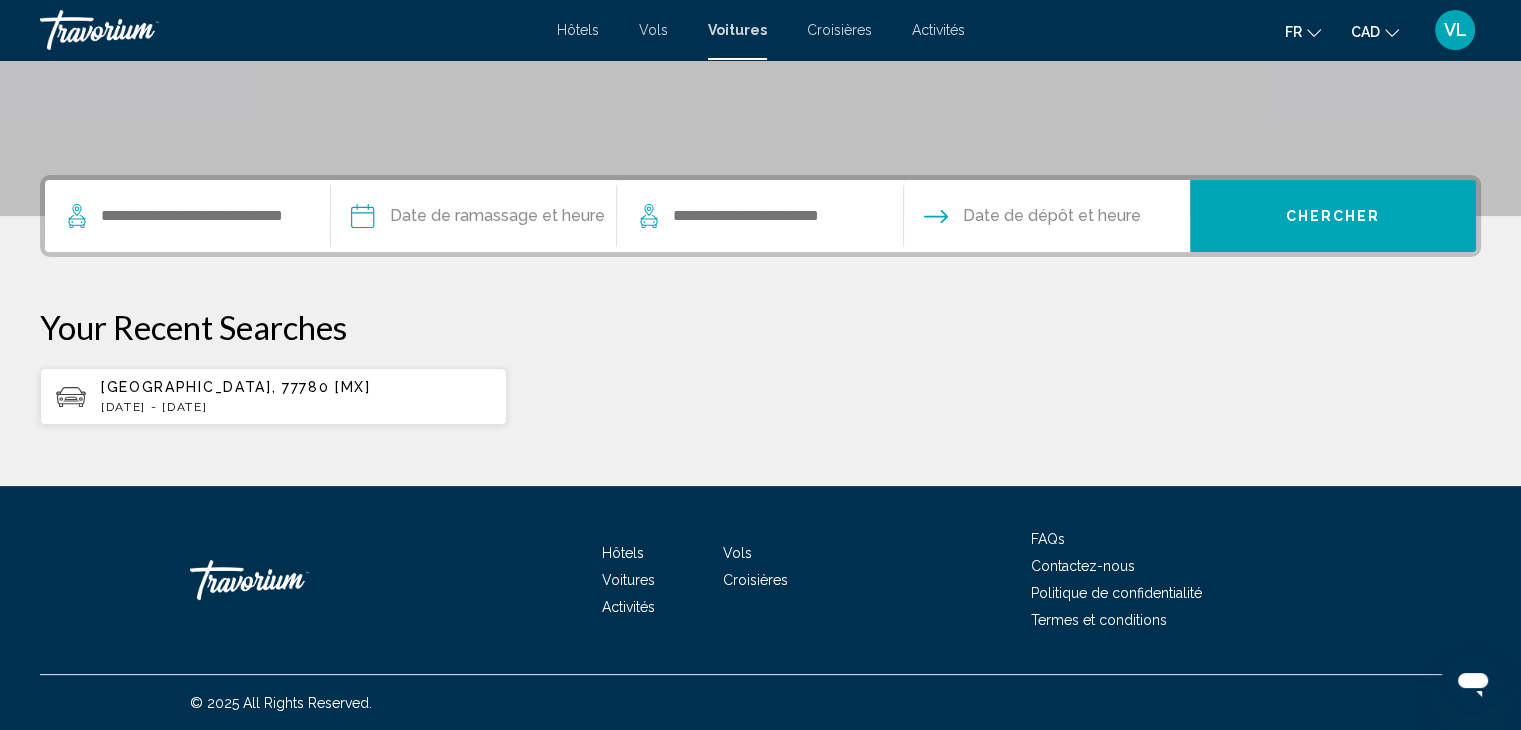 click on "[GEOGRAPHIC_DATA], 77780 [MX]  [DATE] - [DATE]" at bounding box center (296, 396) 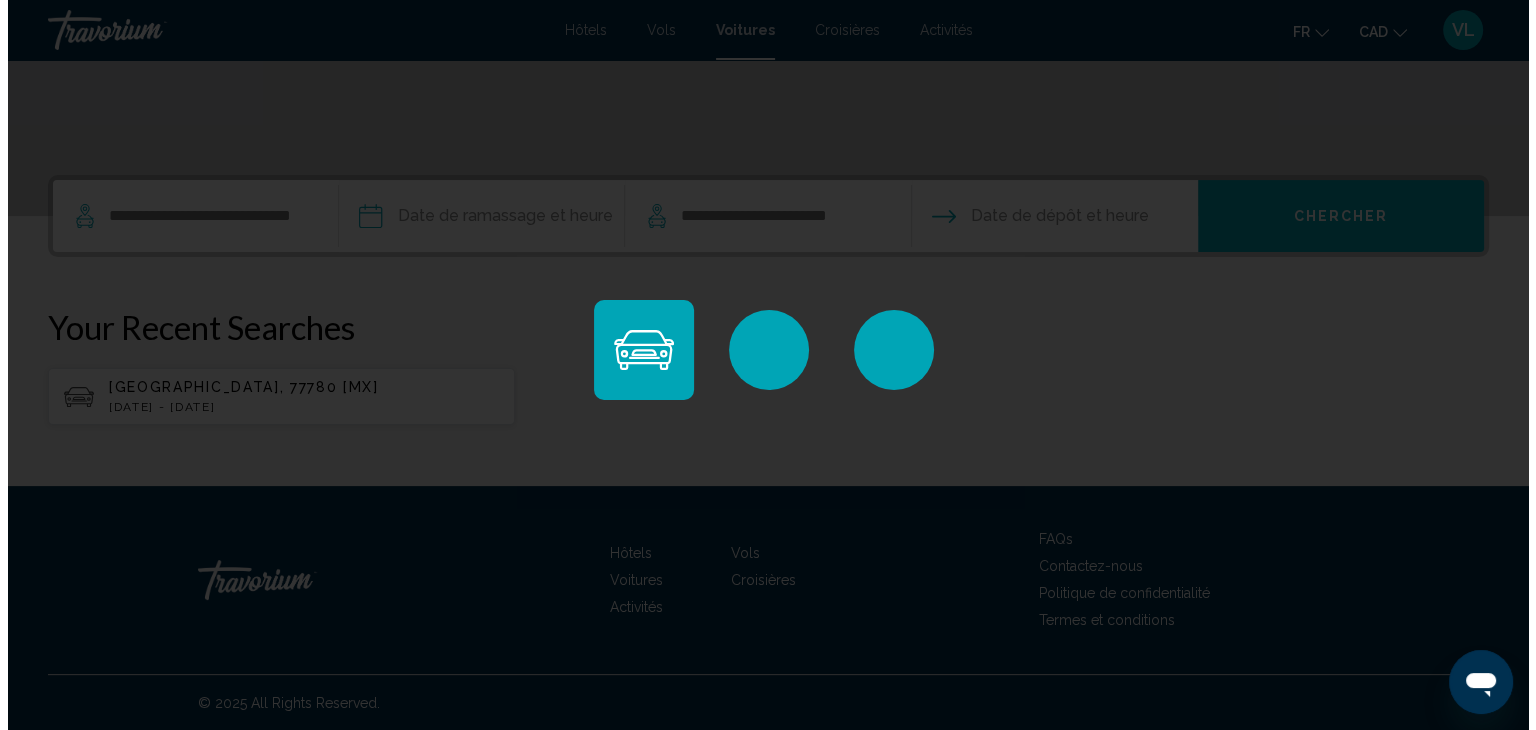 scroll, scrollTop: 0, scrollLeft: 0, axis: both 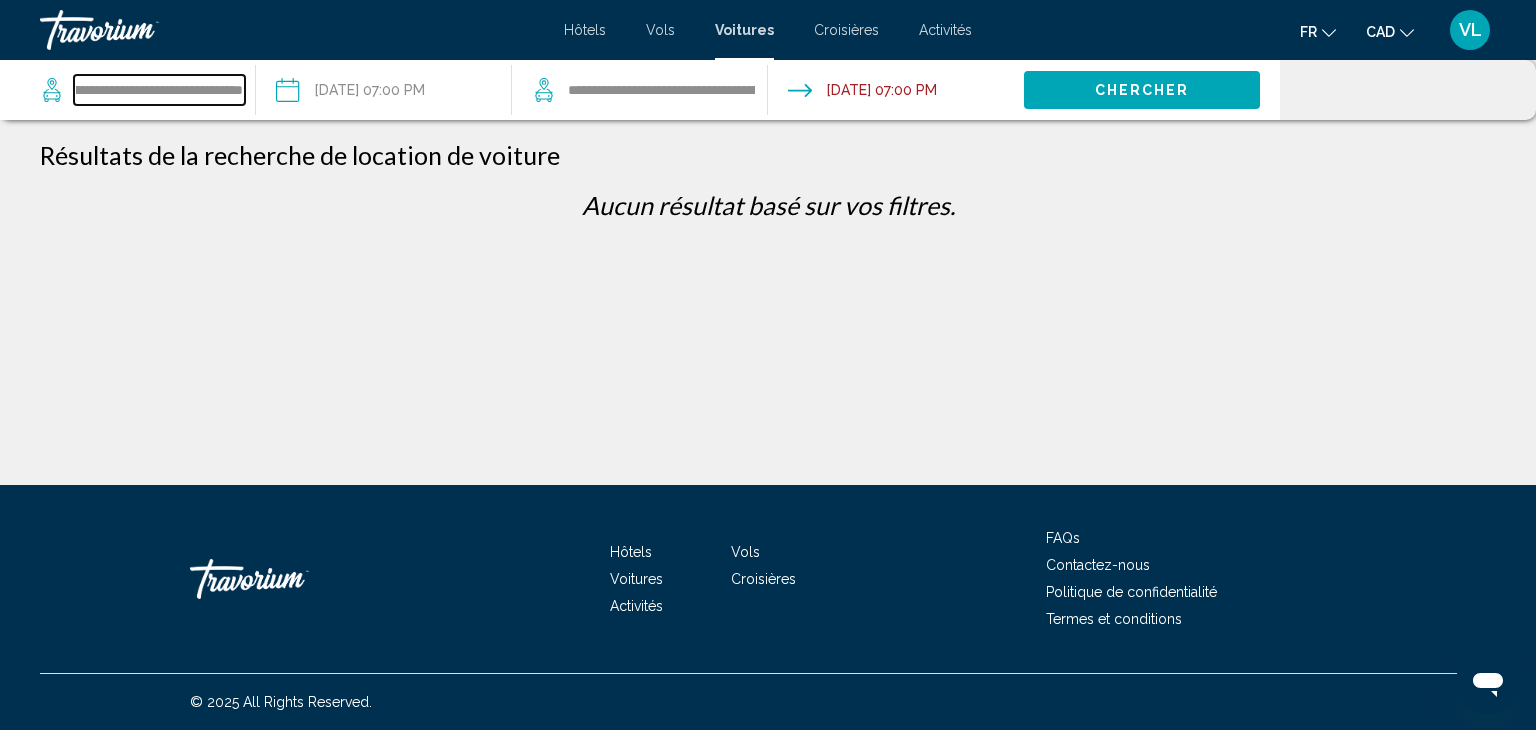 drag, startPoint x: 77, startPoint y: 91, endPoint x: 532, endPoint y: 120, distance: 455.92325 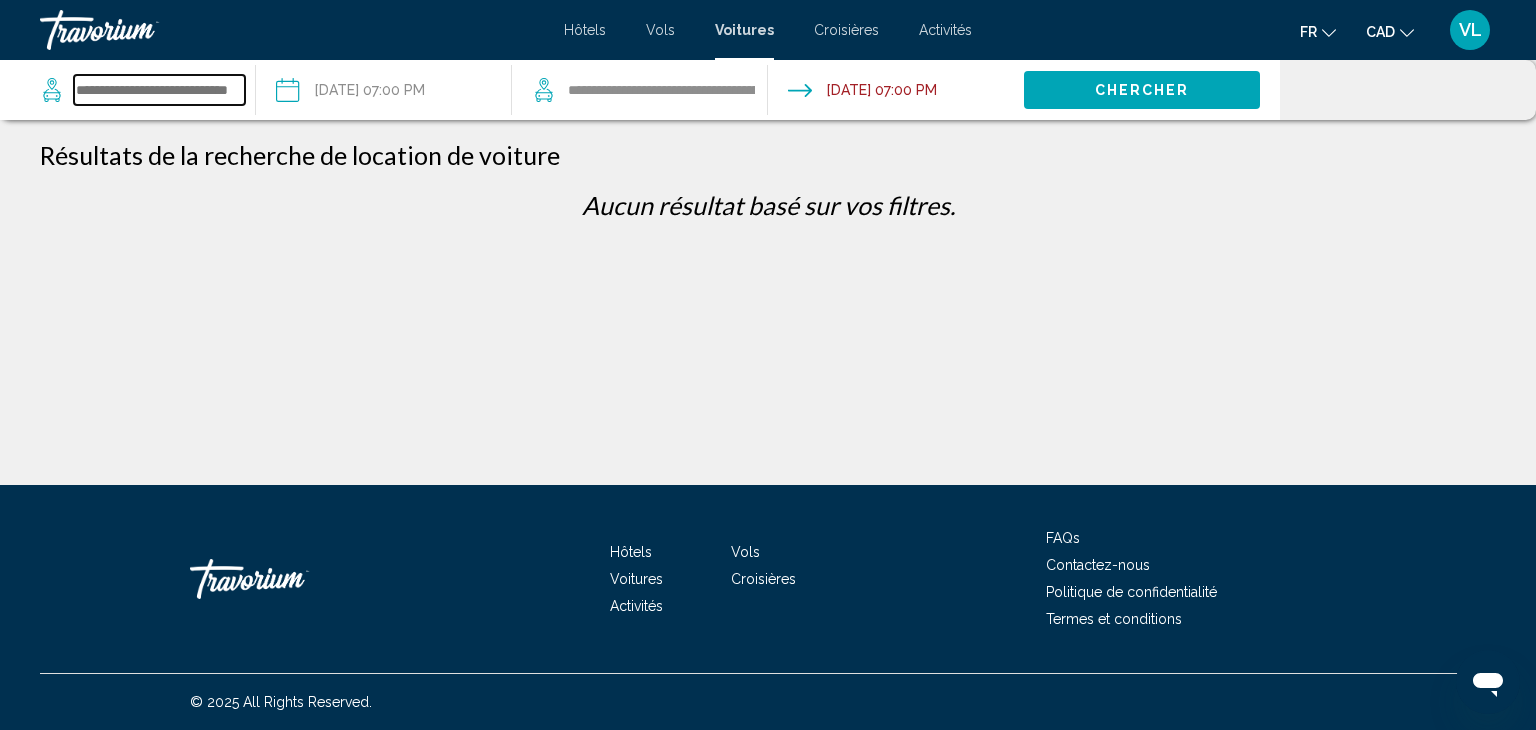 scroll, scrollTop: 0, scrollLeft: 0, axis: both 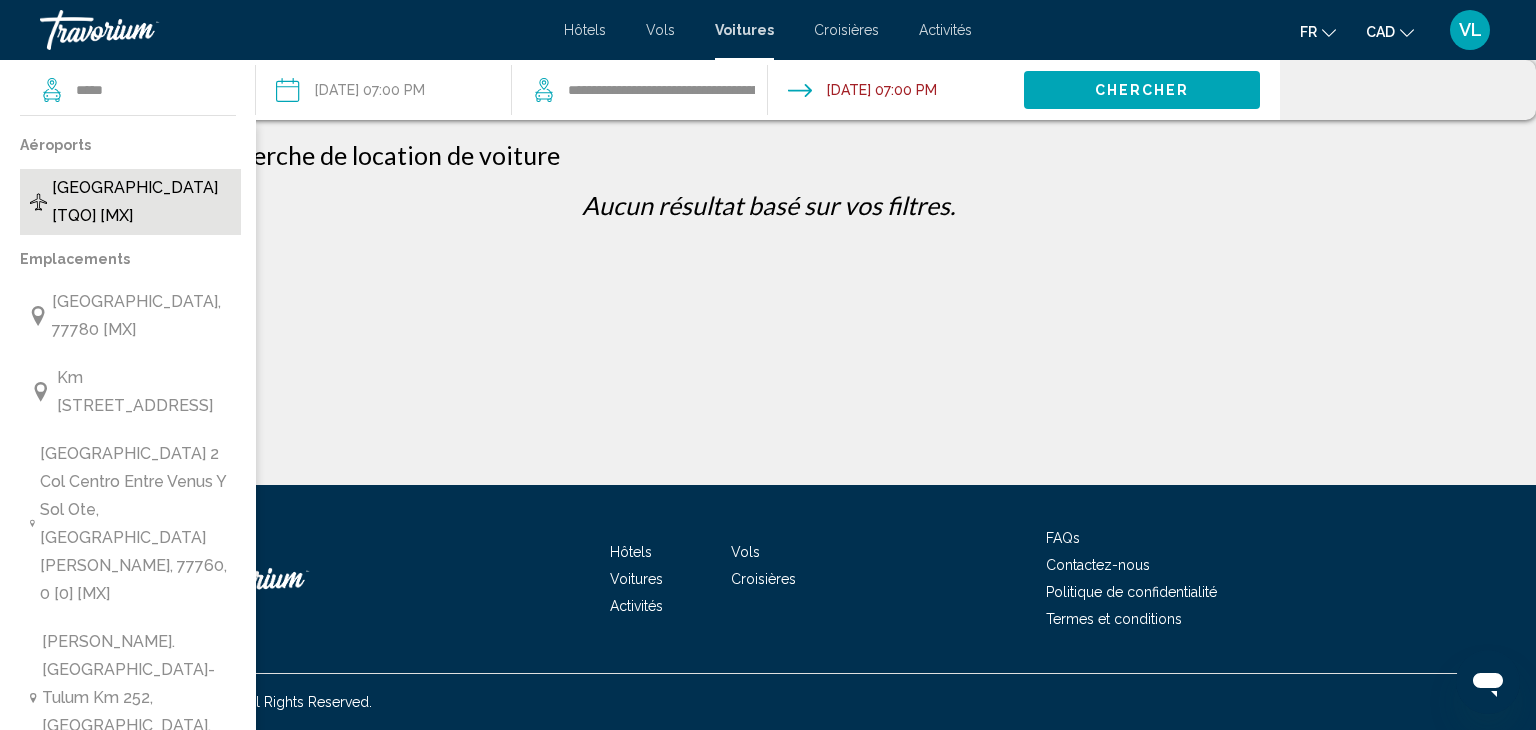 click on "[GEOGRAPHIC_DATA] [TQO] [MX]" at bounding box center [141, 202] 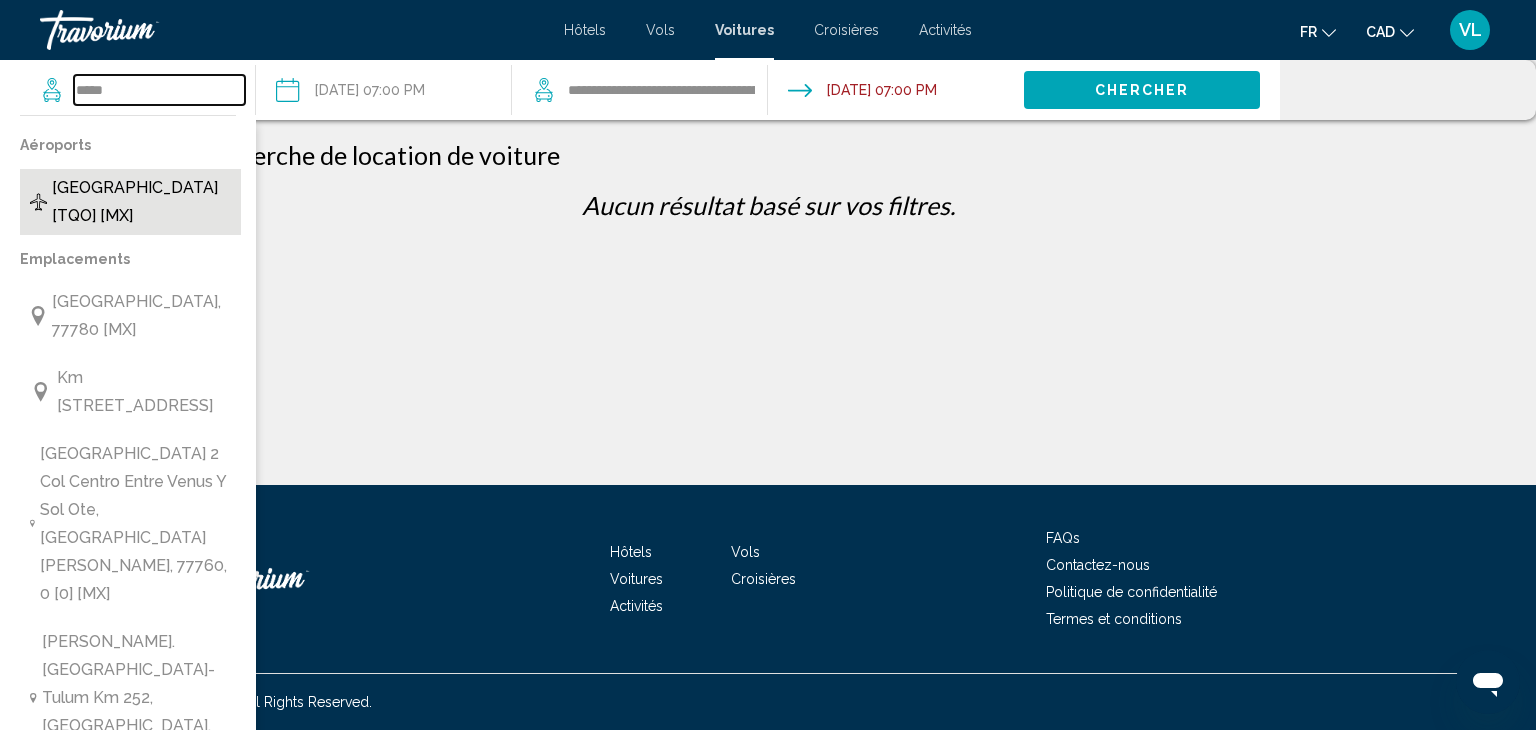 type on "**********" 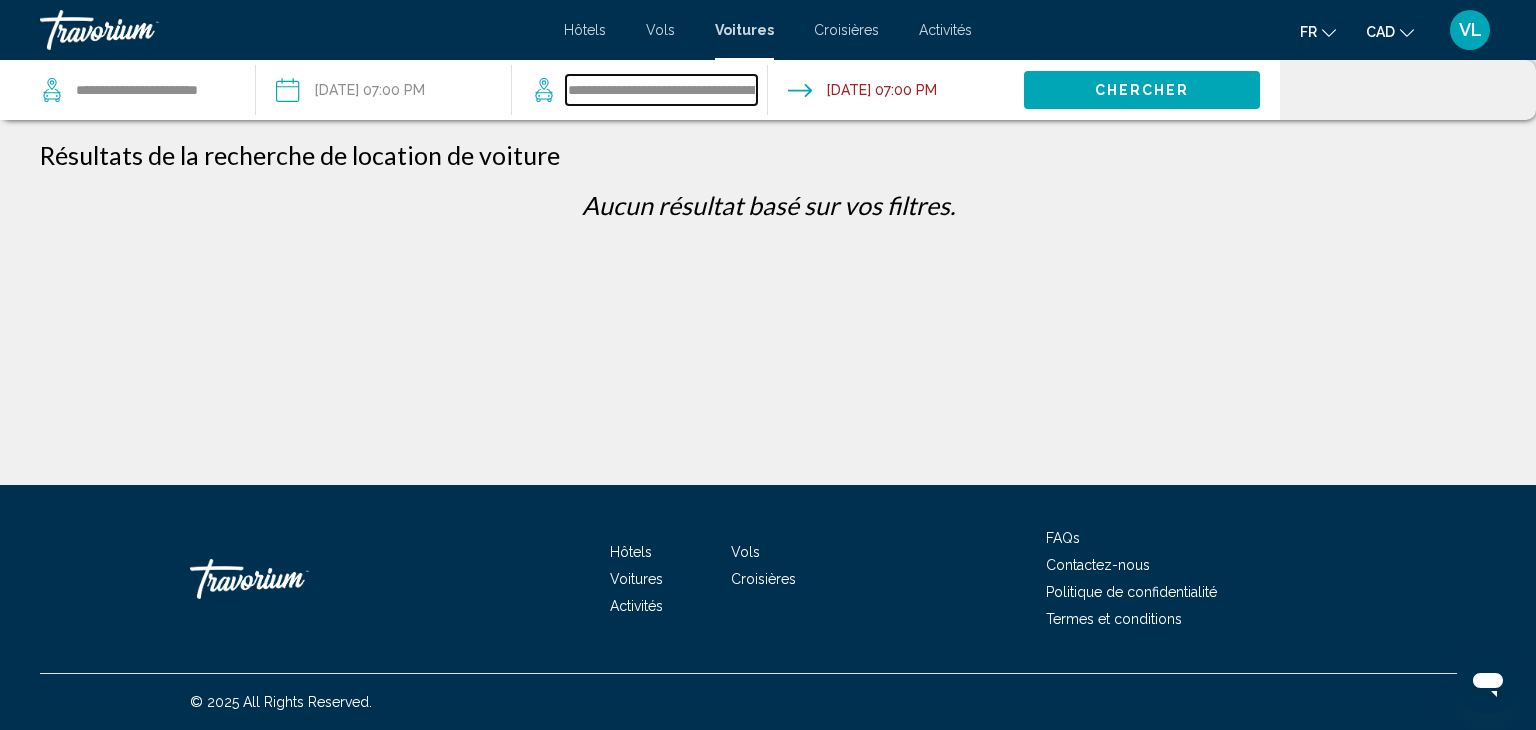 click on "**********" at bounding box center [661, 90] 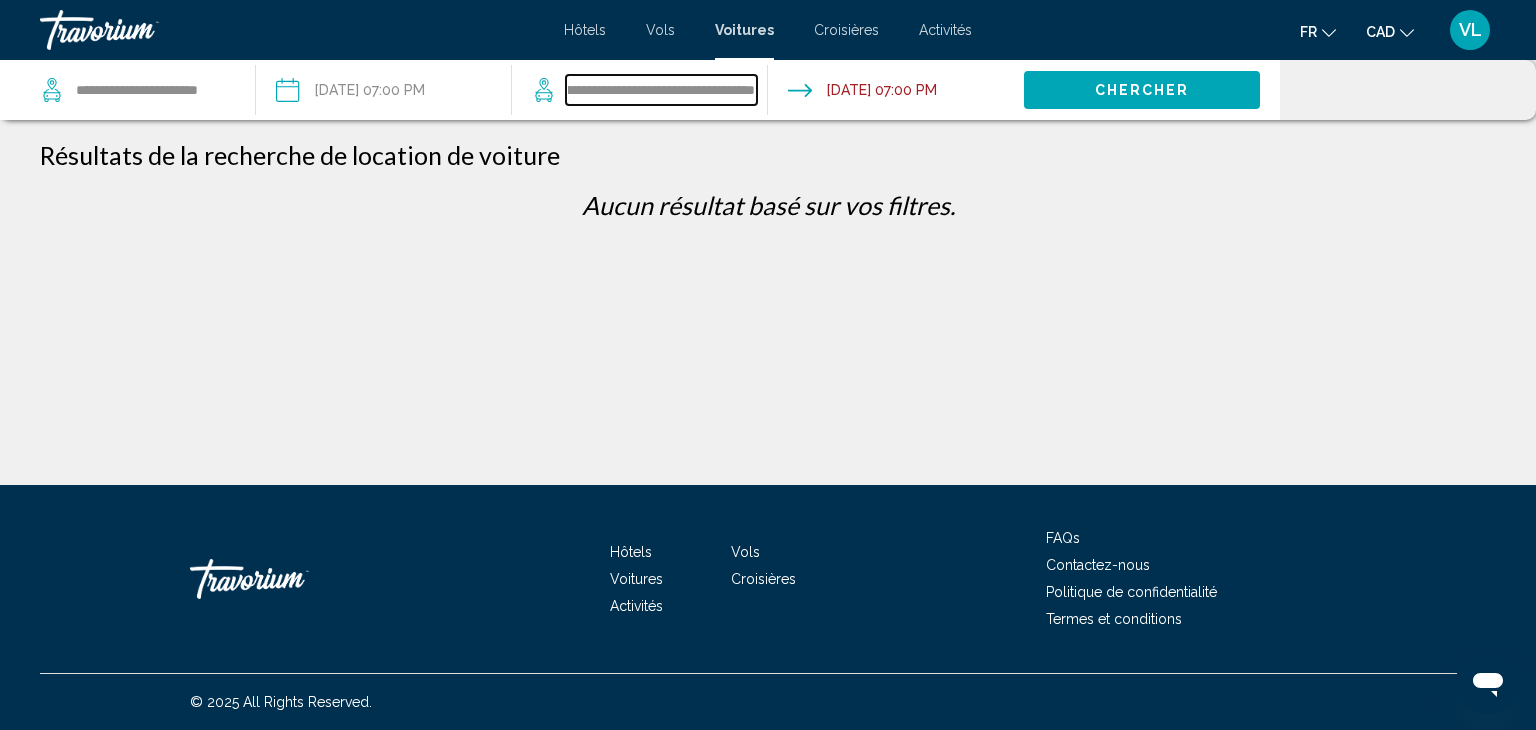 drag, startPoint x: 571, startPoint y: 89, endPoint x: 908, endPoint y: 117, distance: 338.1612 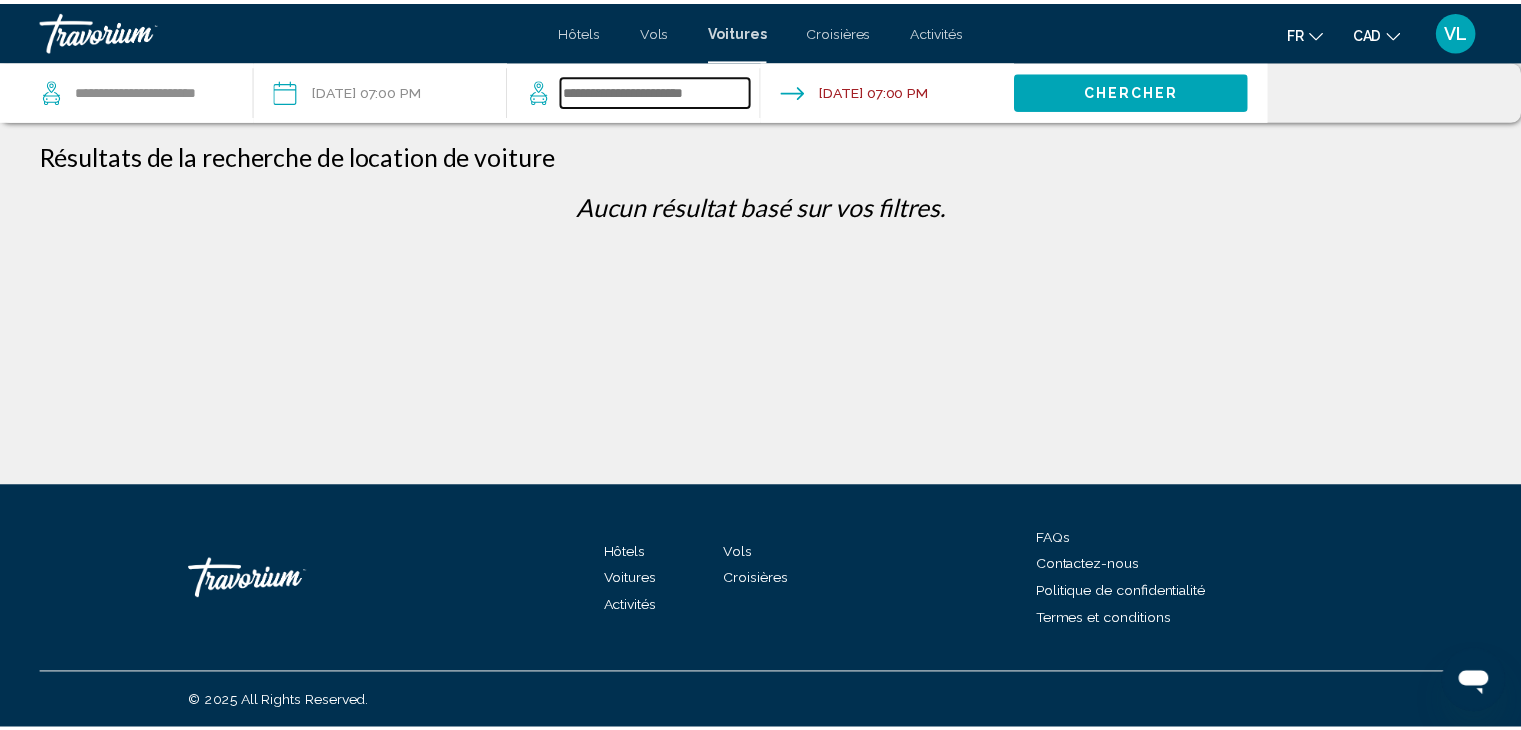 scroll, scrollTop: 0, scrollLeft: 0, axis: both 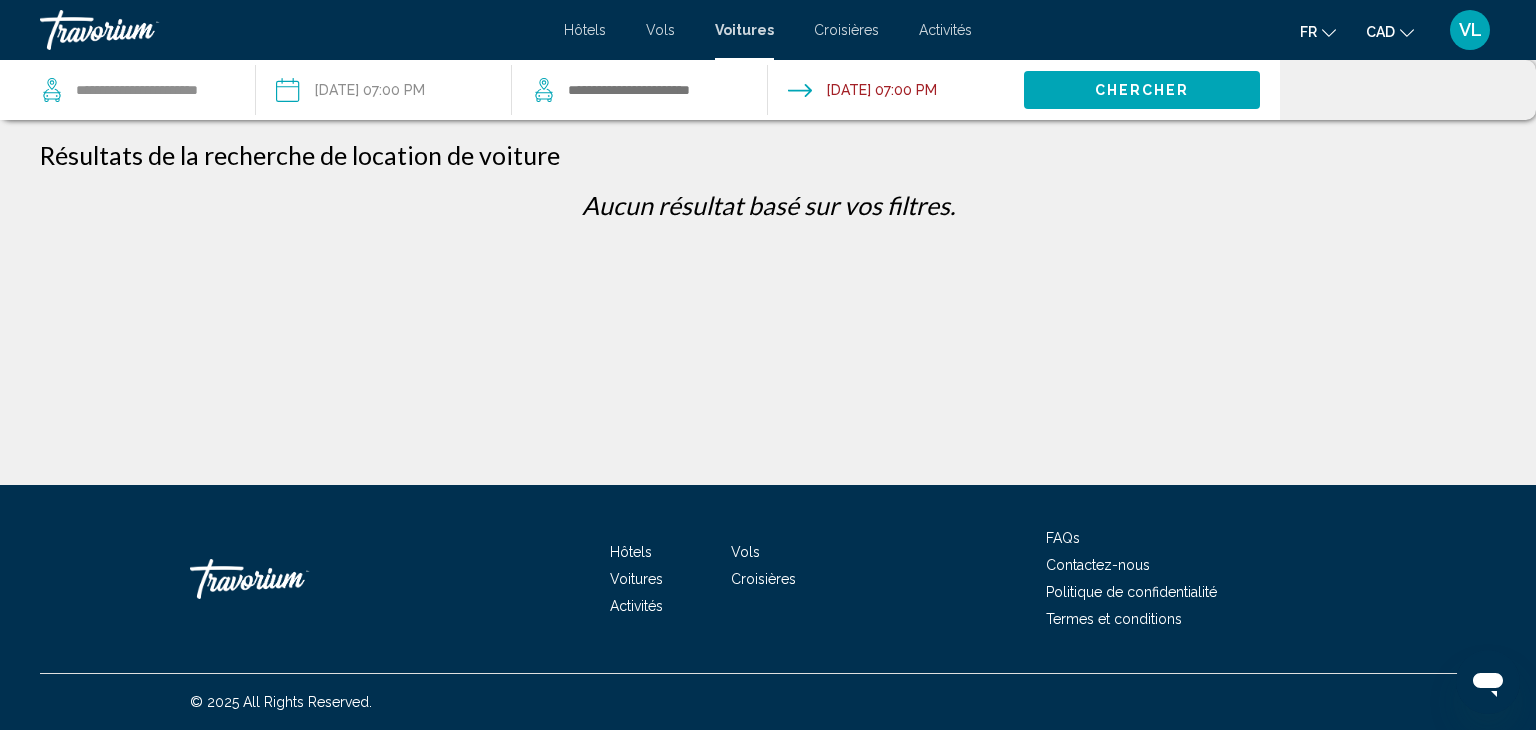 click 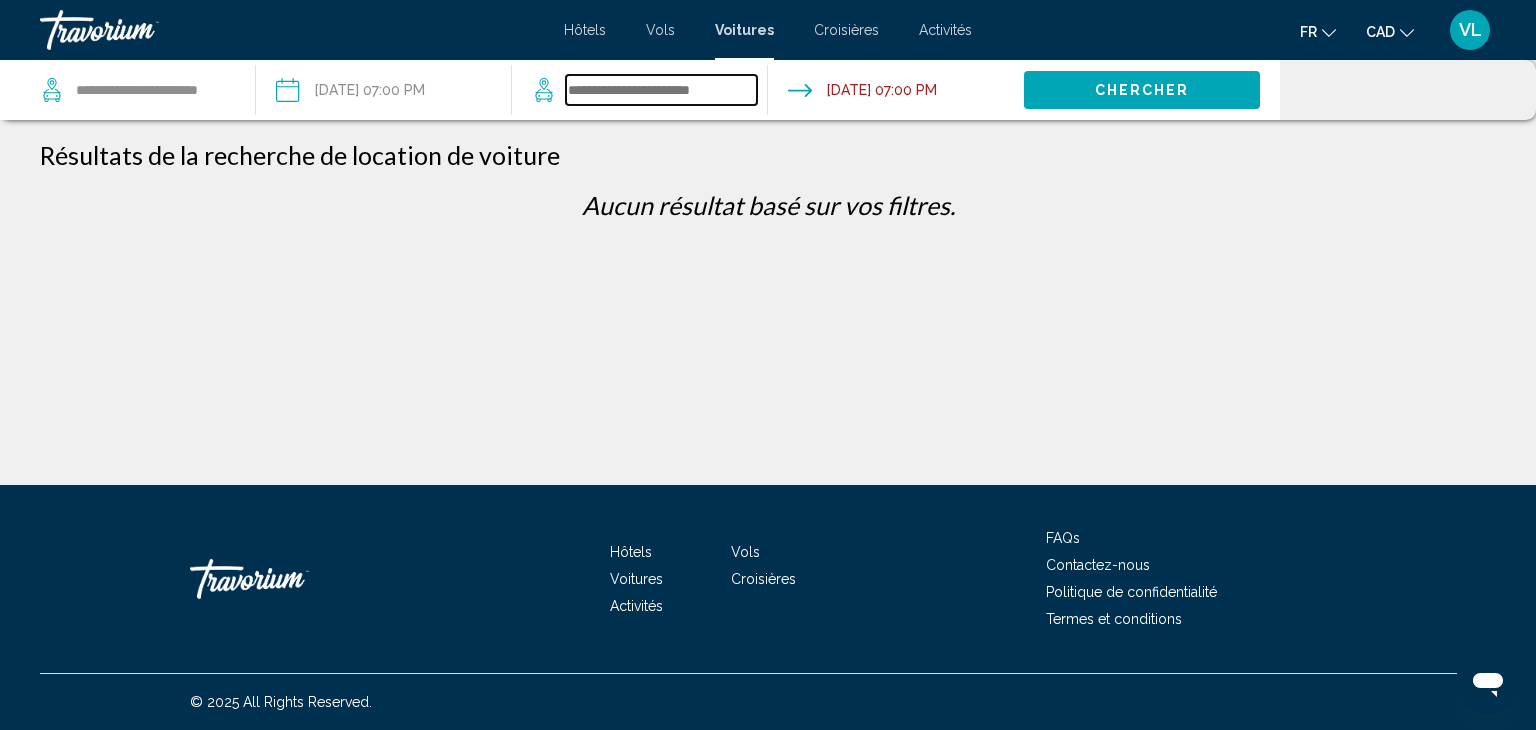 click at bounding box center [661, 90] 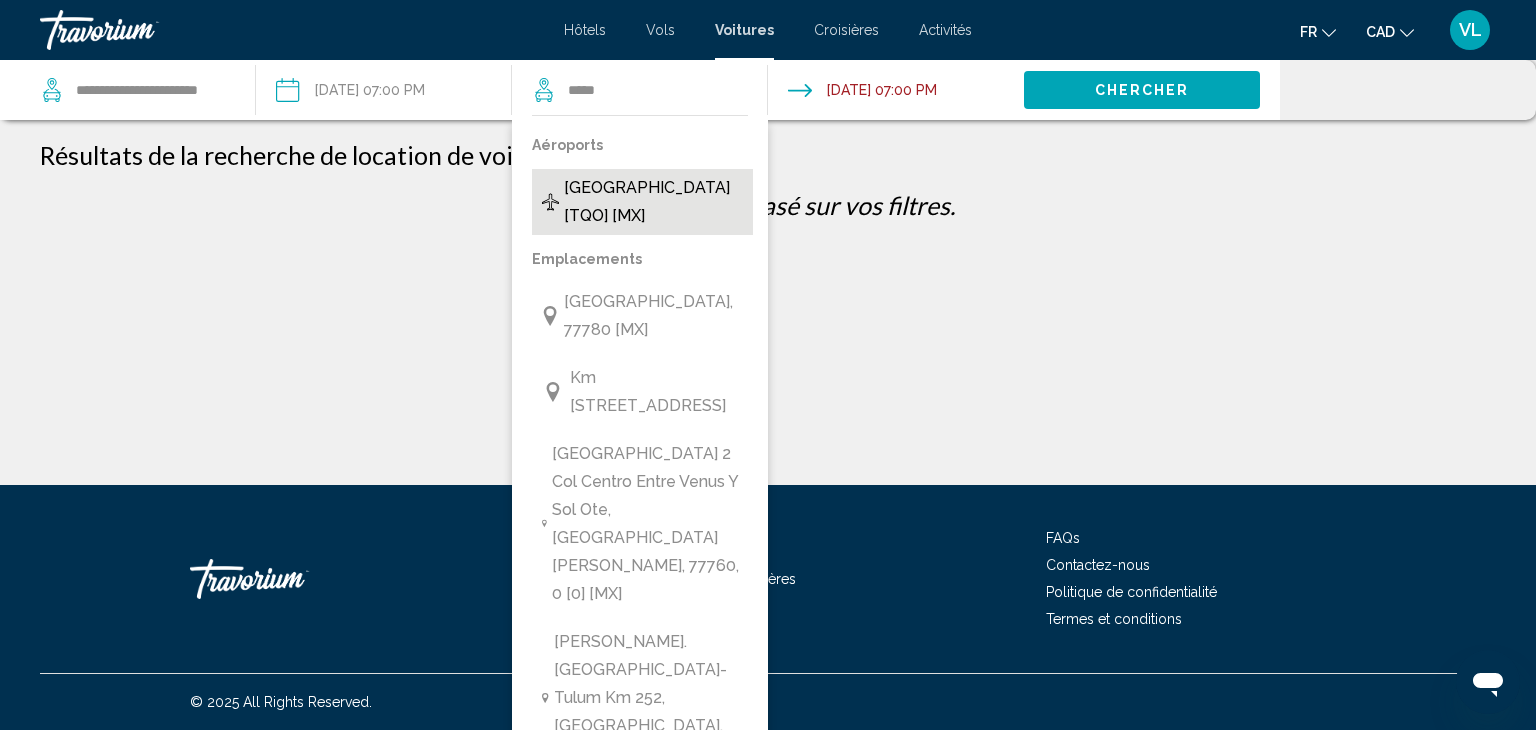 click on "[GEOGRAPHIC_DATA] [TQO] [MX]" at bounding box center (653, 202) 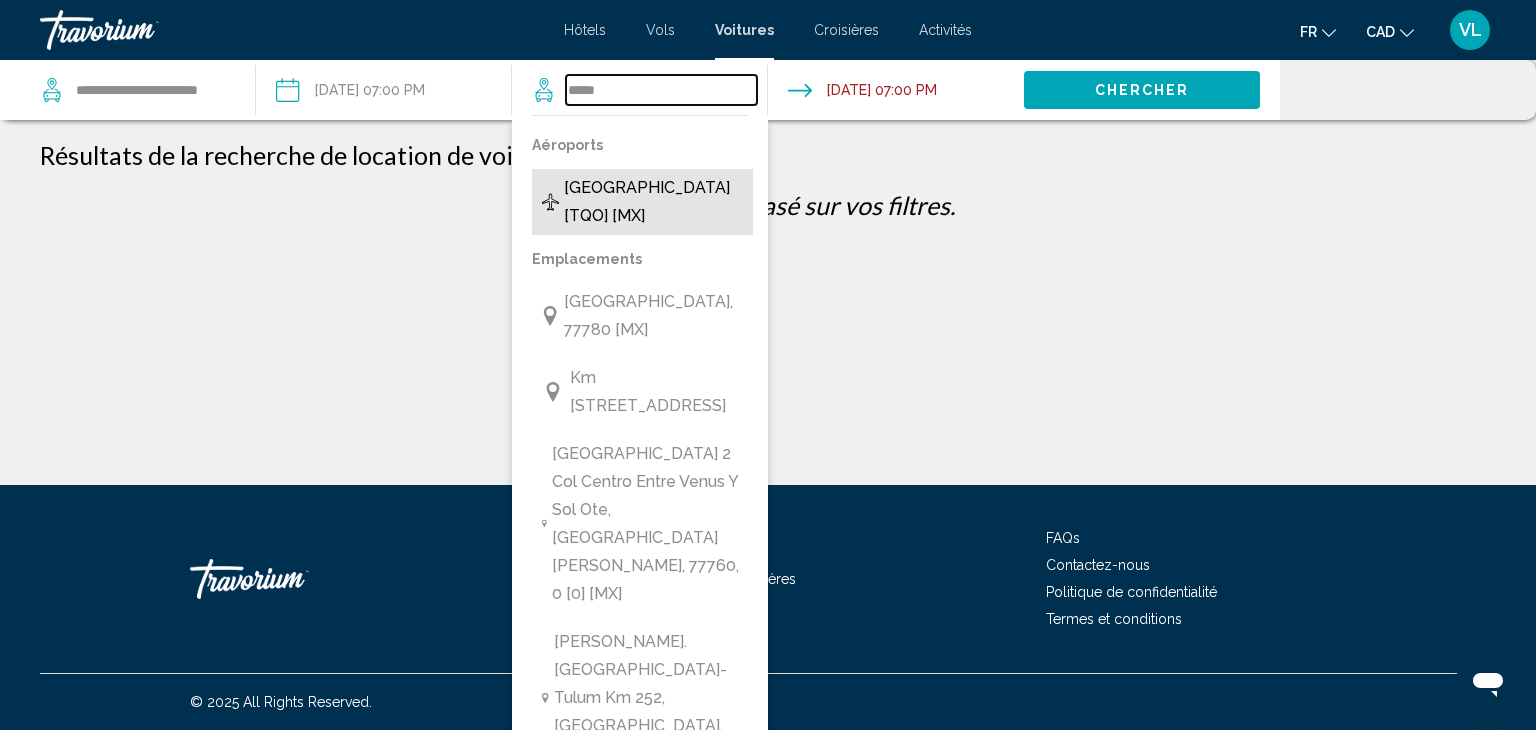 type on "**********" 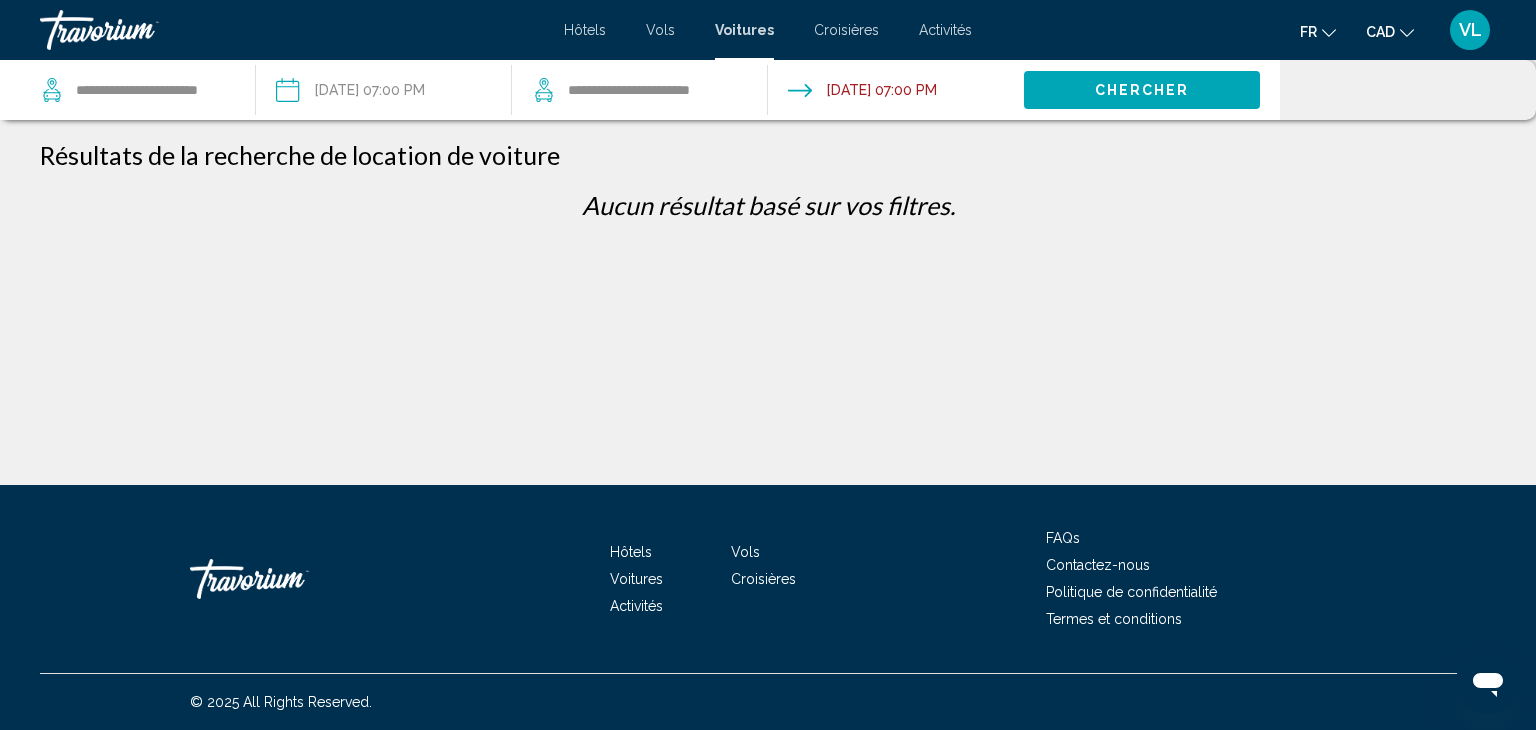click on "Chercher" 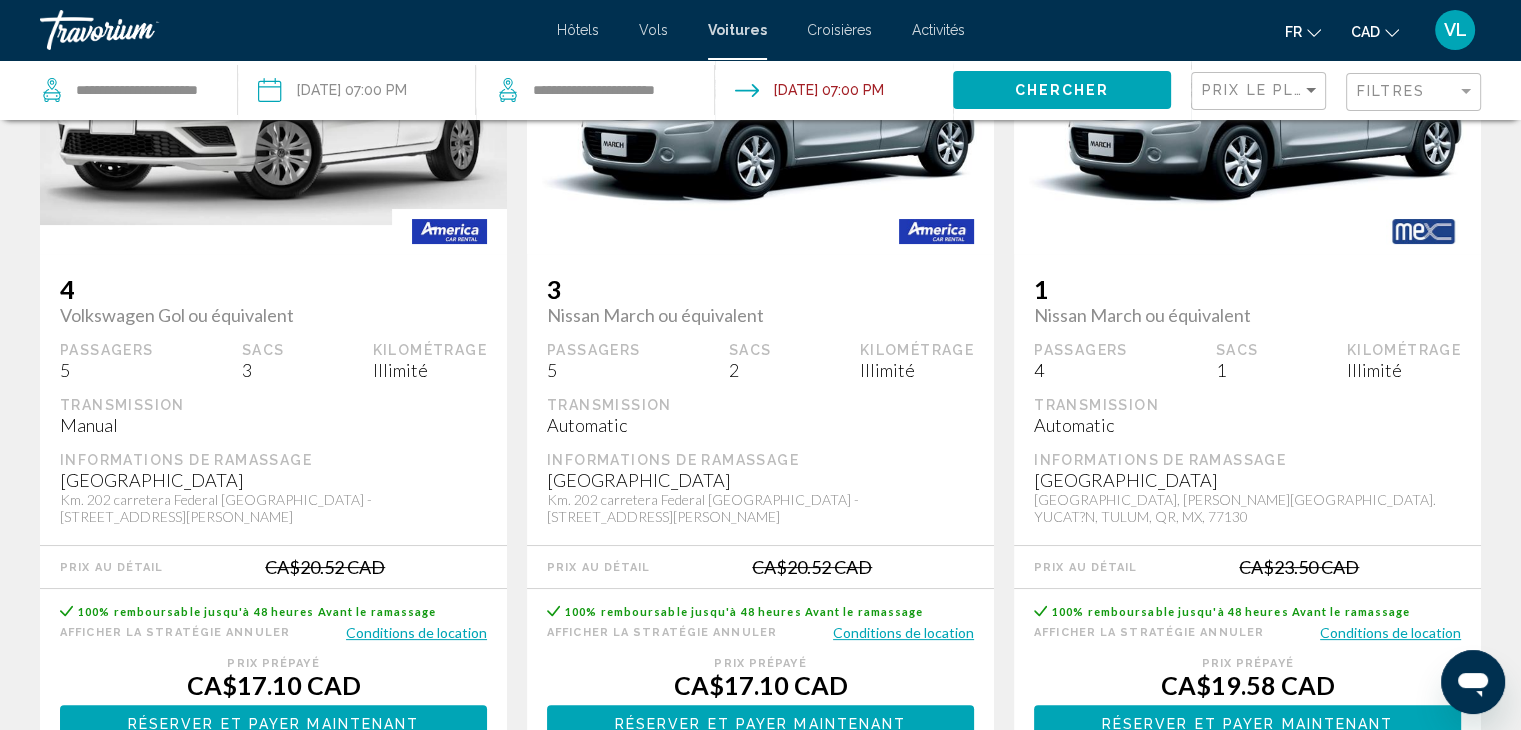 scroll, scrollTop: 260, scrollLeft: 0, axis: vertical 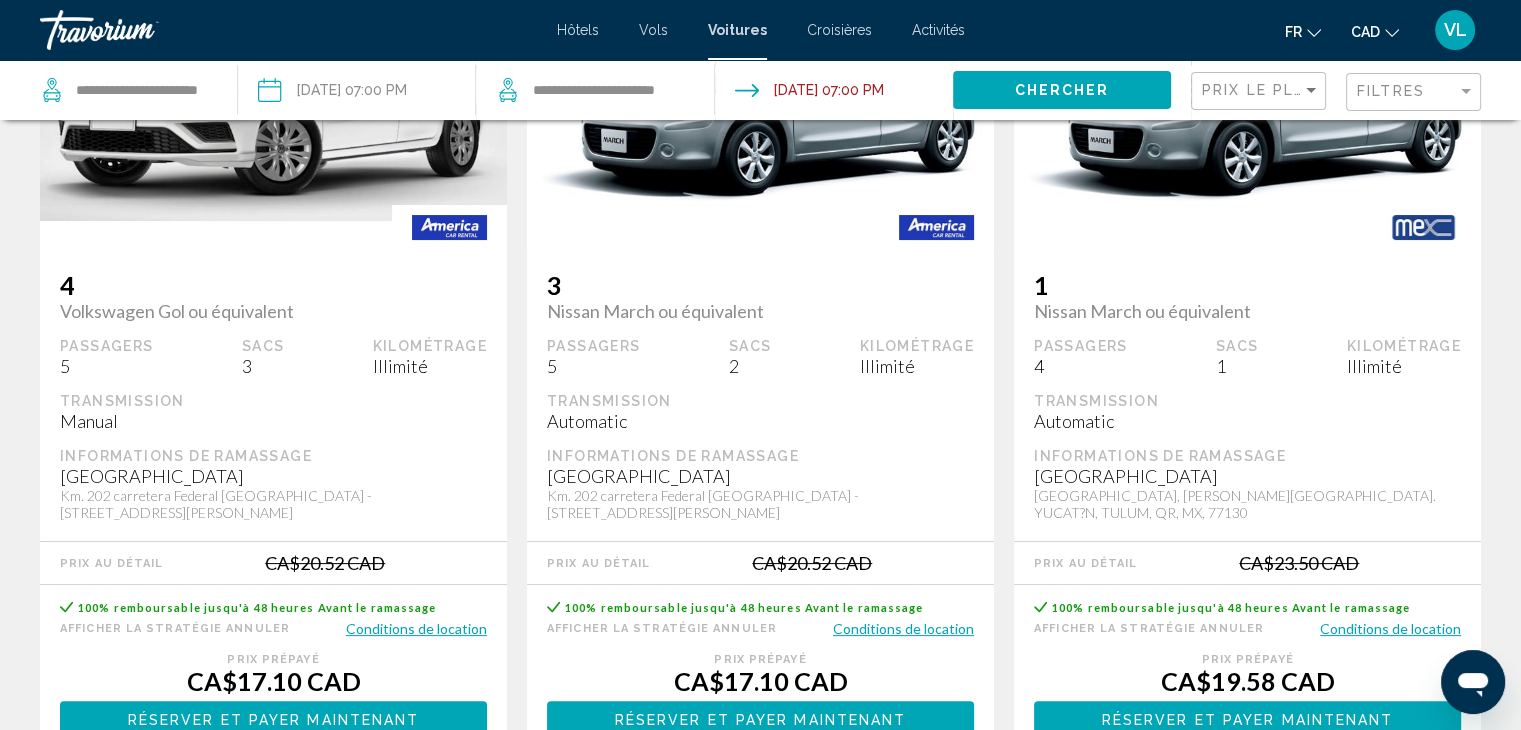 click on "Réserver et payer maintenant" at bounding box center (274, 720) 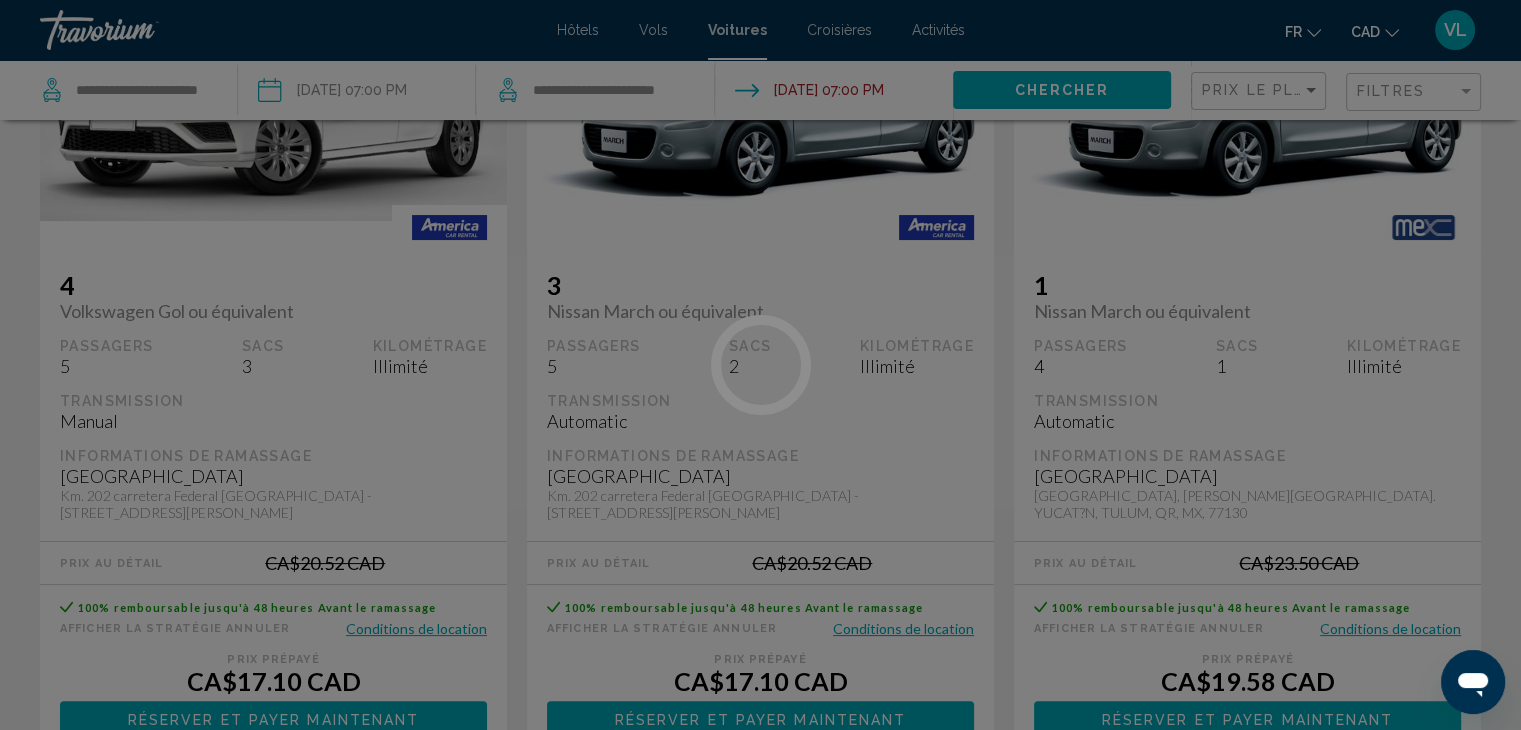 scroll, scrollTop: 0, scrollLeft: 0, axis: both 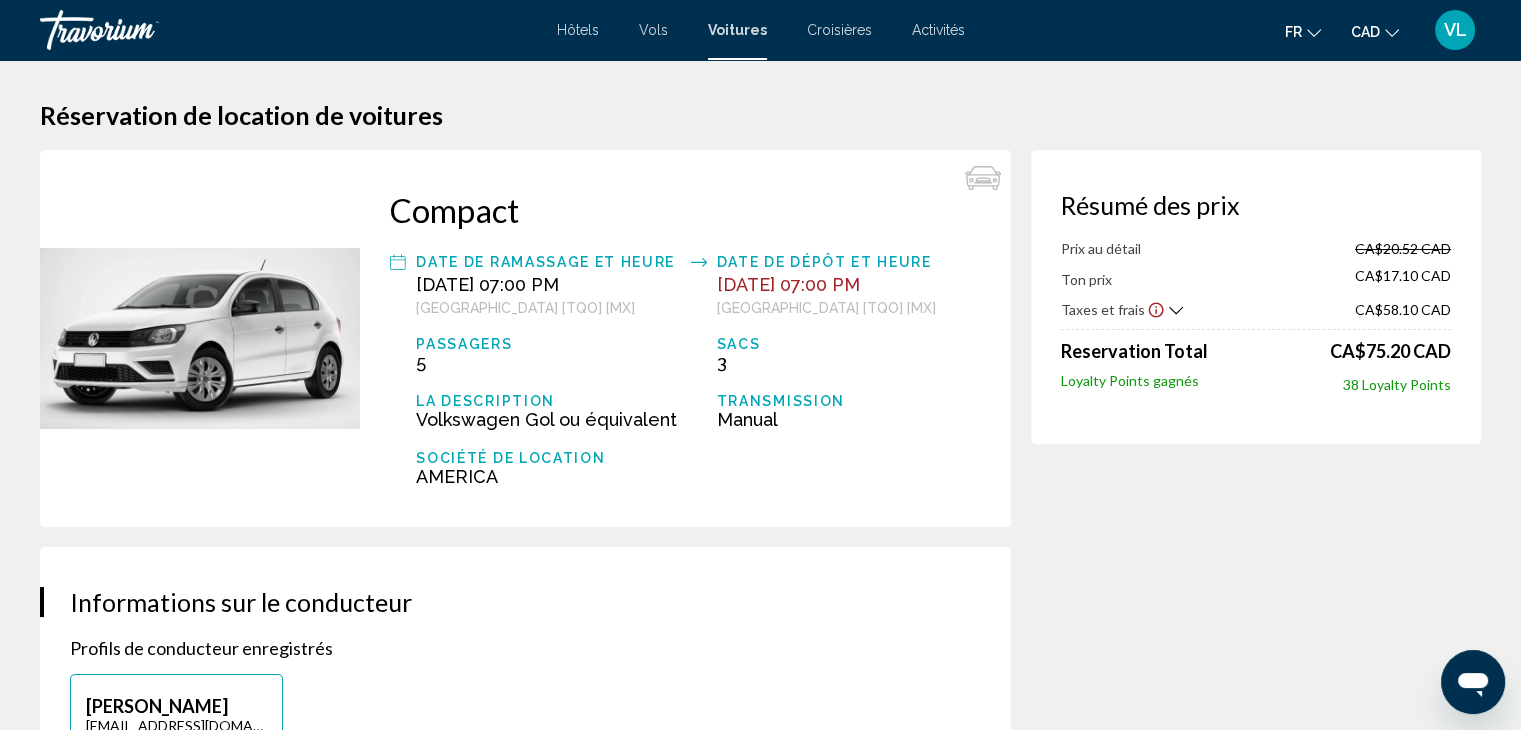 click 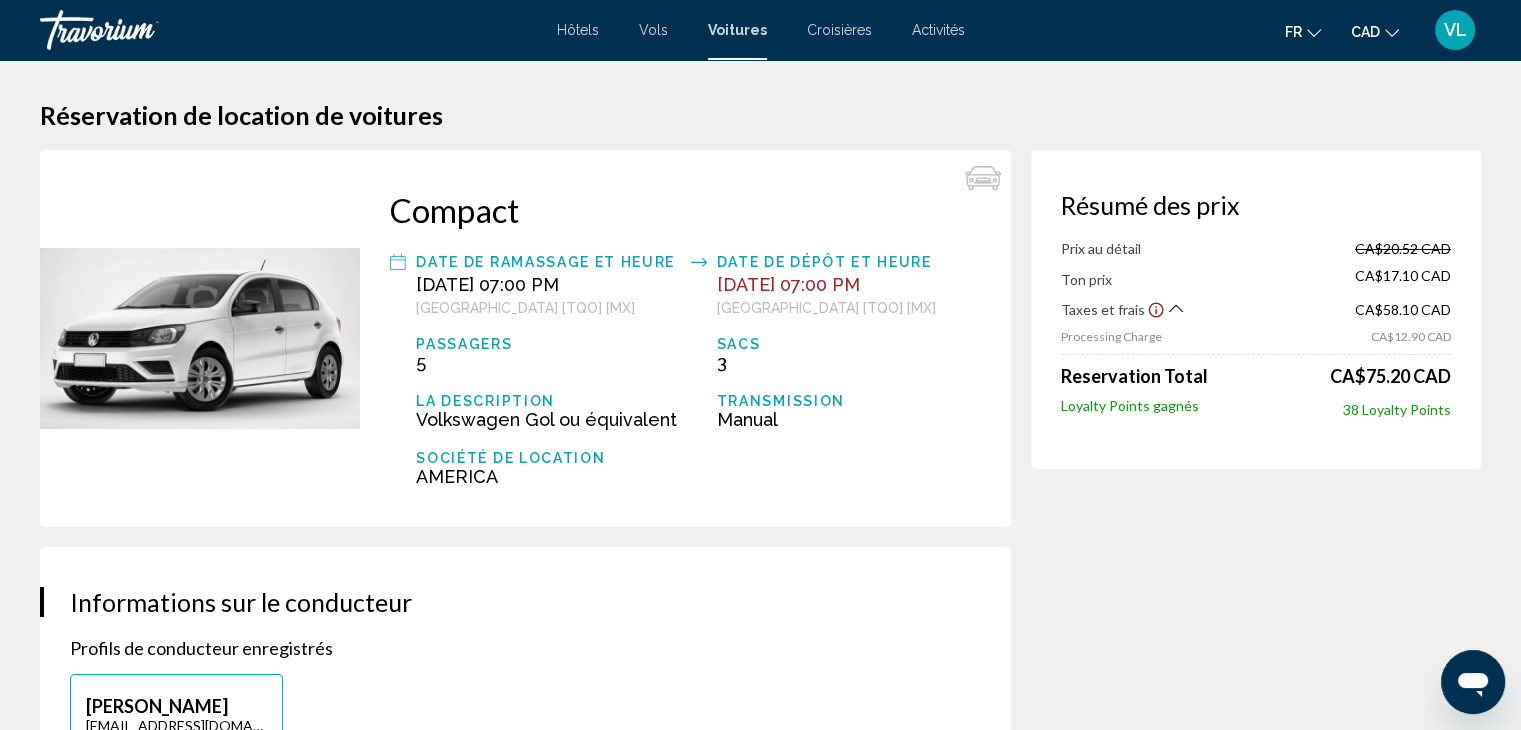 click 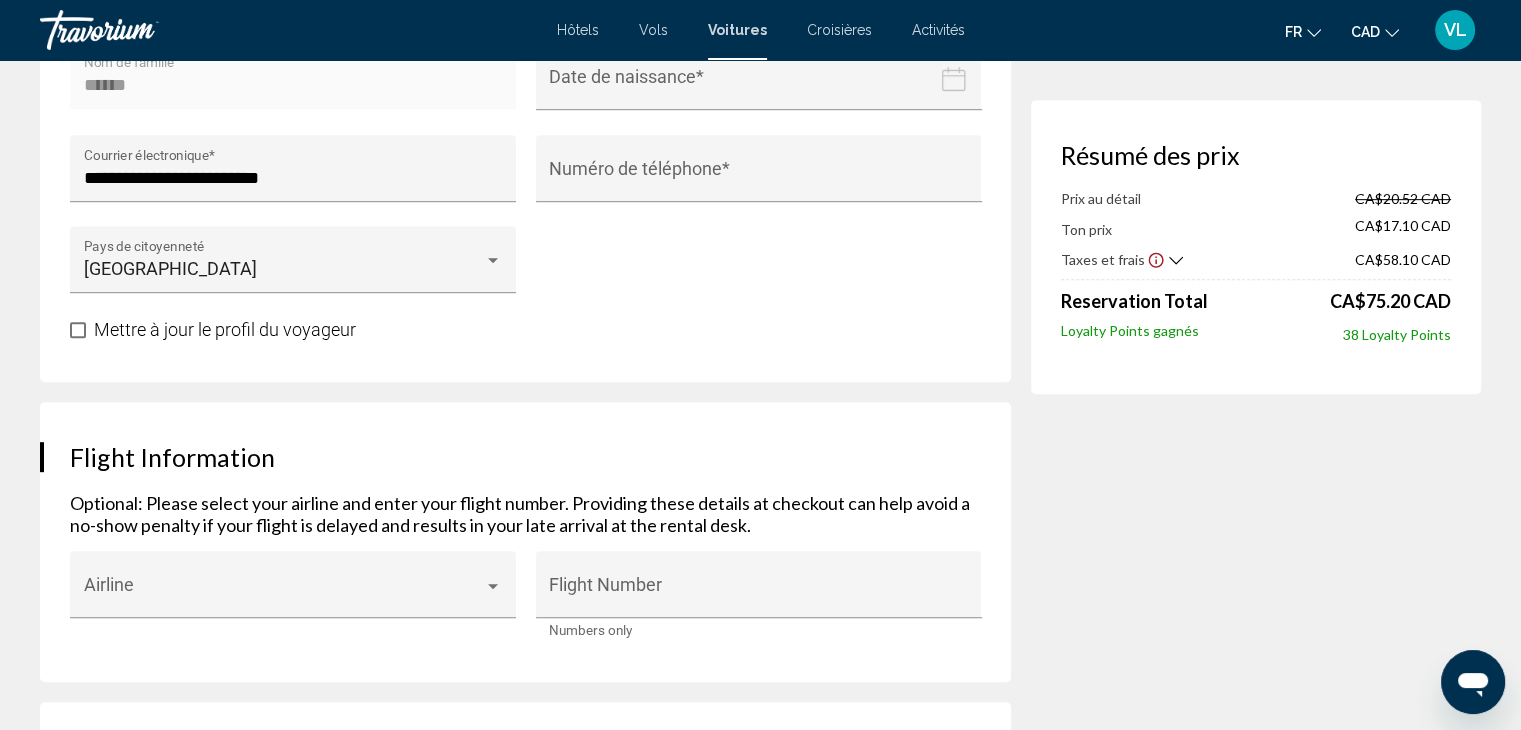 scroll, scrollTop: 0, scrollLeft: 0, axis: both 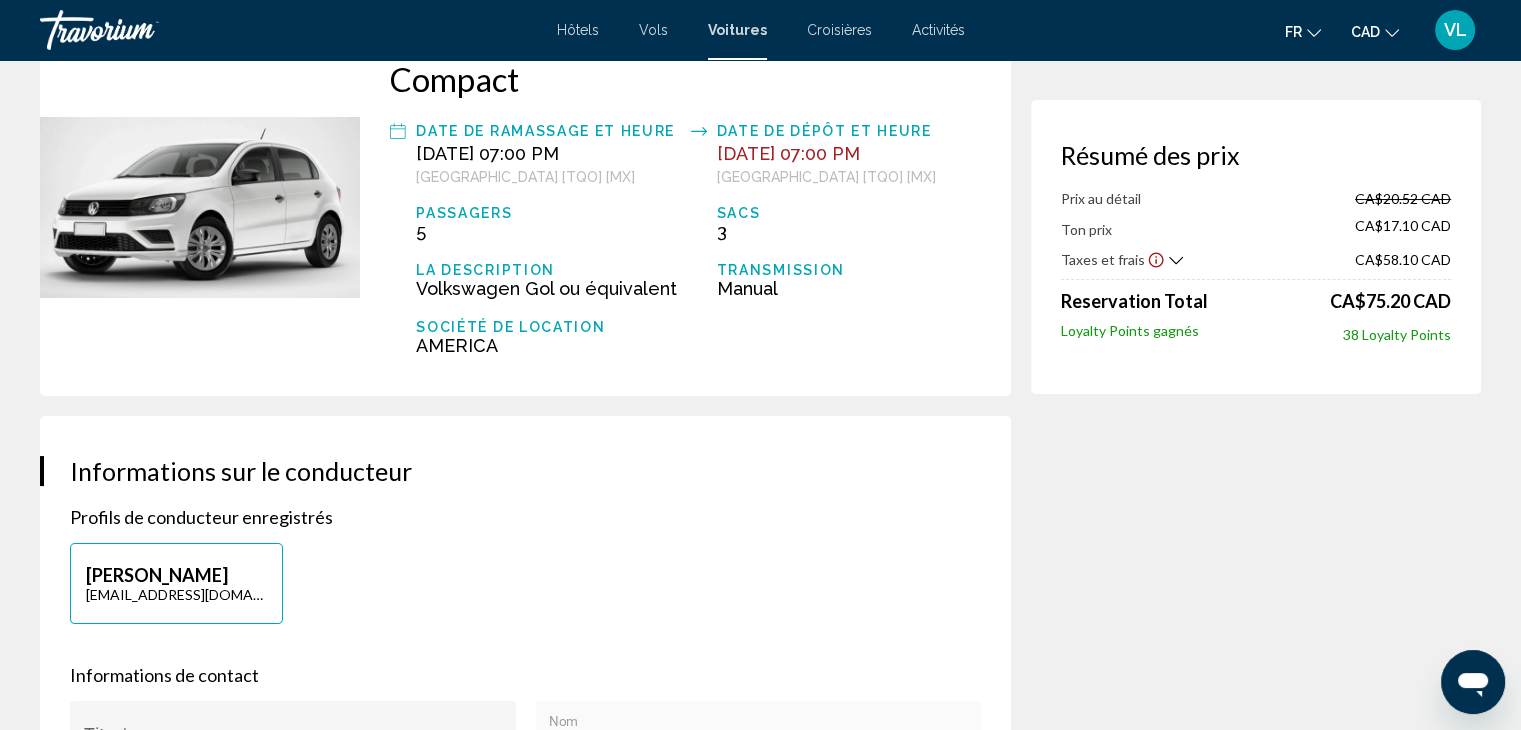 click on "Taxes et frais" at bounding box center [1122, 259] 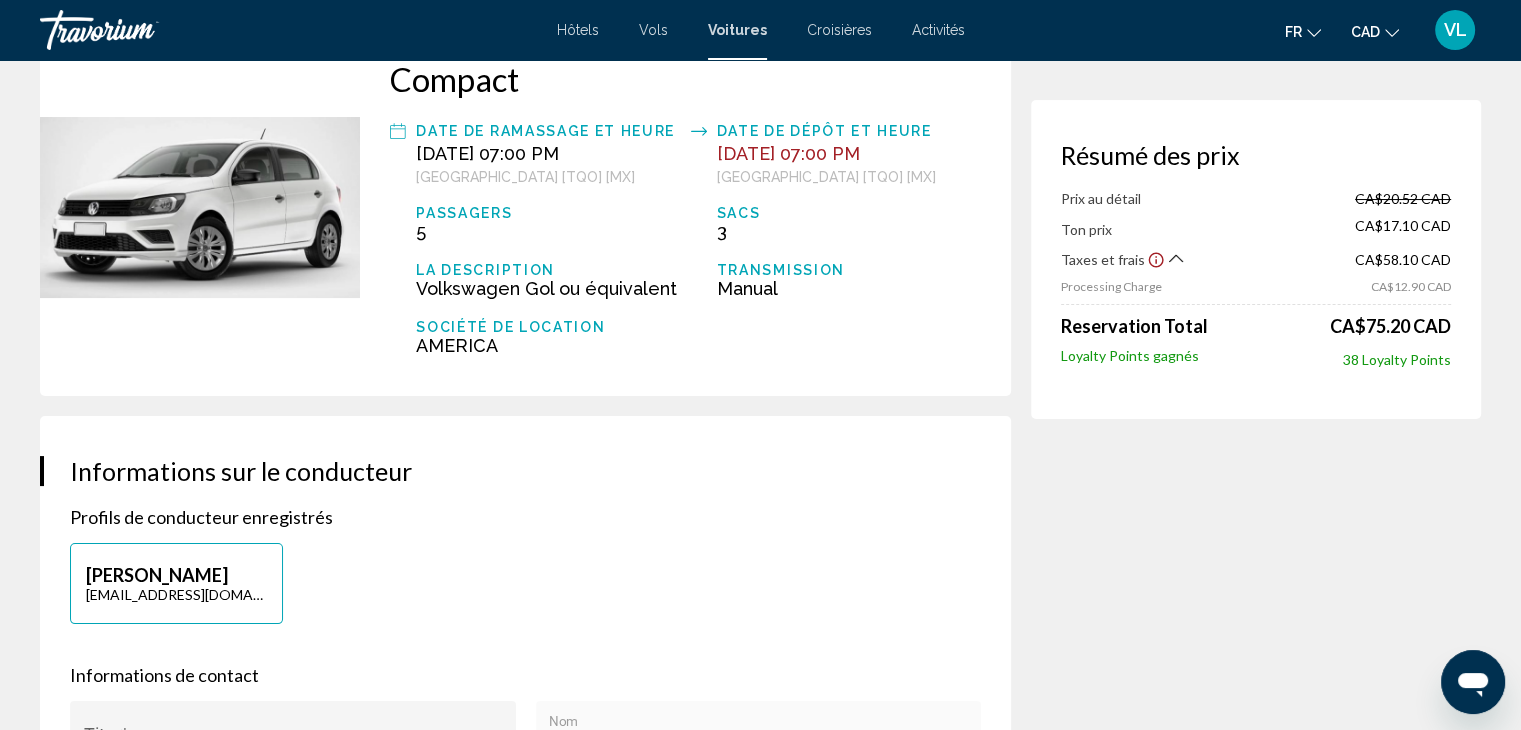 click on "Taxes et frais" at bounding box center [1122, 259] 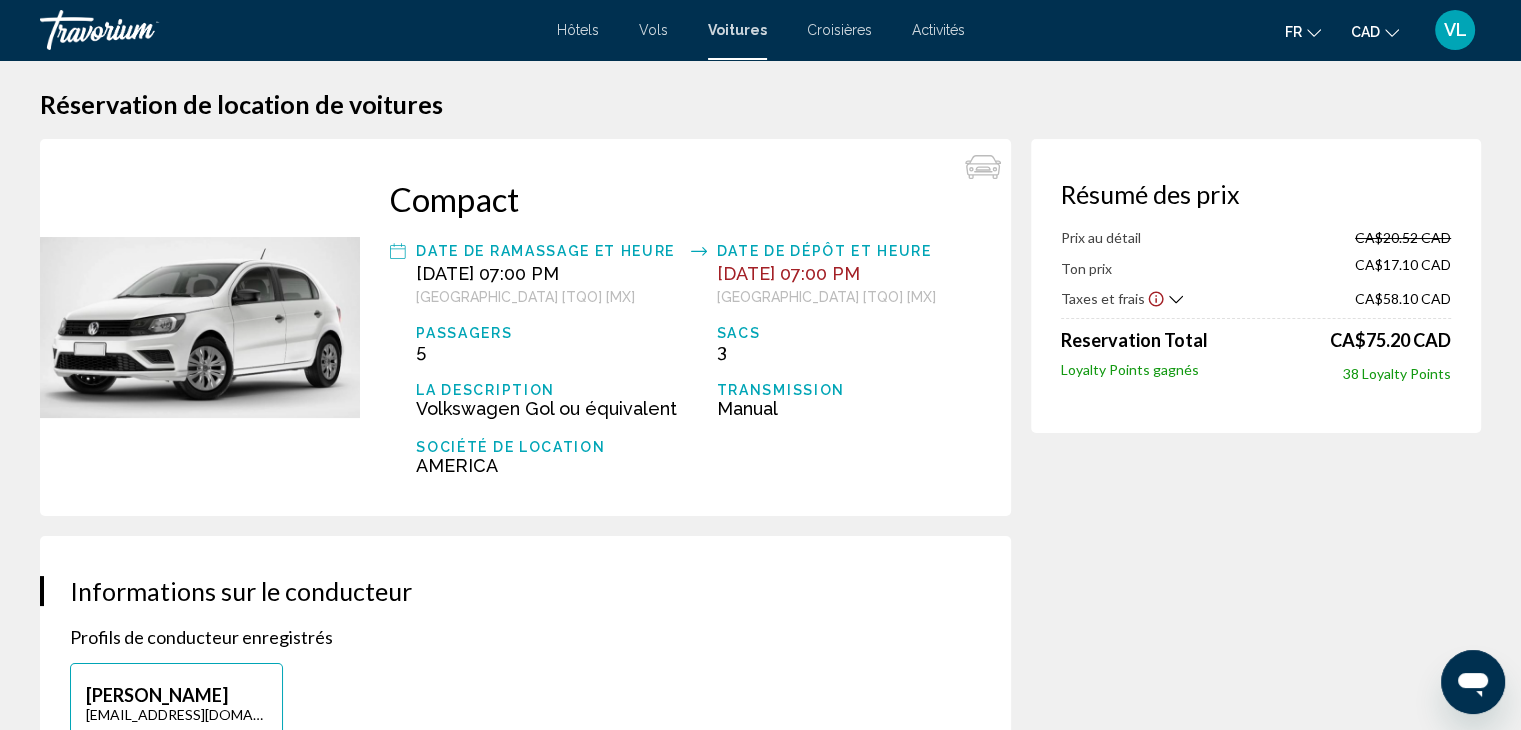 scroll, scrollTop: 0, scrollLeft: 0, axis: both 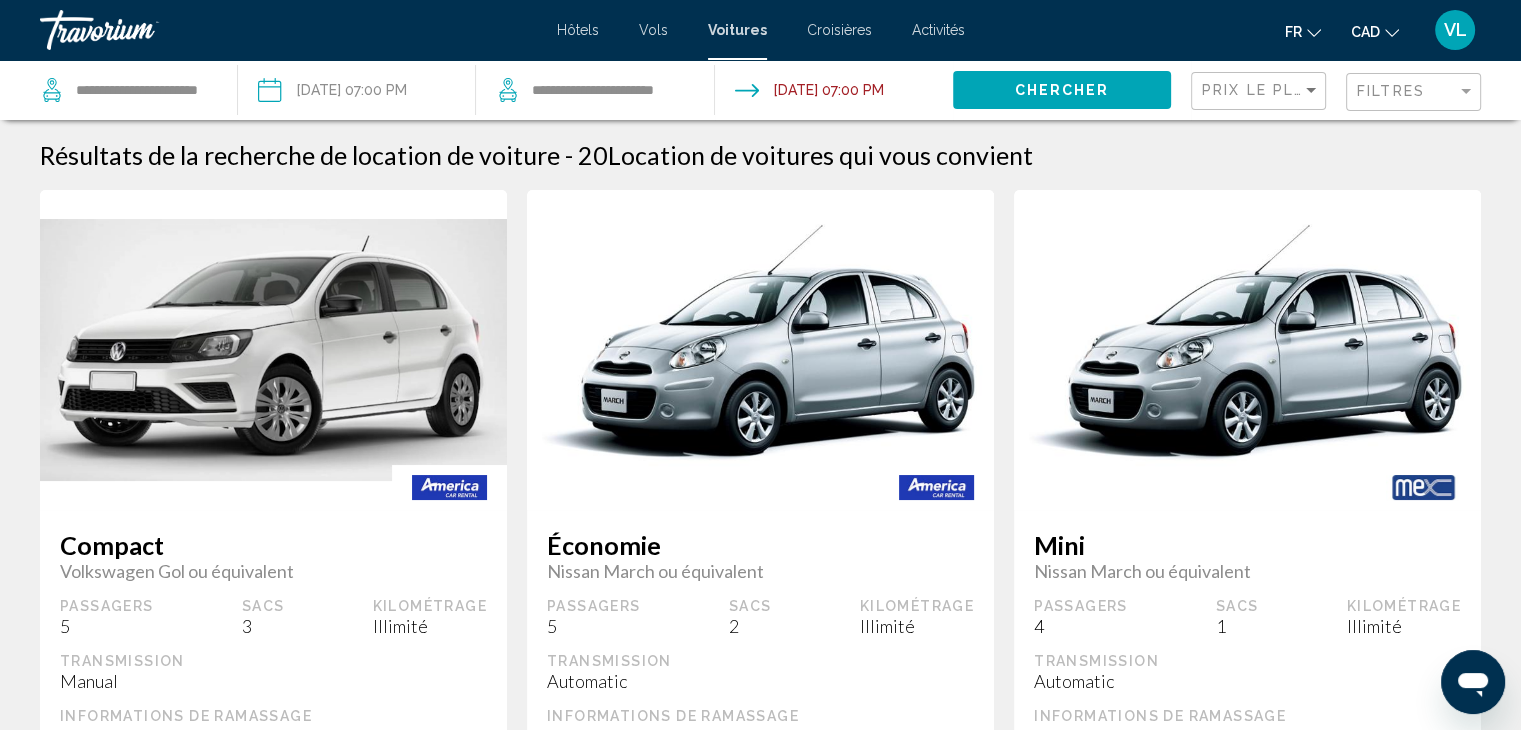 click at bounding box center [833, 93] 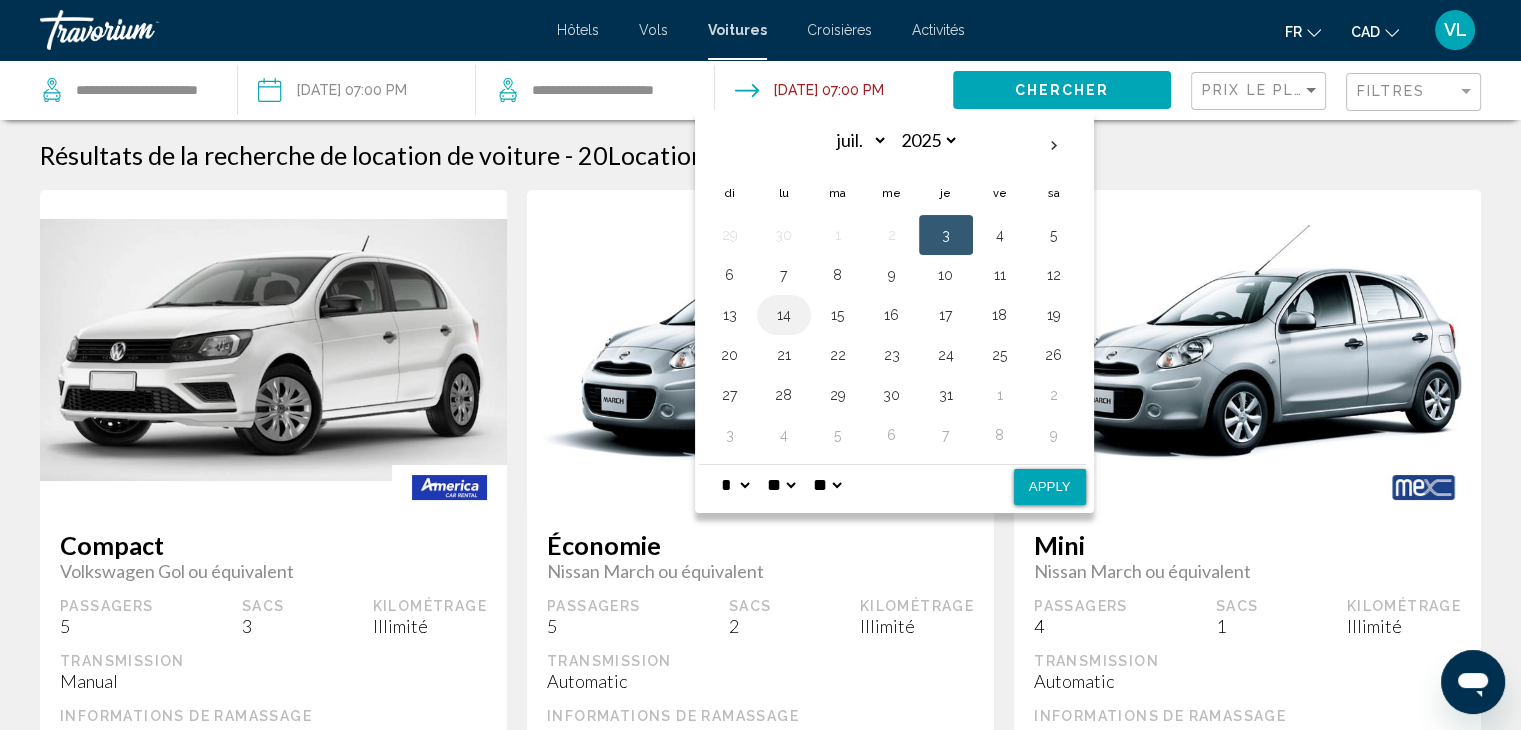 click on "14" at bounding box center (784, 315) 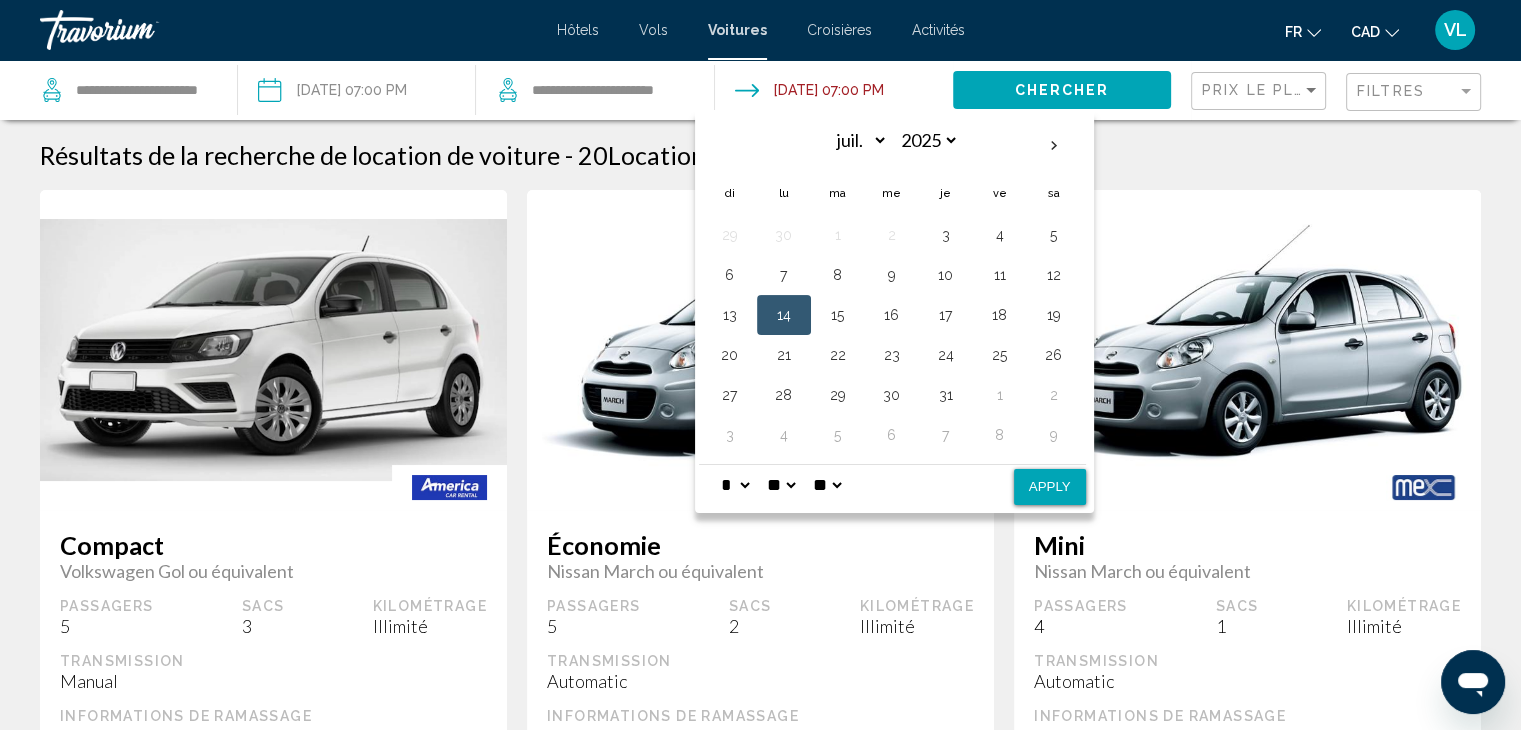 click on "Apply" at bounding box center [1050, 487] 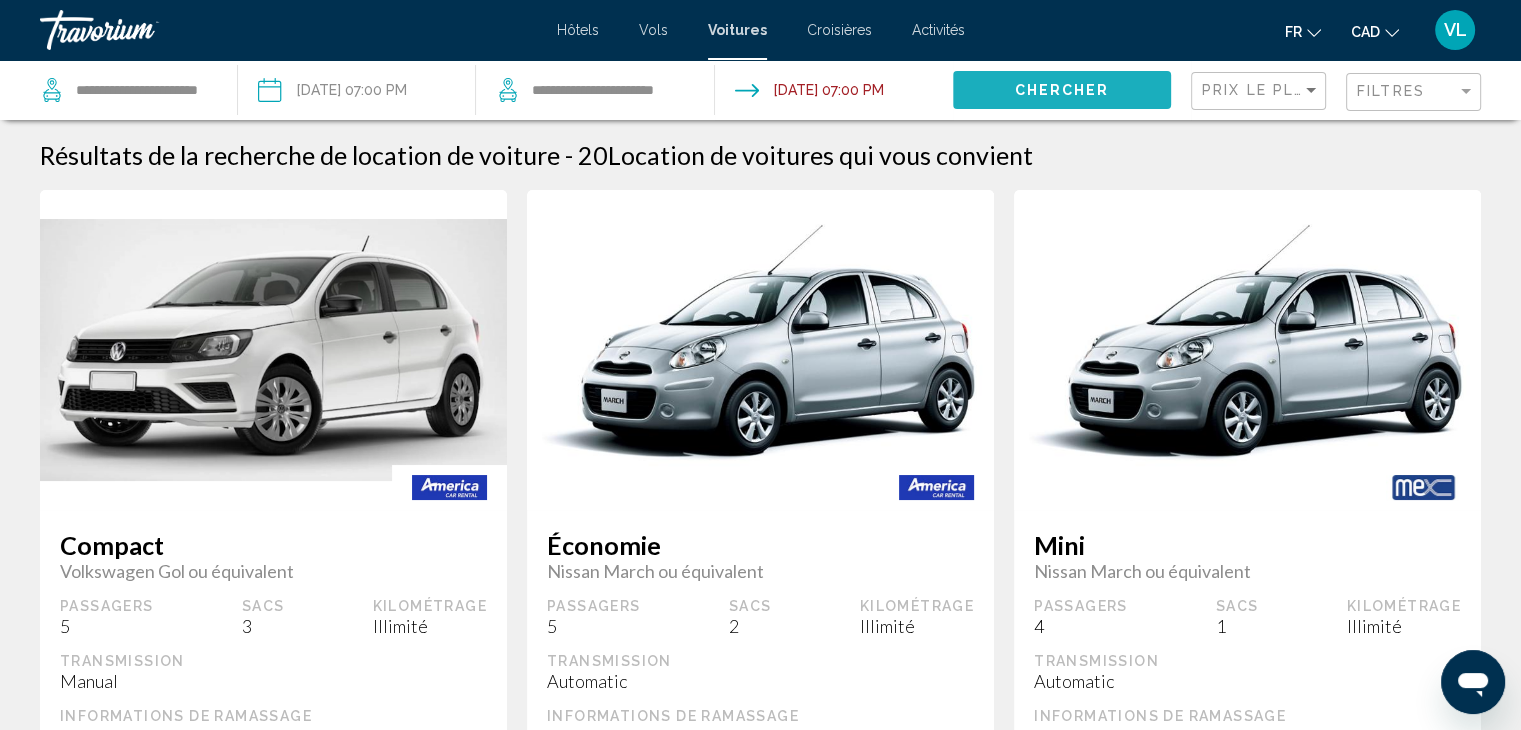 click on "Chercher" 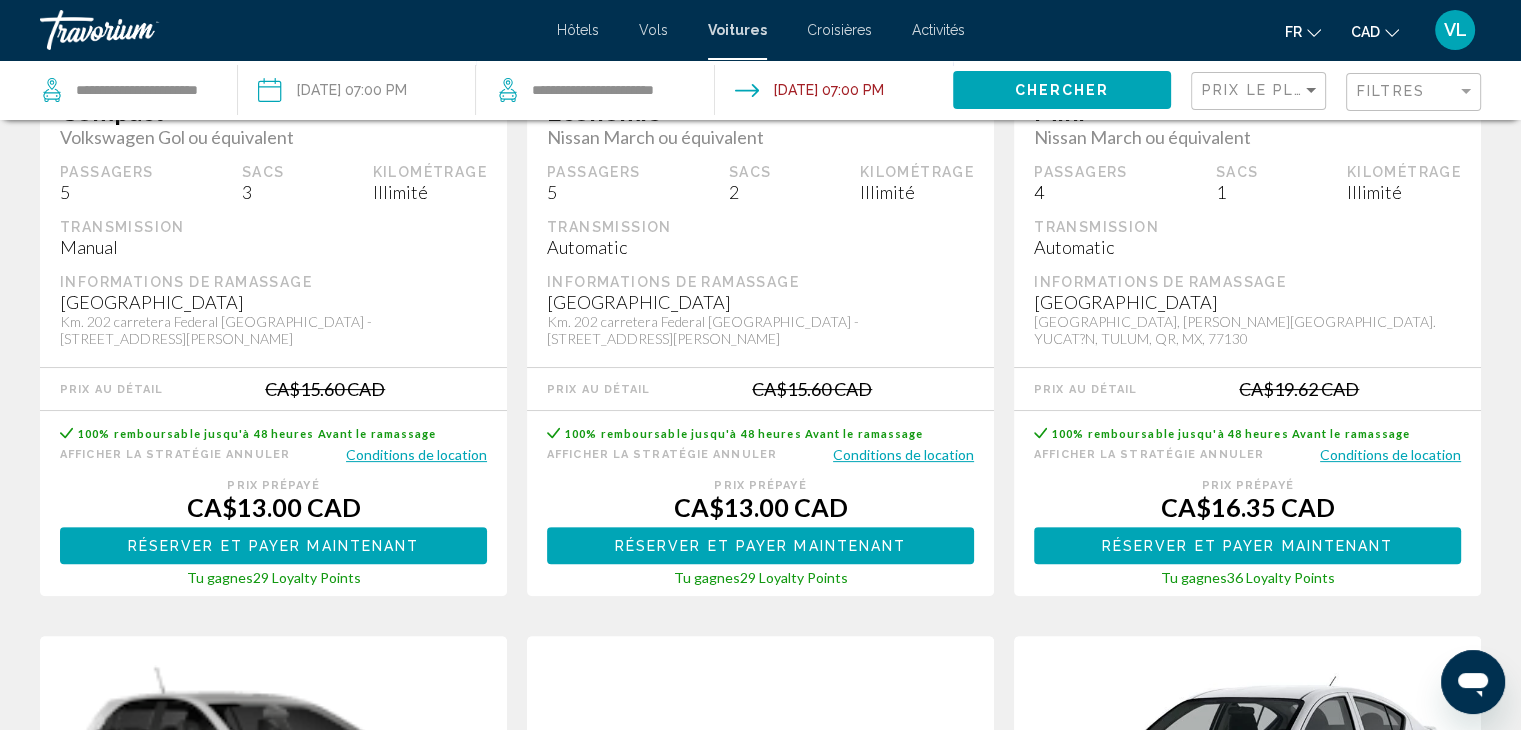 scroll, scrollTop: 448, scrollLeft: 0, axis: vertical 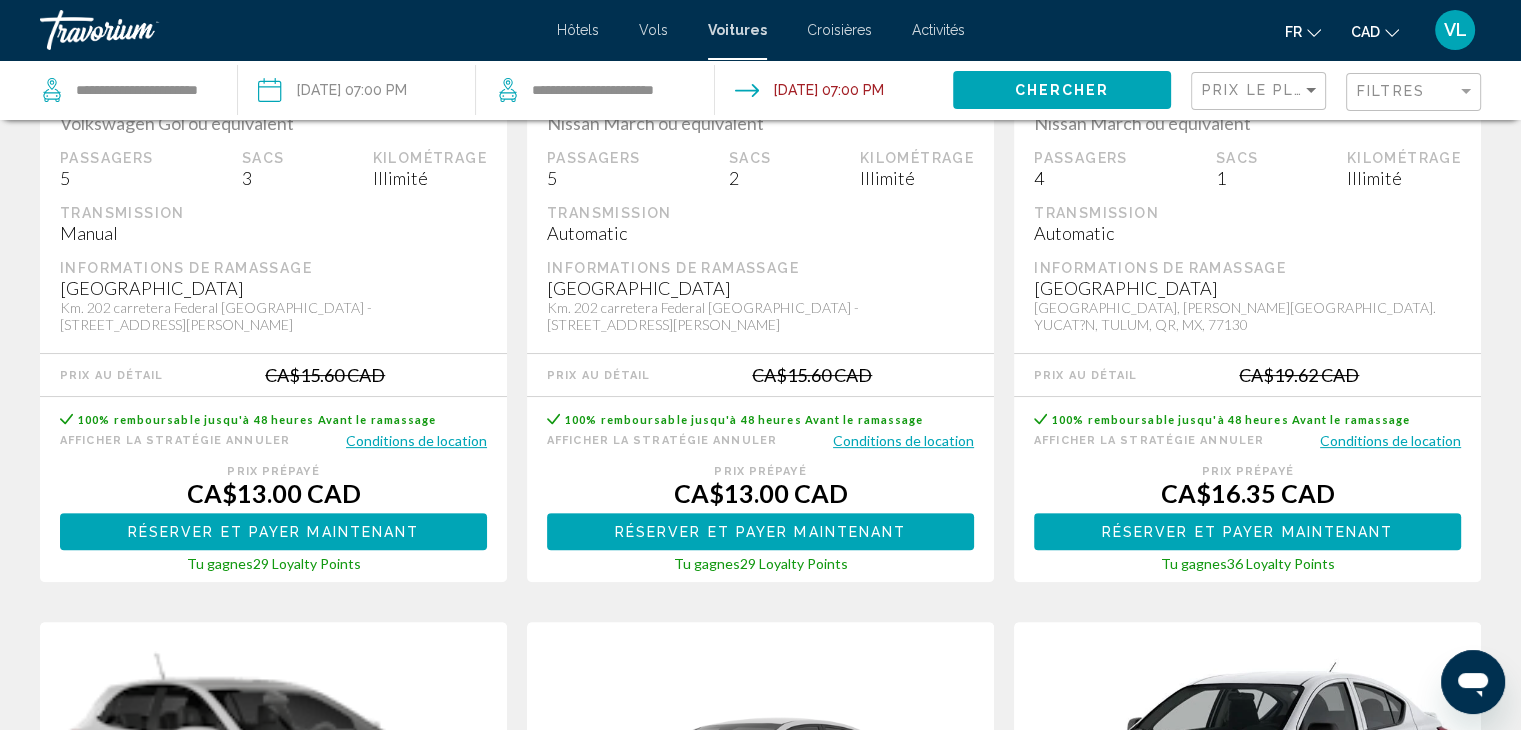 click on "Conditions de location" at bounding box center [416, 440] 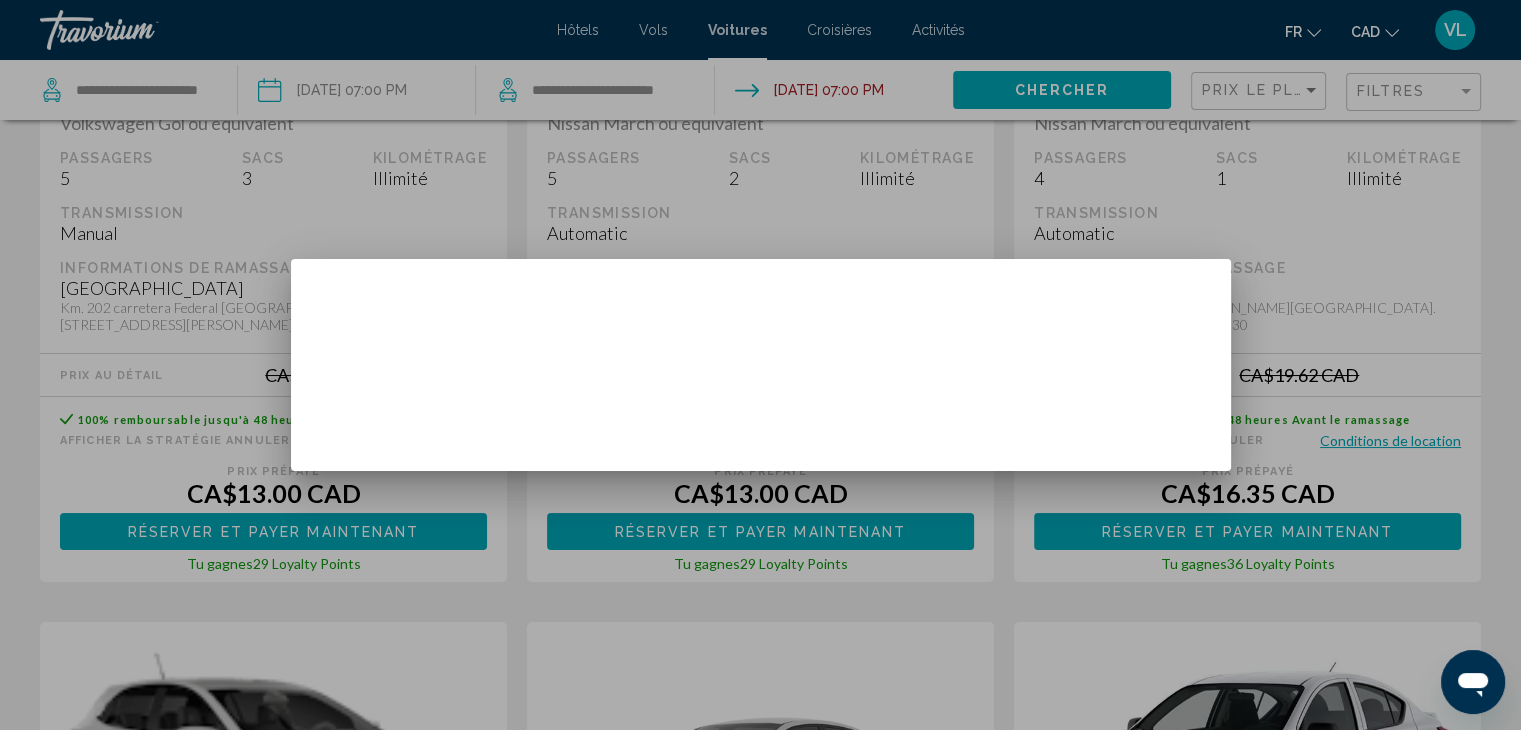 scroll, scrollTop: 0, scrollLeft: 0, axis: both 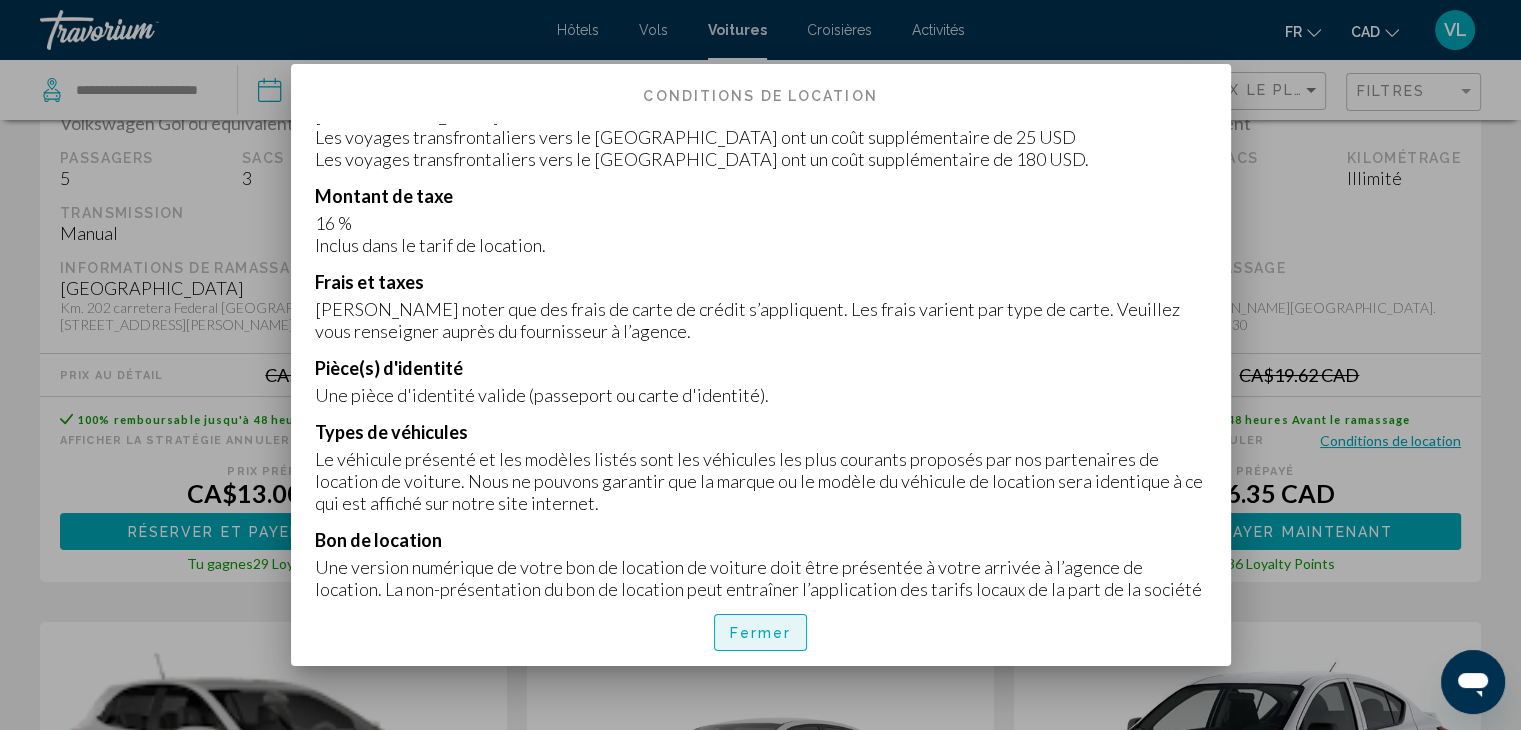 click on "Fermer" at bounding box center [761, 632] 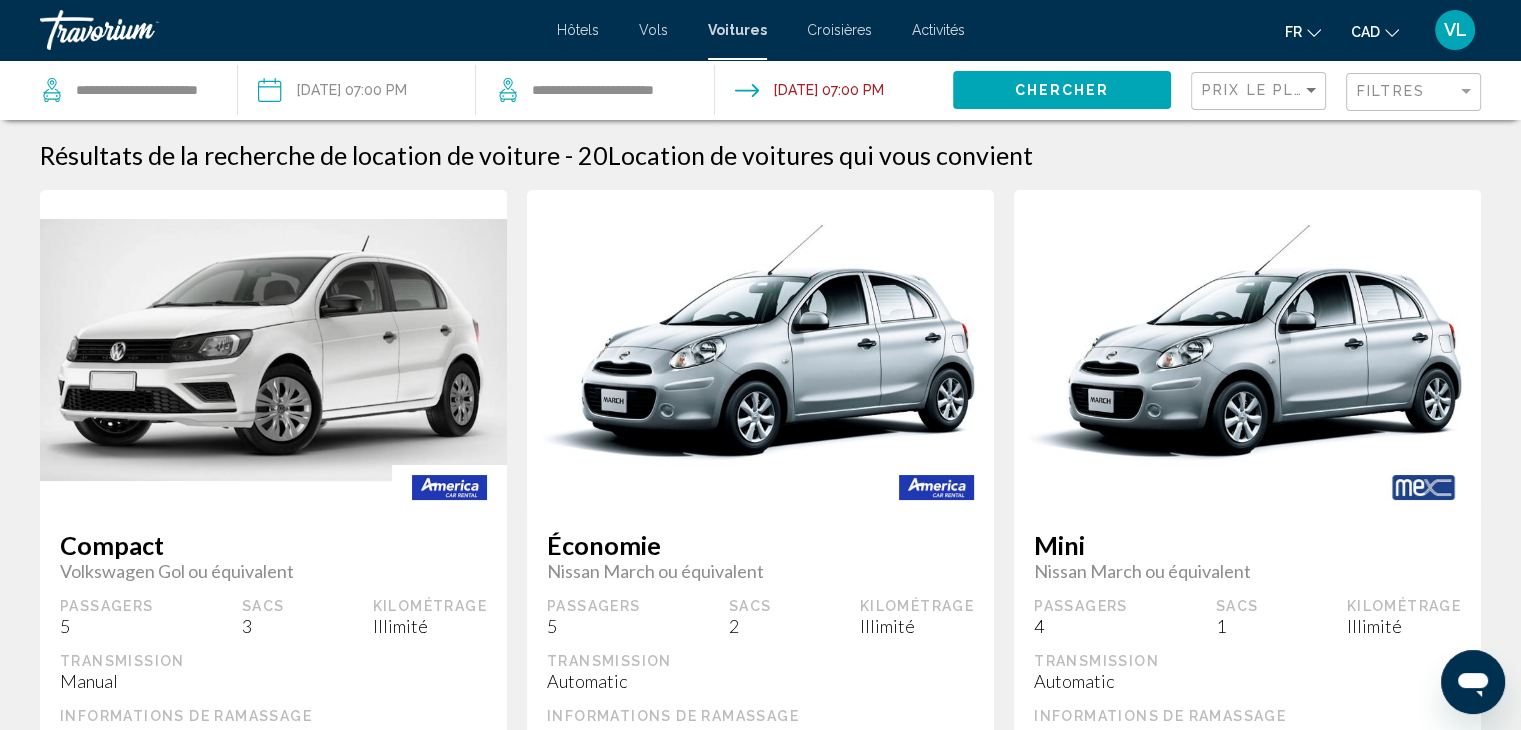scroll, scrollTop: 448, scrollLeft: 0, axis: vertical 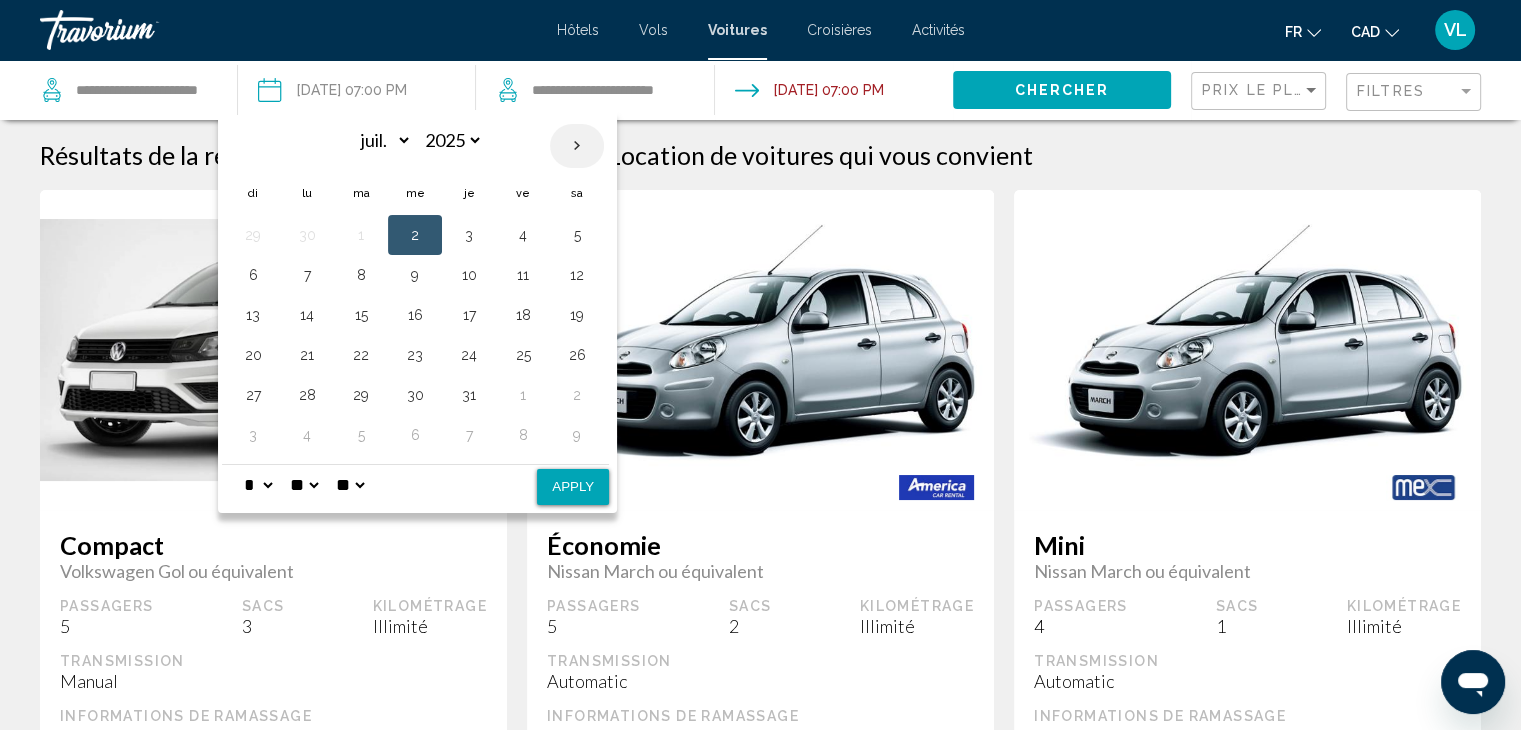 click at bounding box center [577, 146] 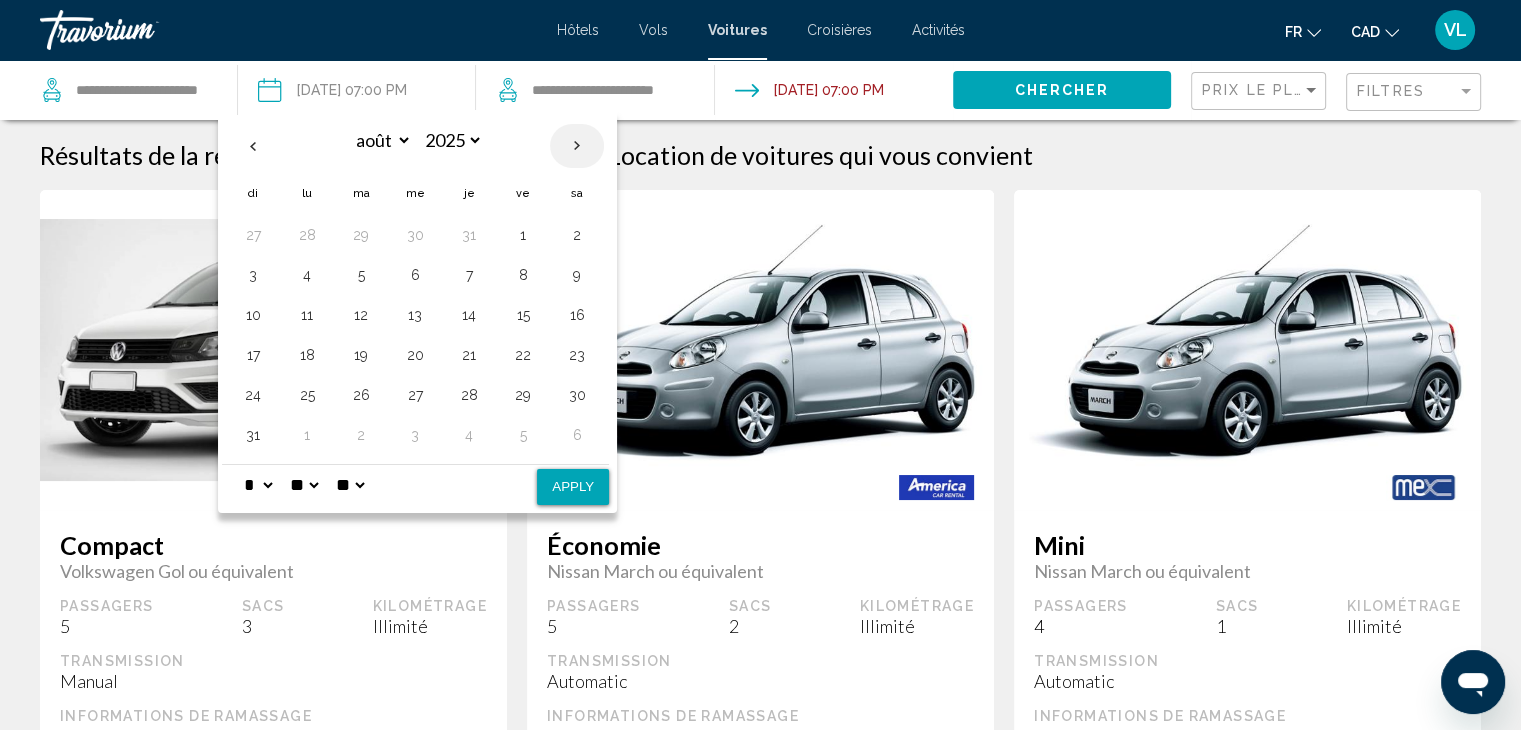 click at bounding box center (577, 146) 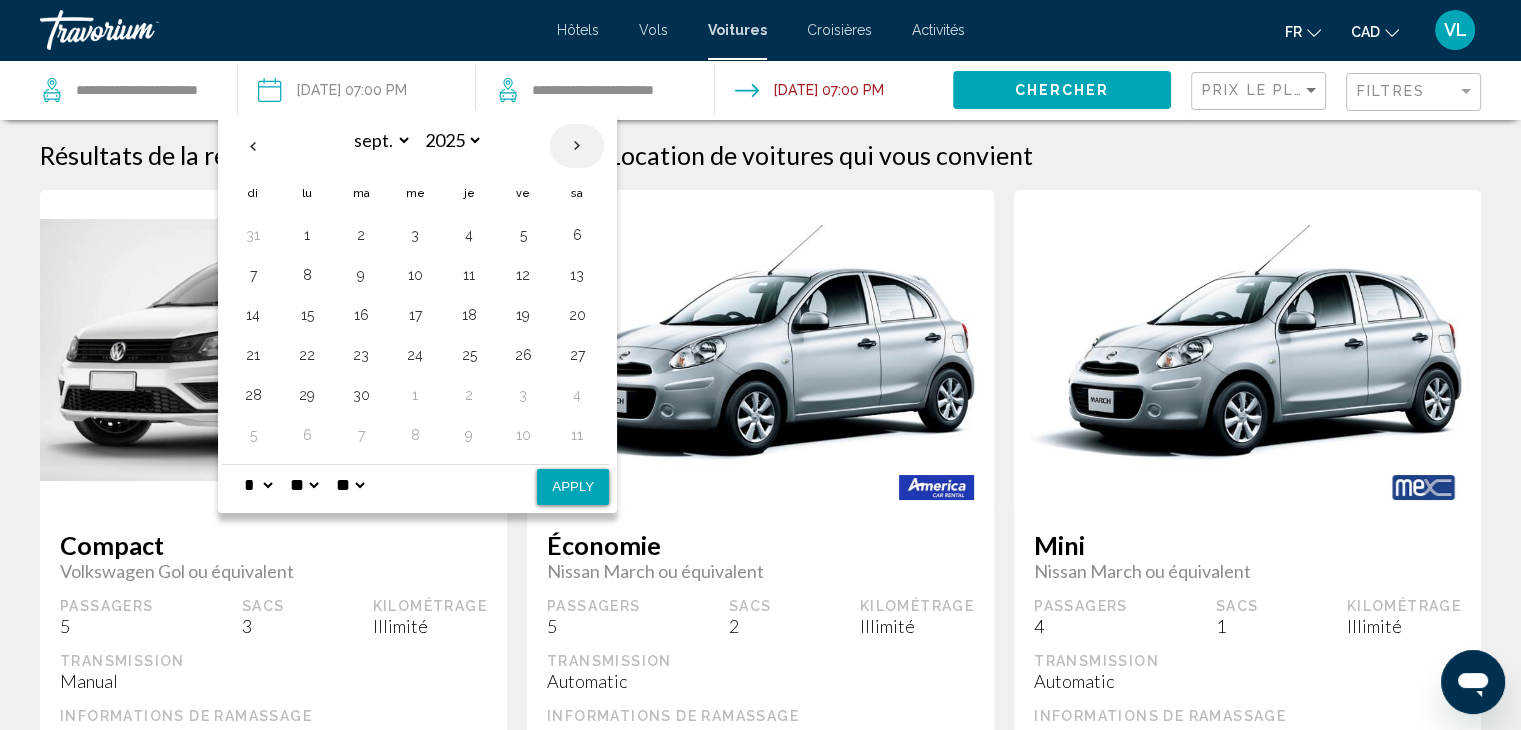 click at bounding box center (577, 146) 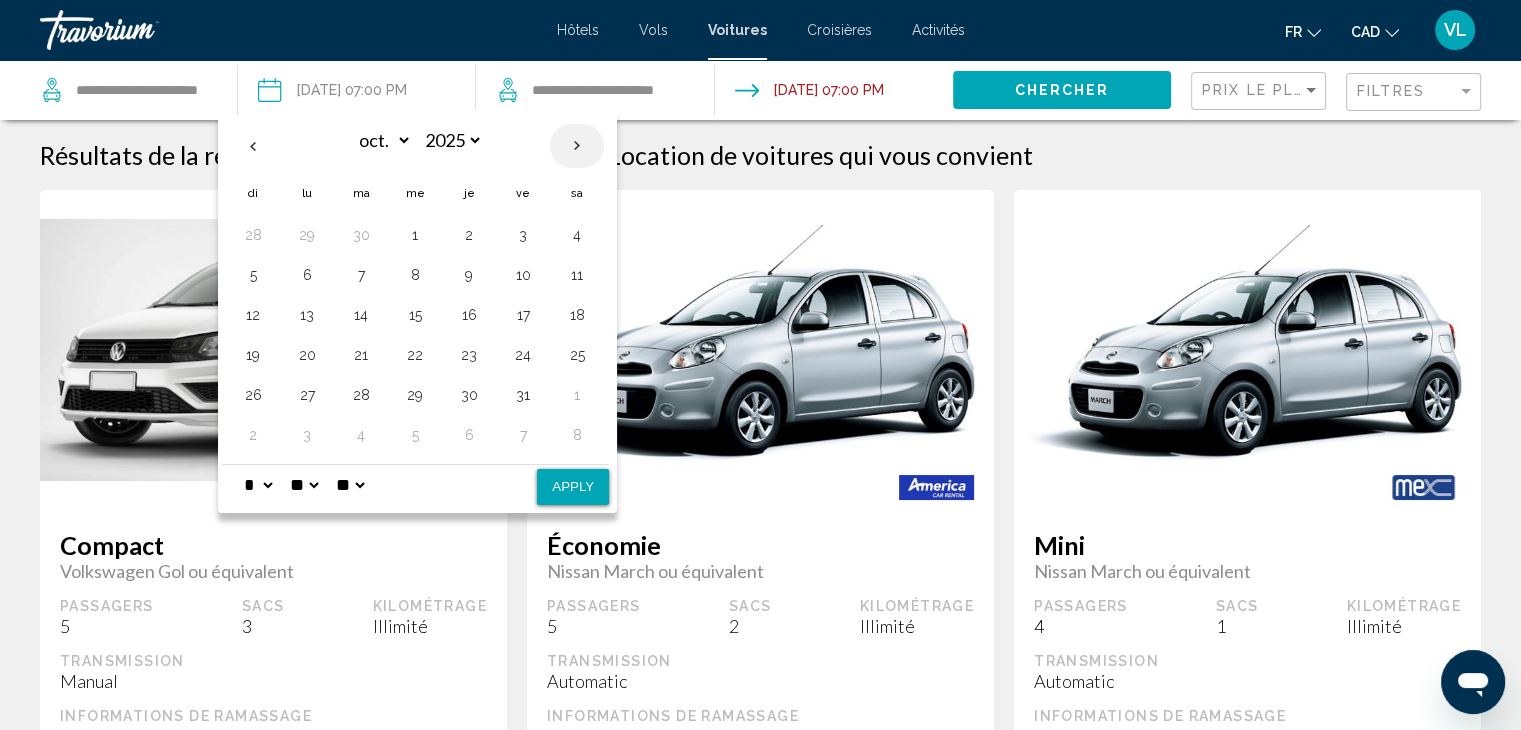 click at bounding box center [577, 146] 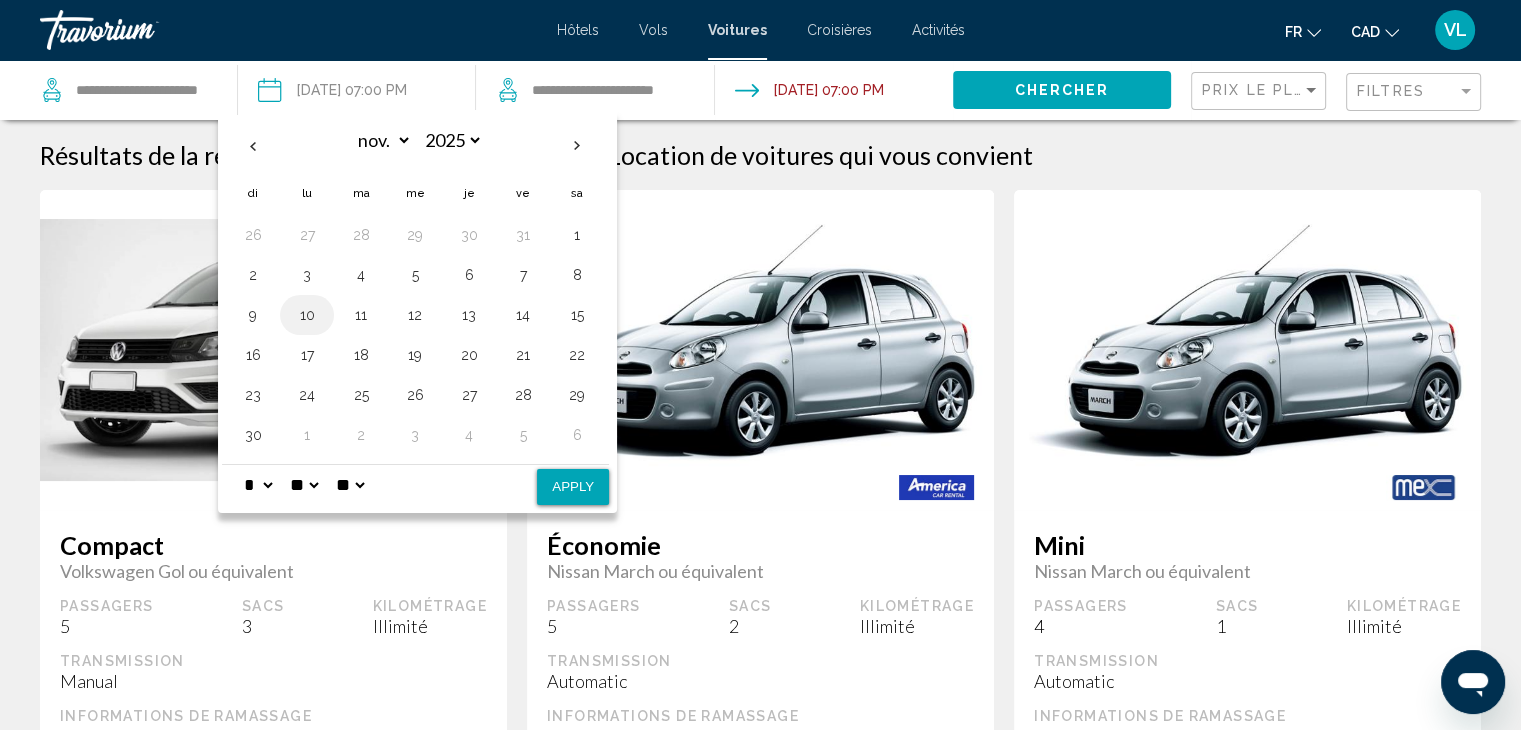 click on "10" at bounding box center [307, 315] 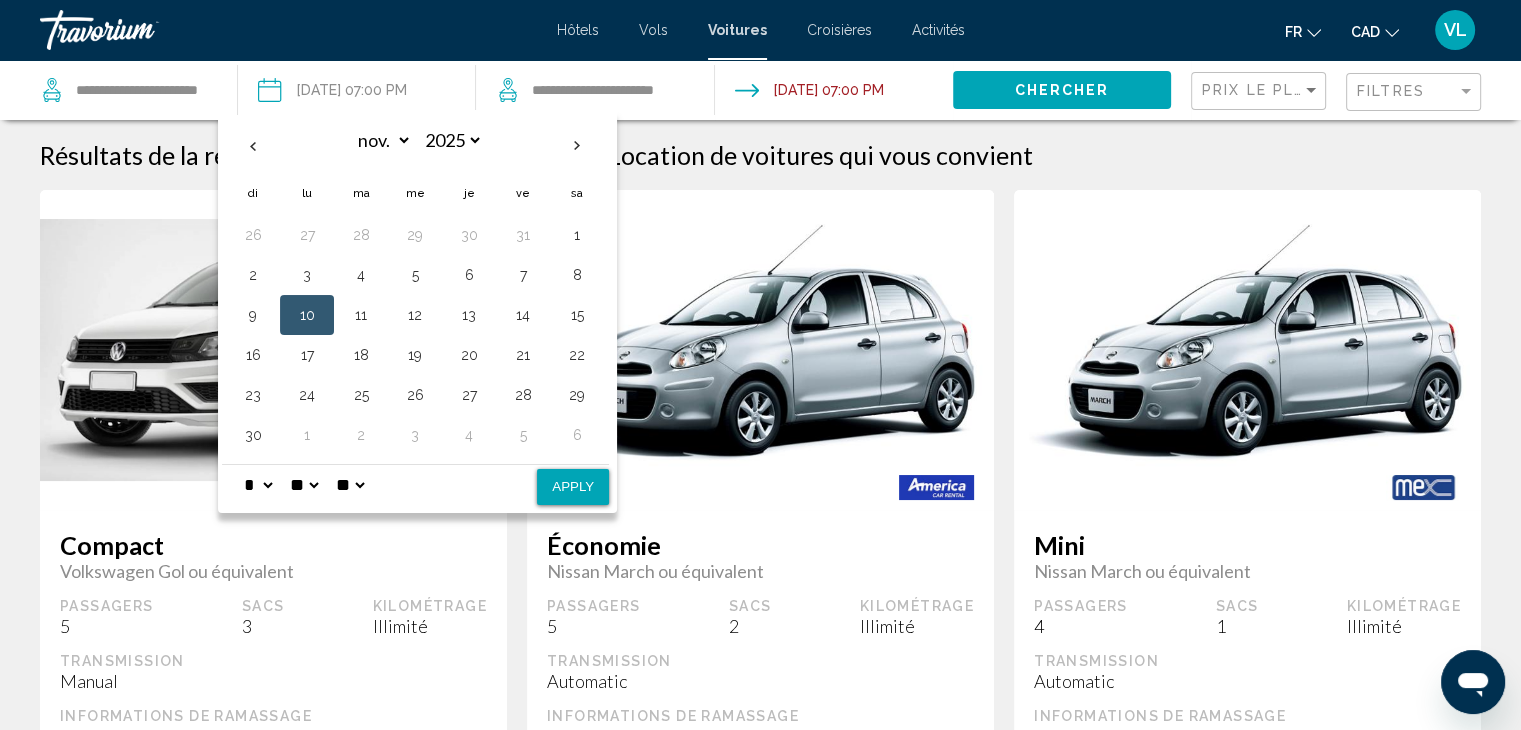click on "Apply" at bounding box center (573, 487) 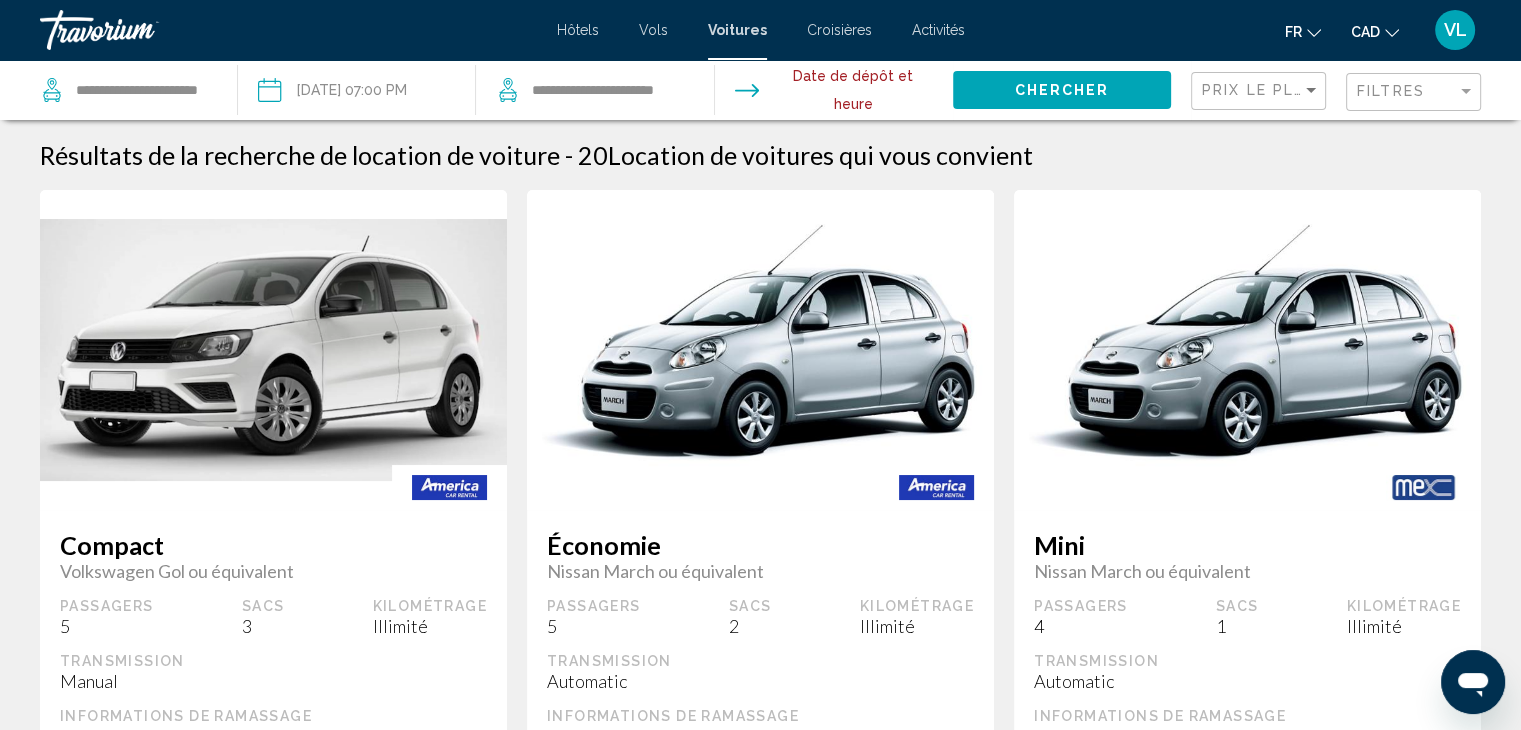click at bounding box center (833, 93) 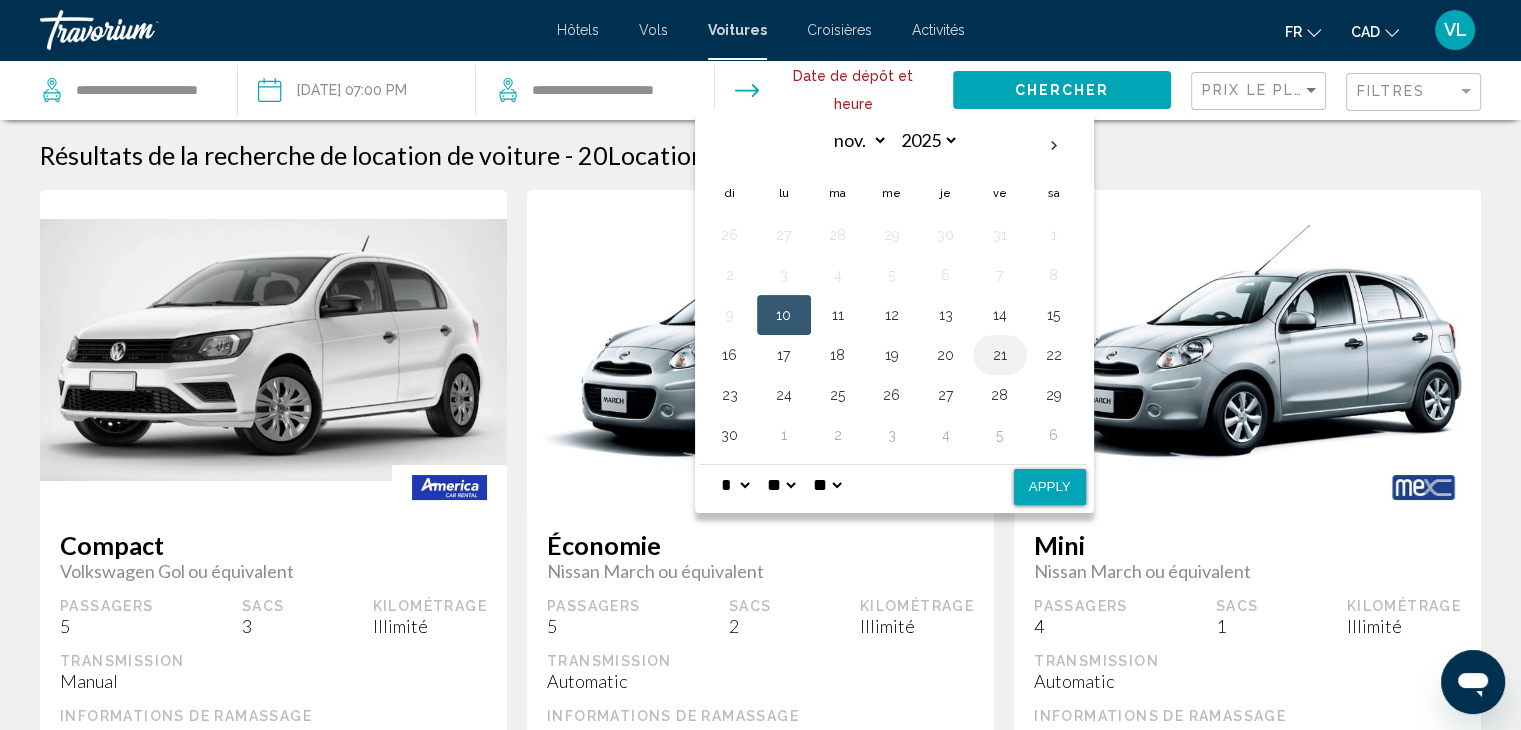 click on "21" at bounding box center [1000, 355] 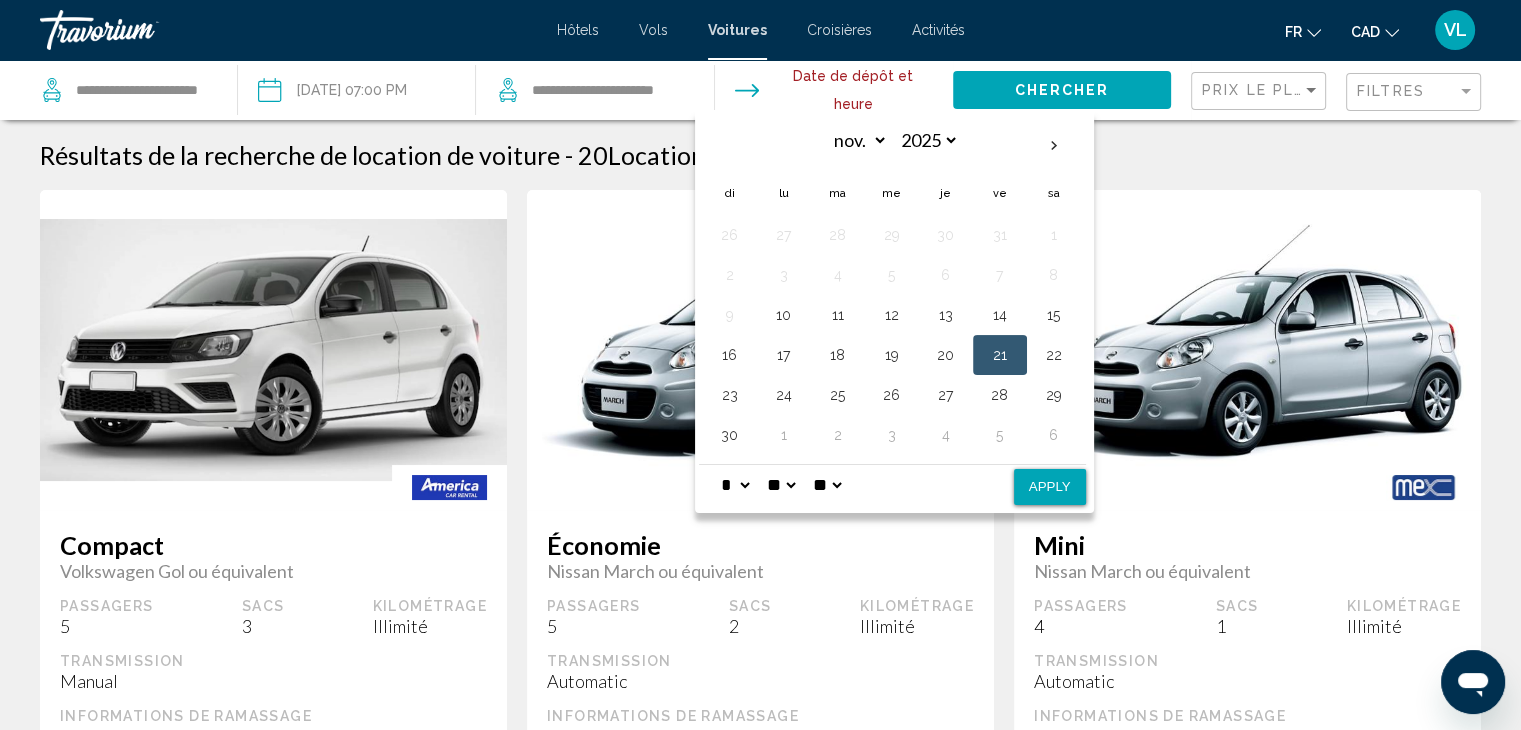 click on "Apply" at bounding box center [1050, 487] 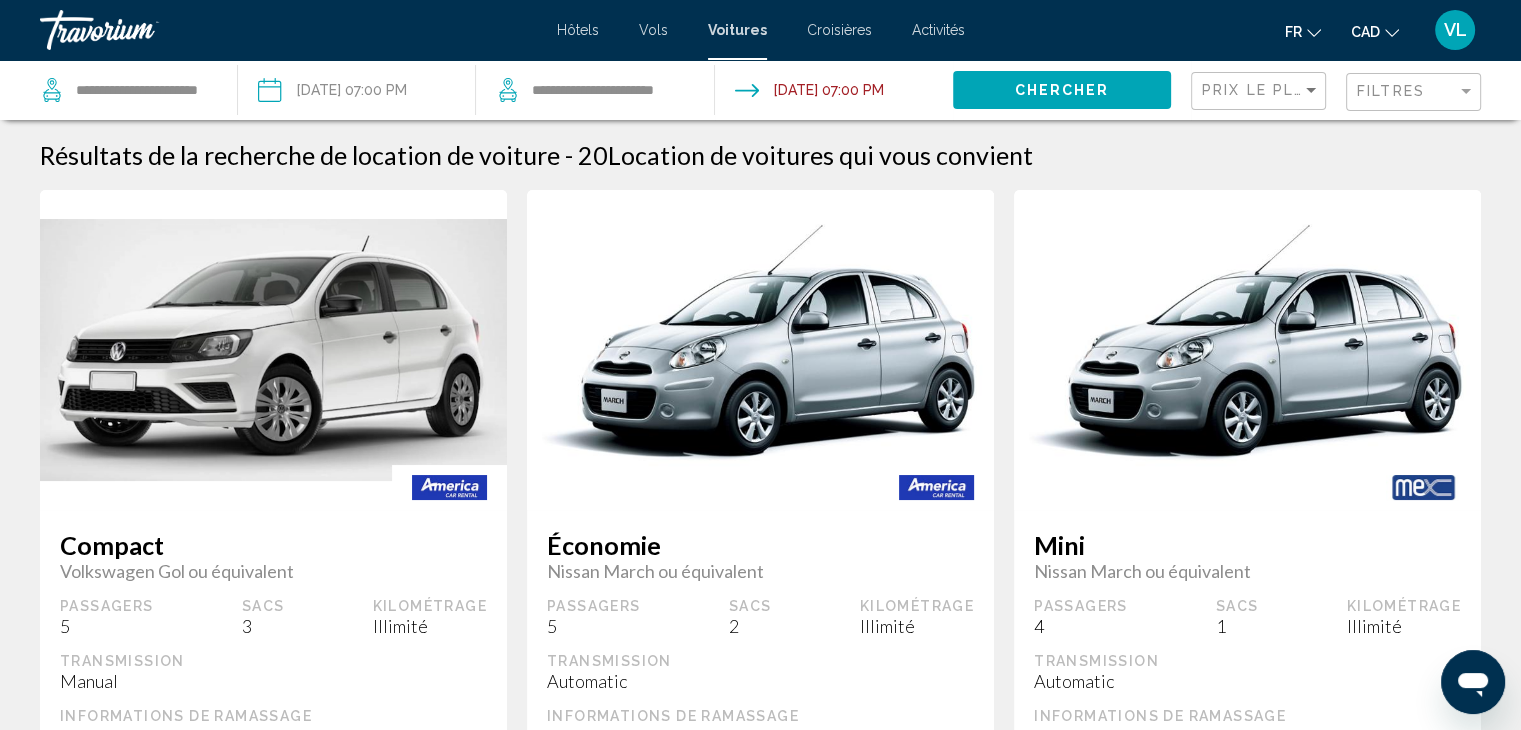 click on "Chercher" 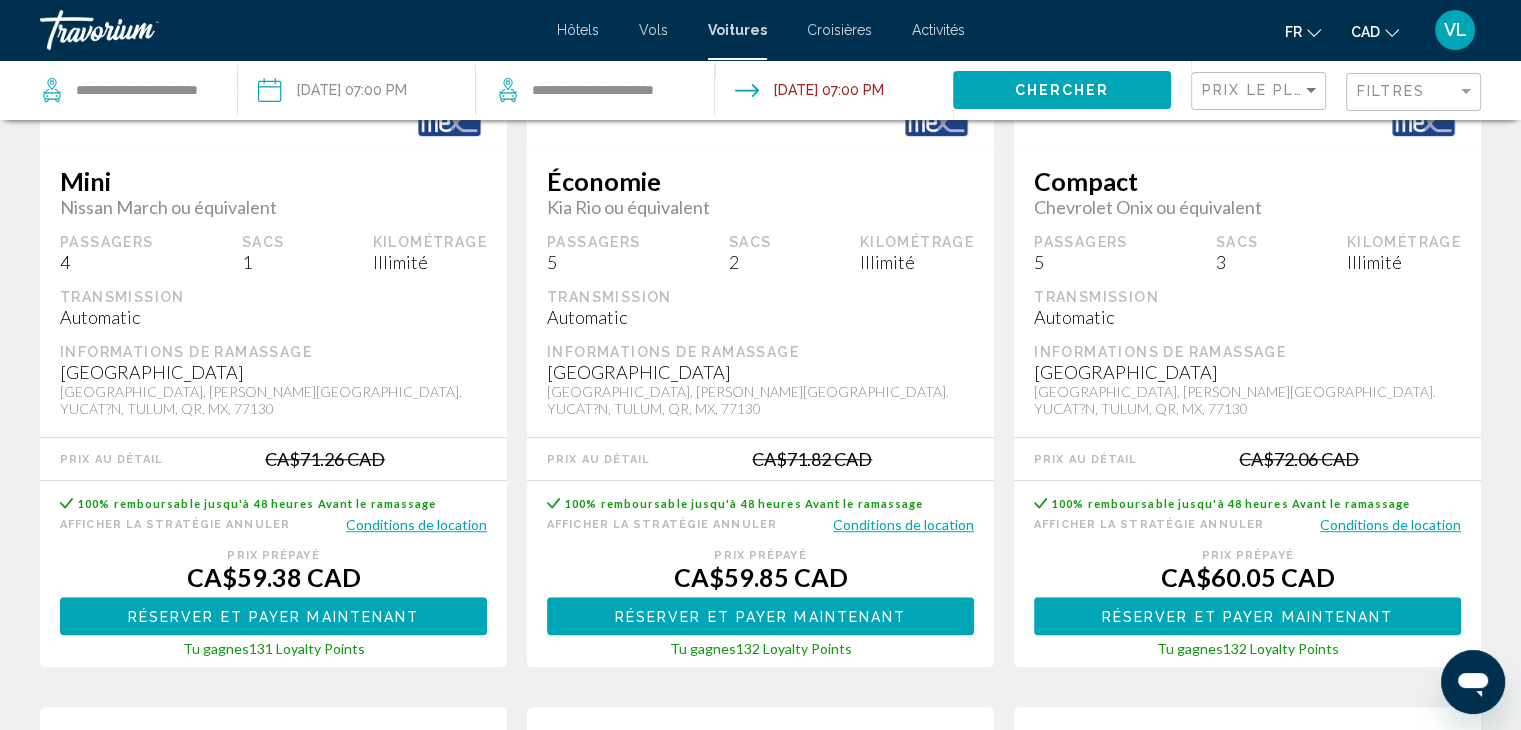 scroll, scrollTop: 0, scrollLeft: 0, axis: both 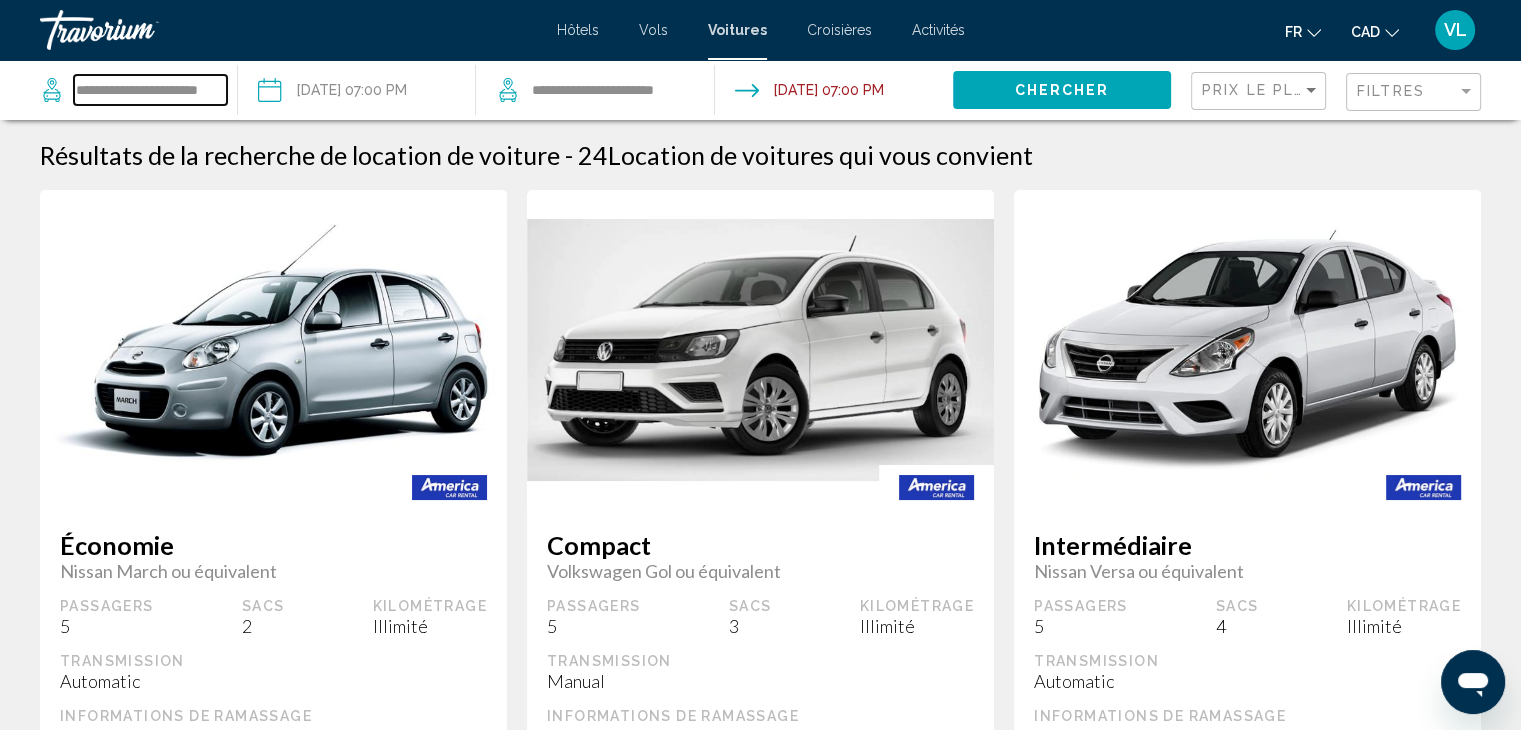 click on "**********" at bounding box center (150, 90) 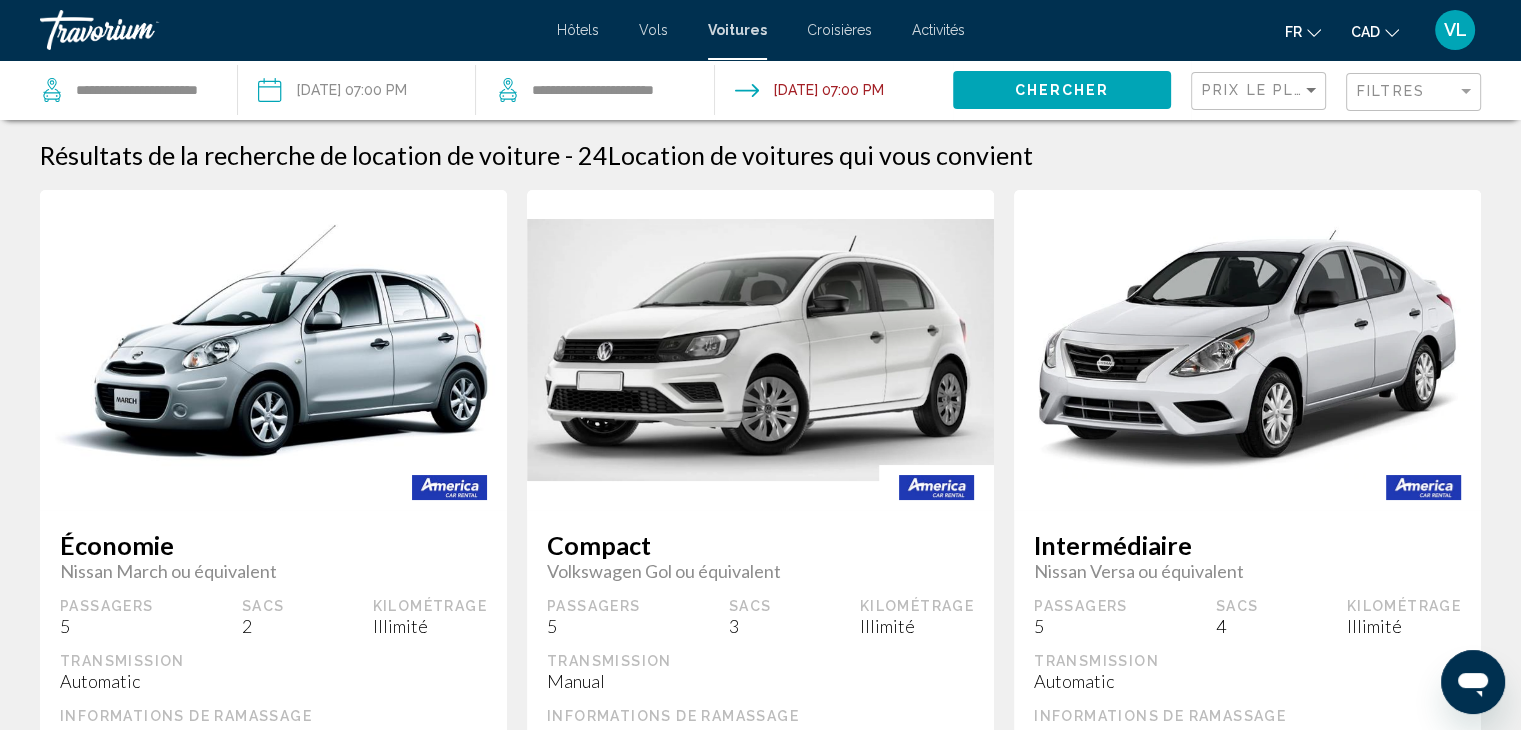 click 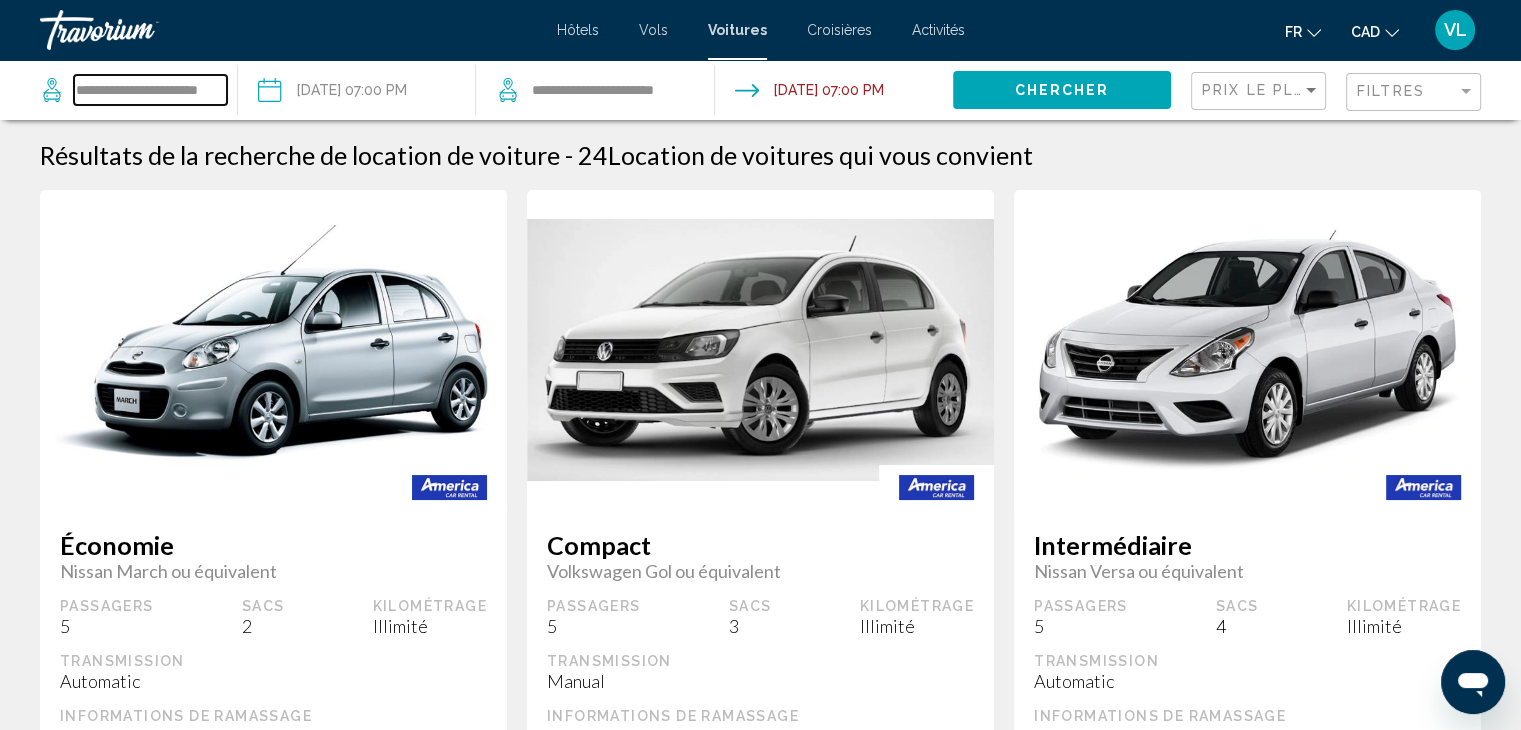 click on "**********" at bounding box center (150, 90) 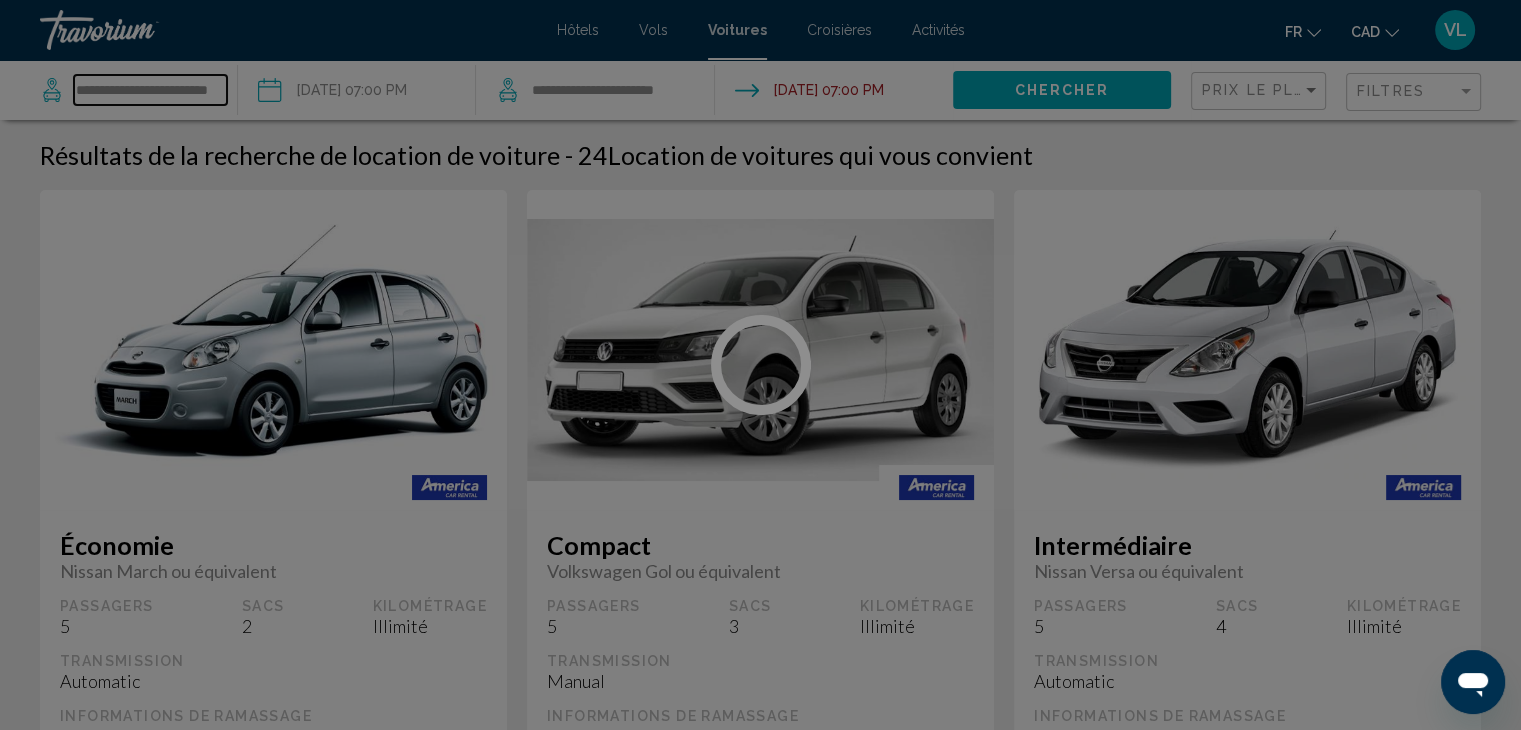type on "**********" 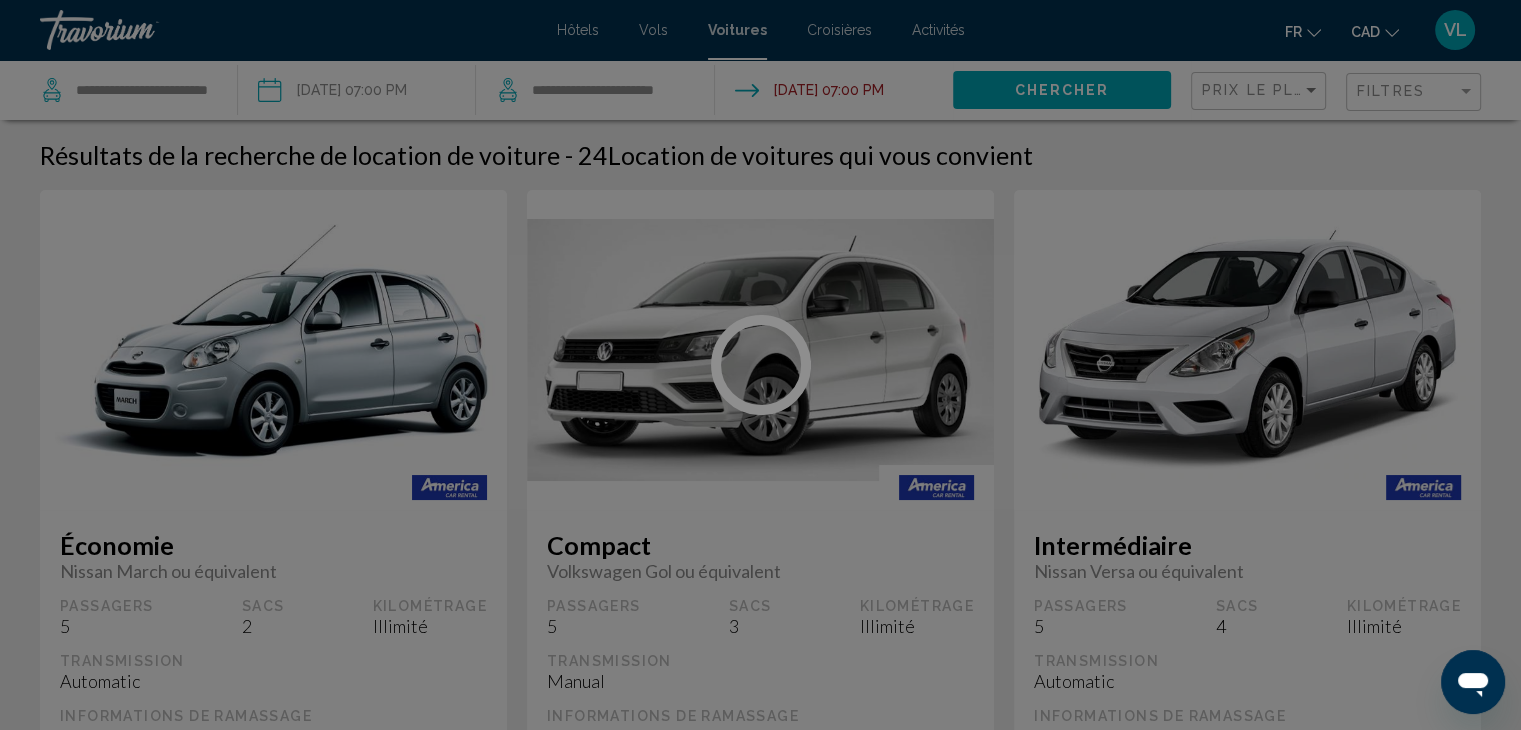 click at bounding box center [760, 365] 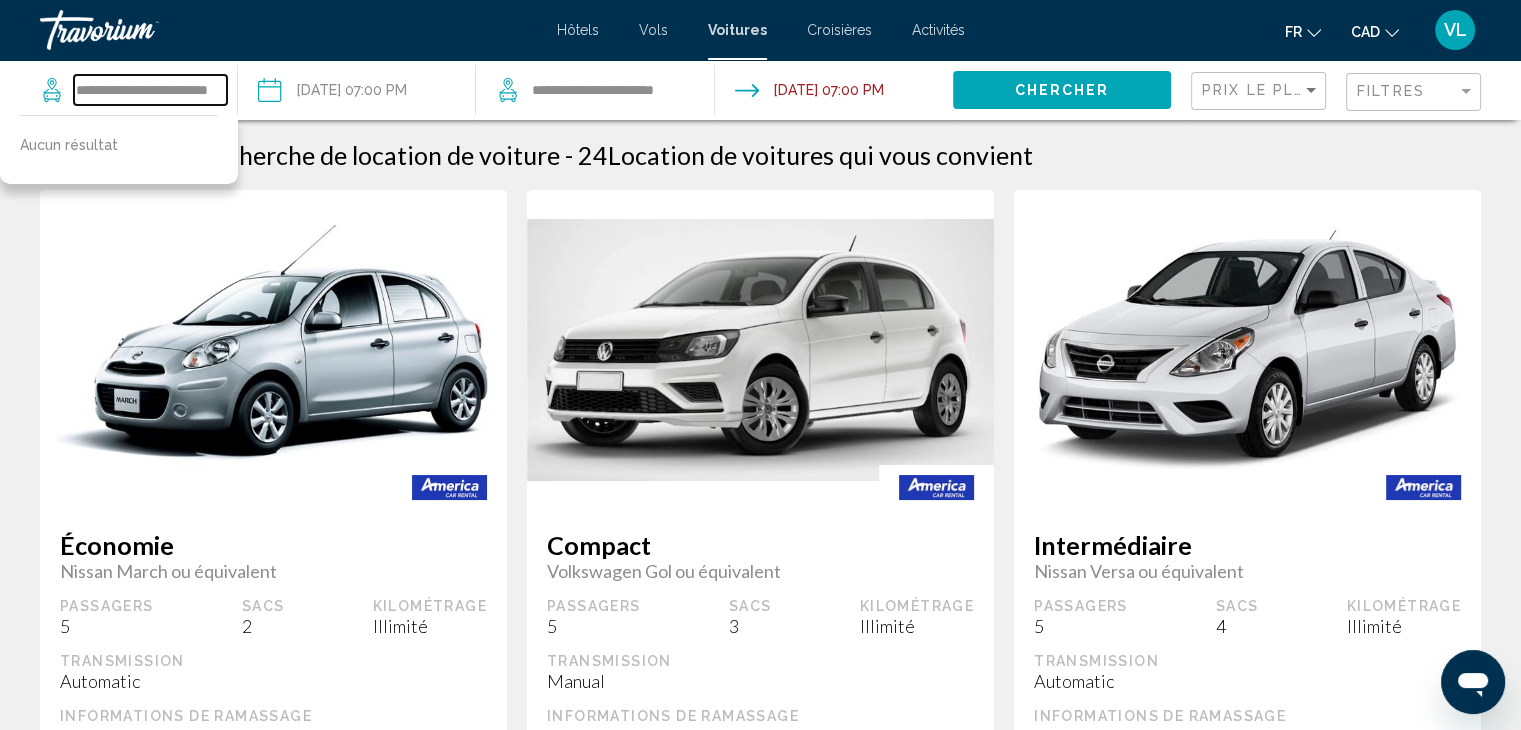 click on "**********" at bounding box center (150, 90) 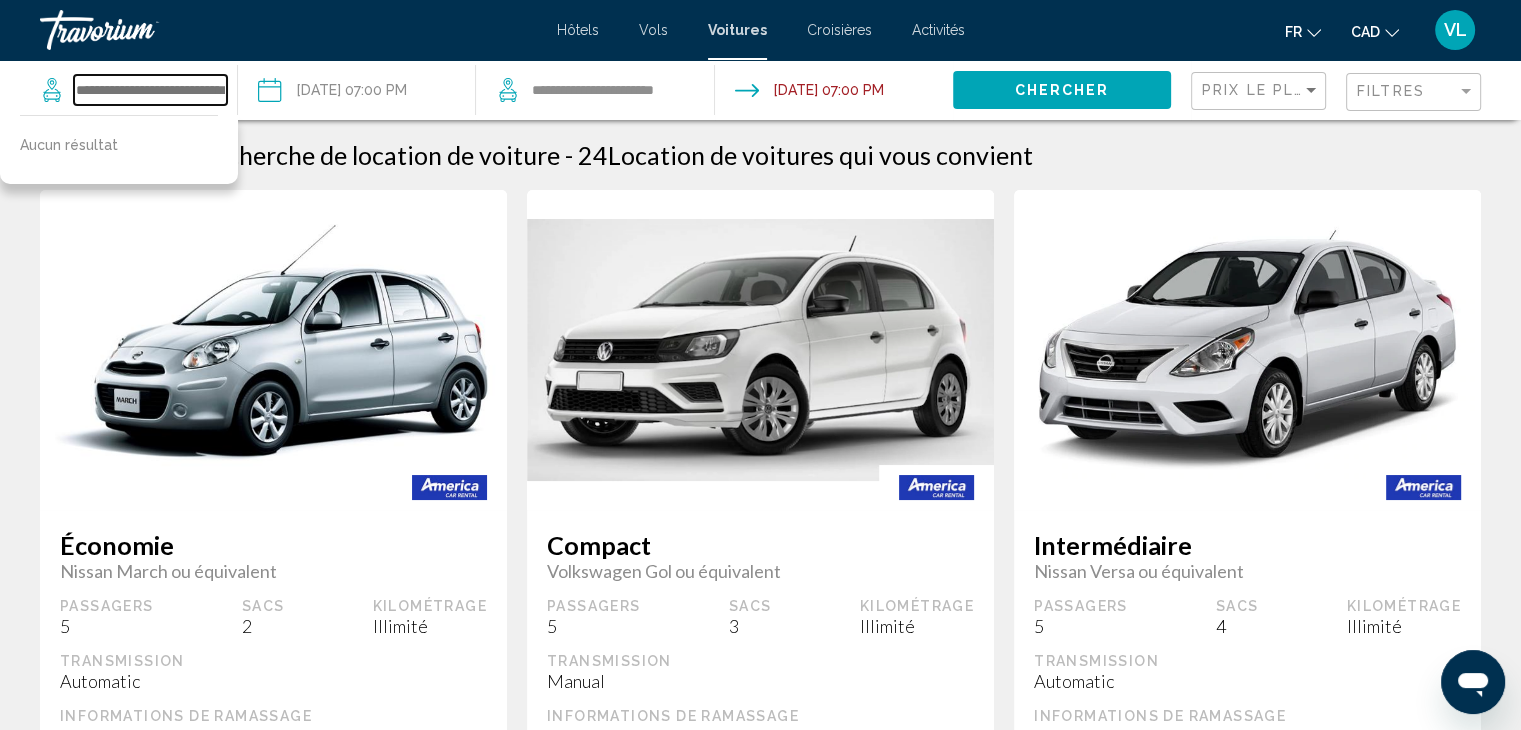 click at bounding box center [150, 90] 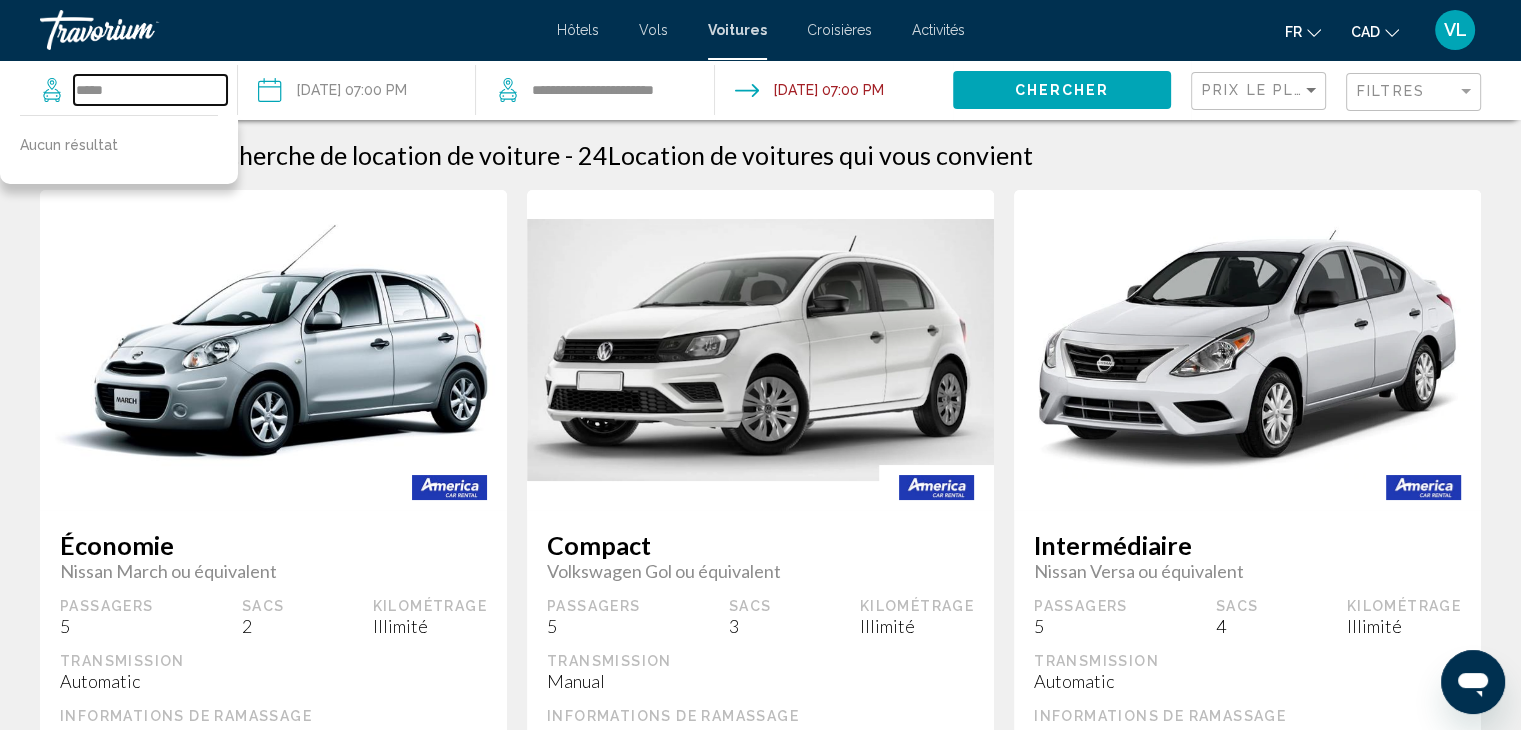 click on "*****" at bounding box center [150, 90] 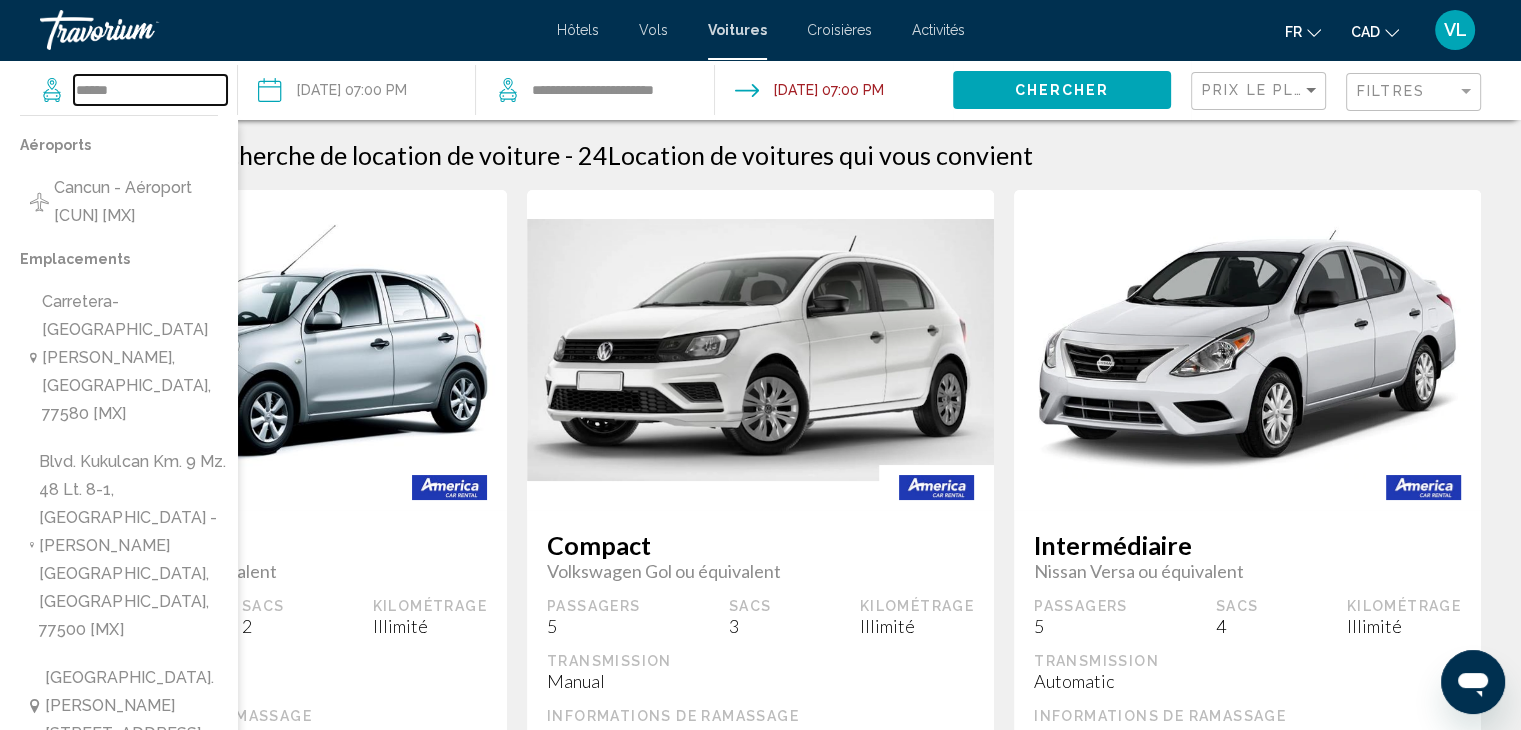 type on "******" 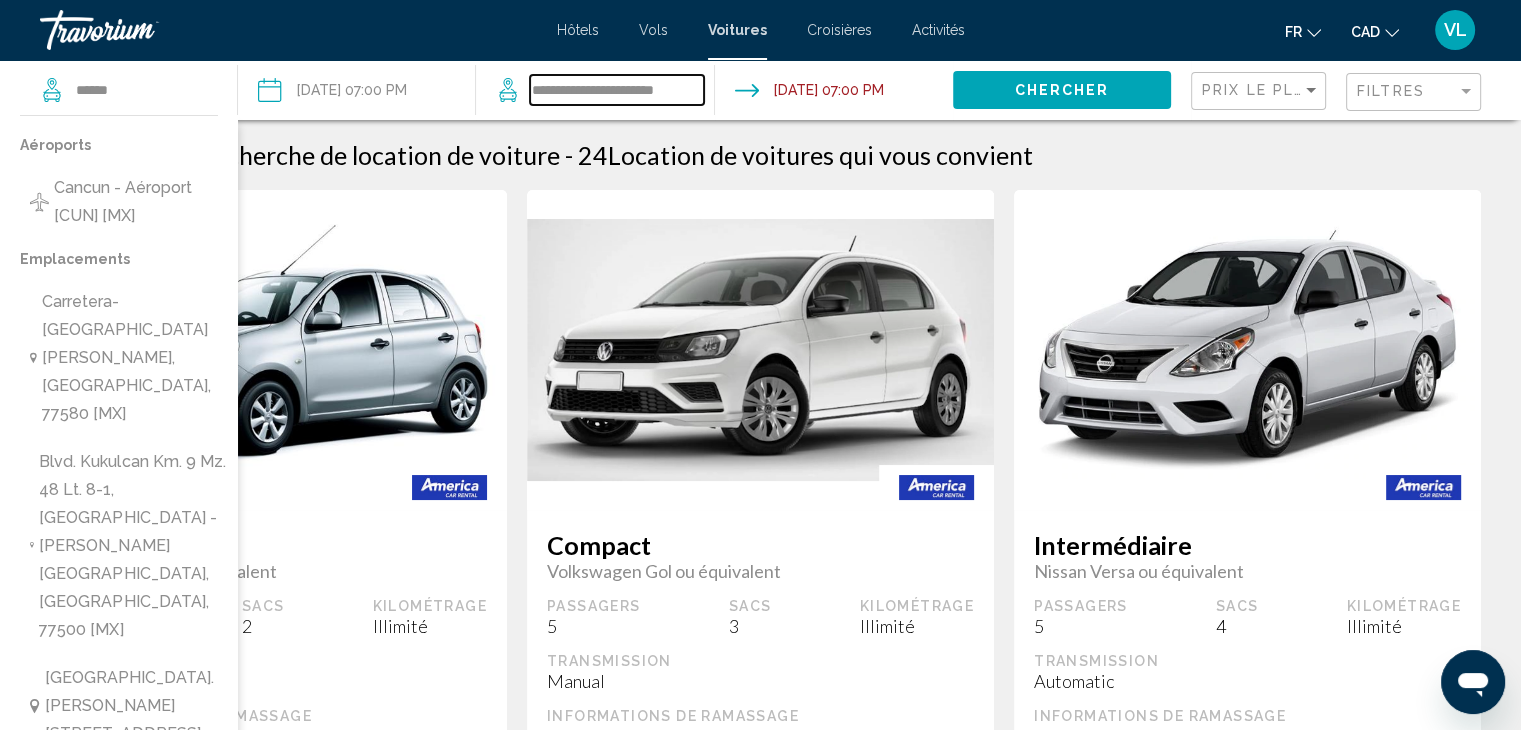 click on "**********" at bounding box center (616, 90) 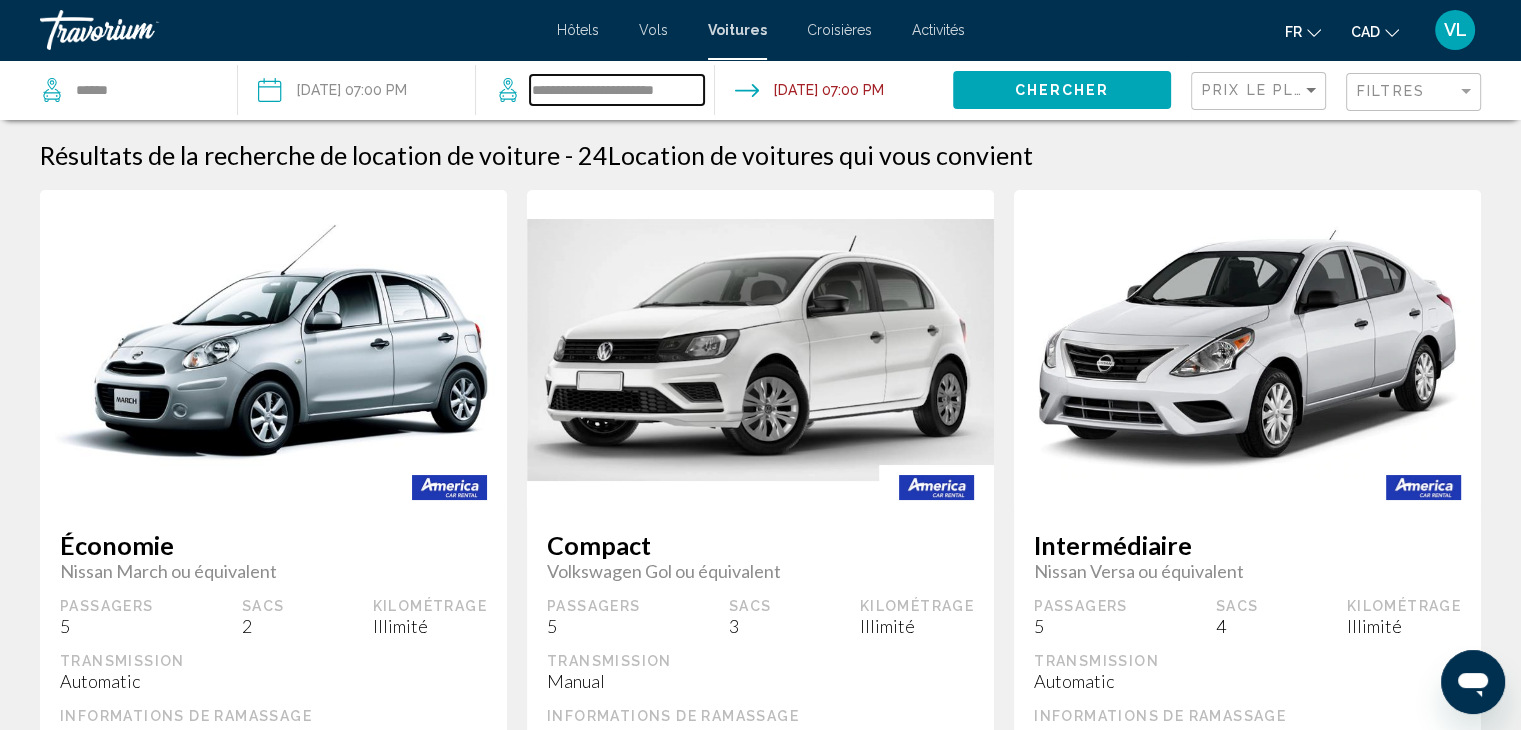 type on "**********" 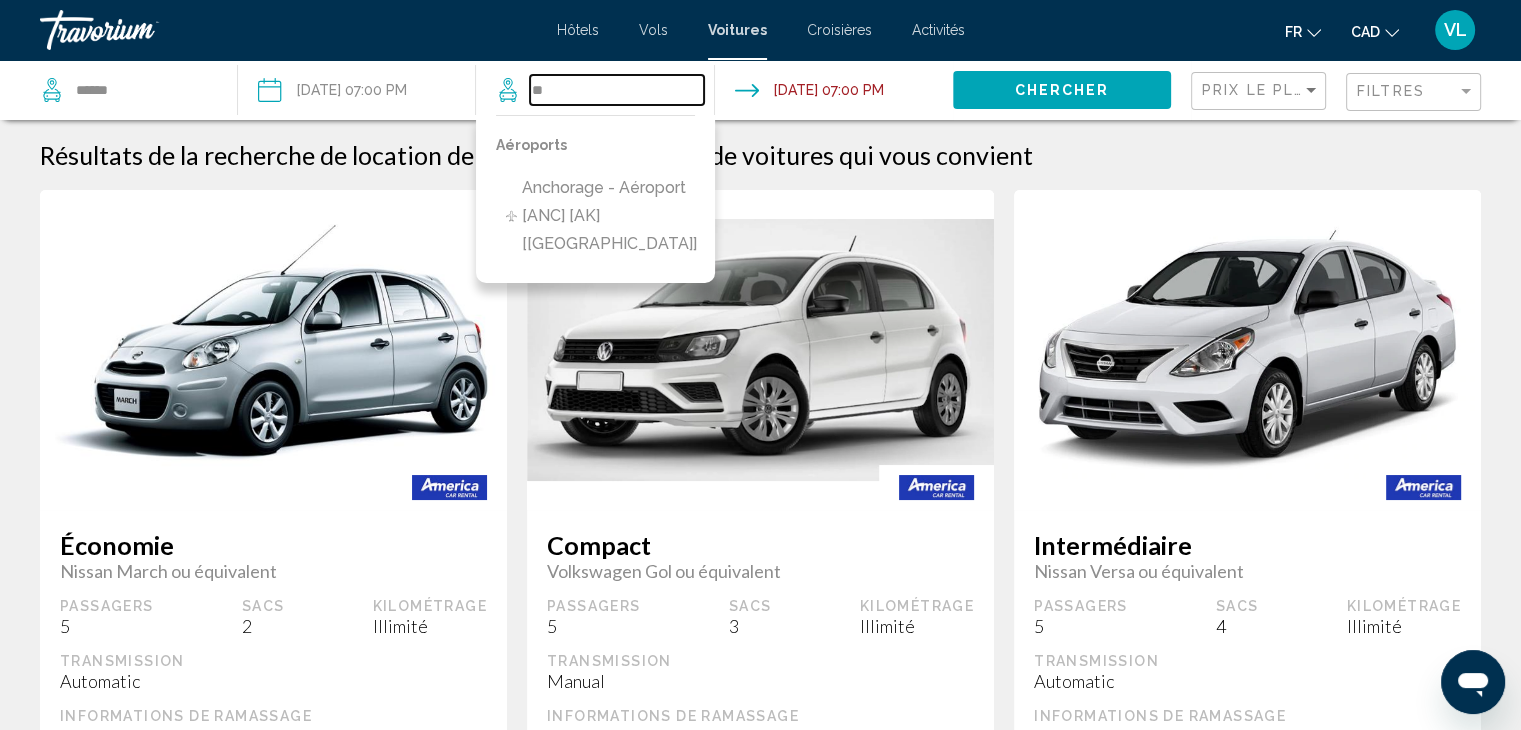 type on "*" 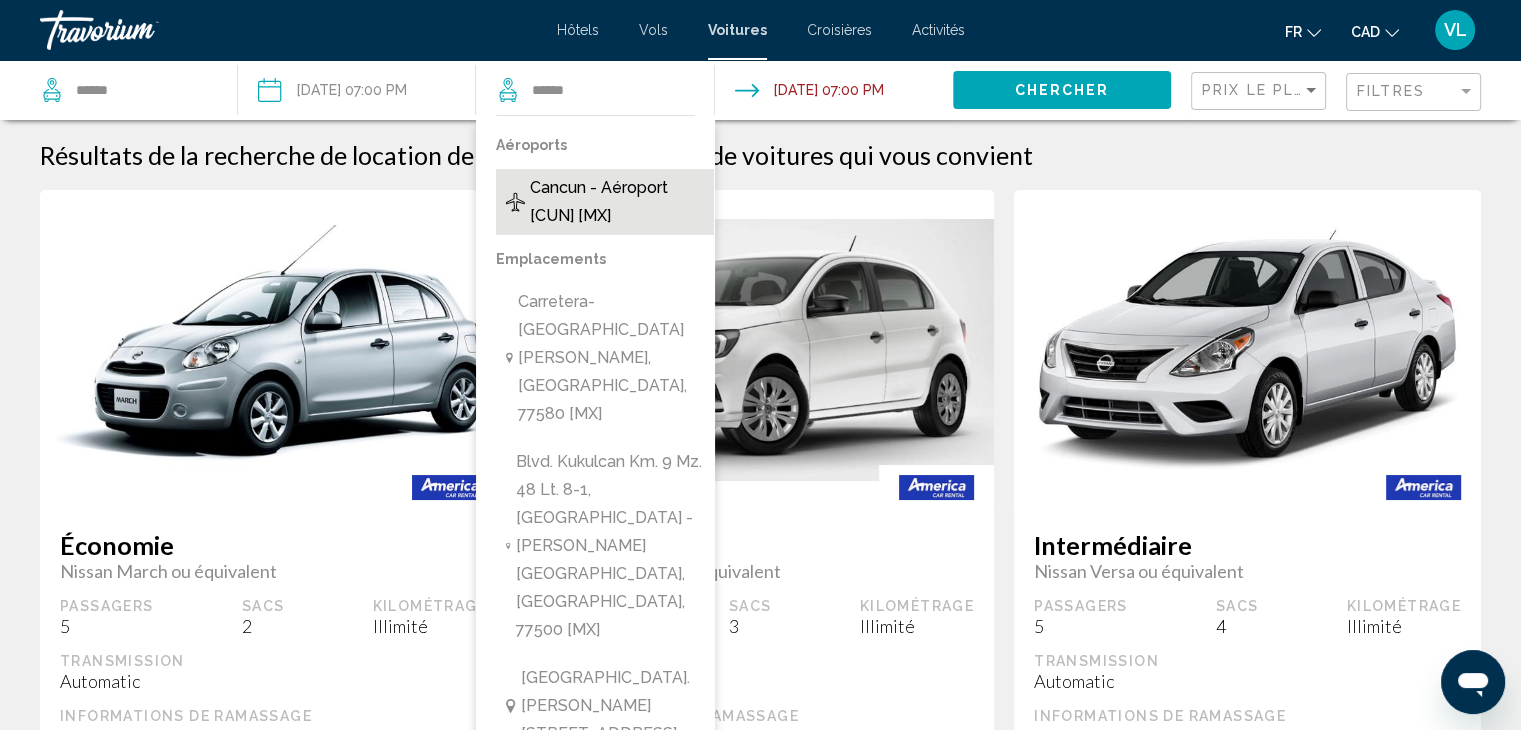 click on "Cancun - Aéroport [CUN] [MX]" at bounding box center (617, 202) 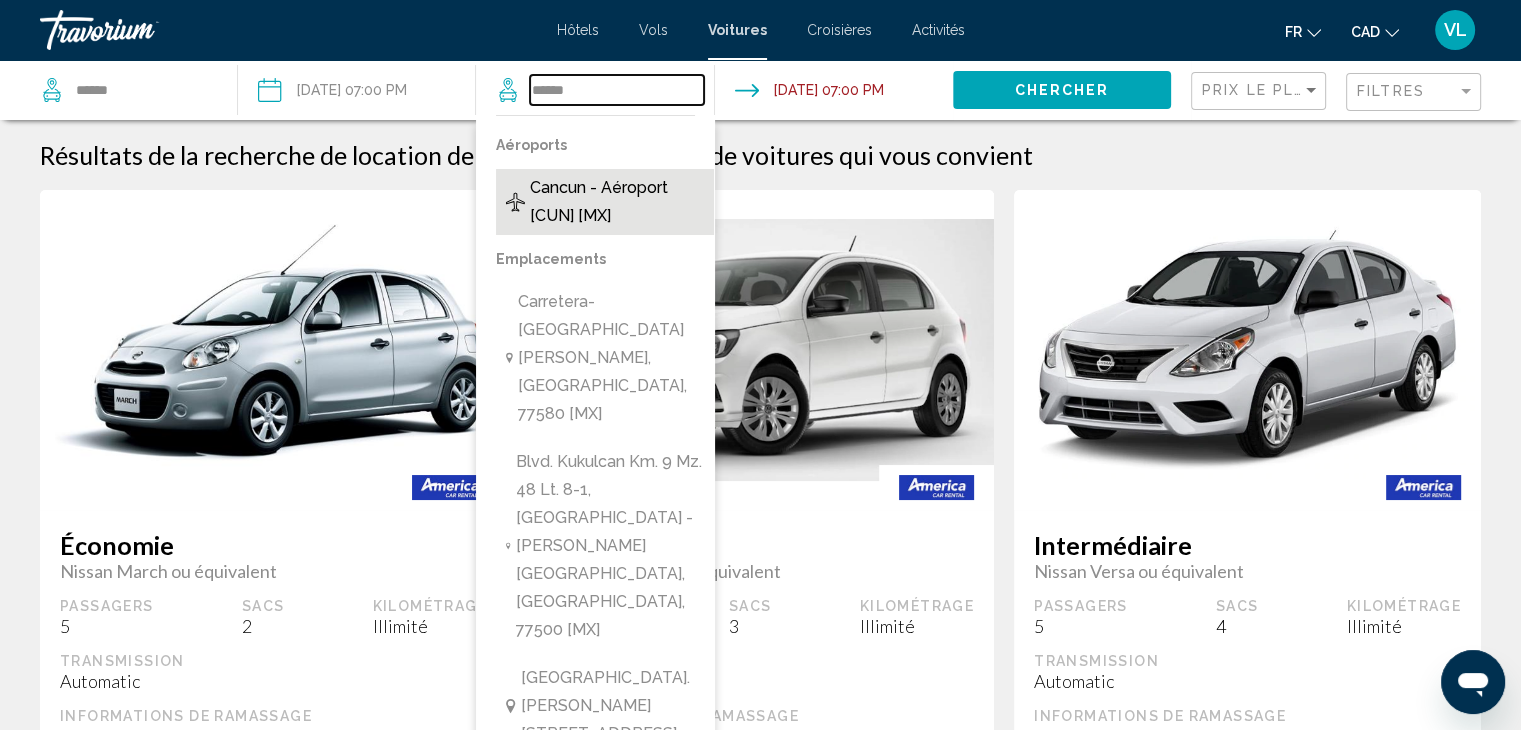 type on "**********" 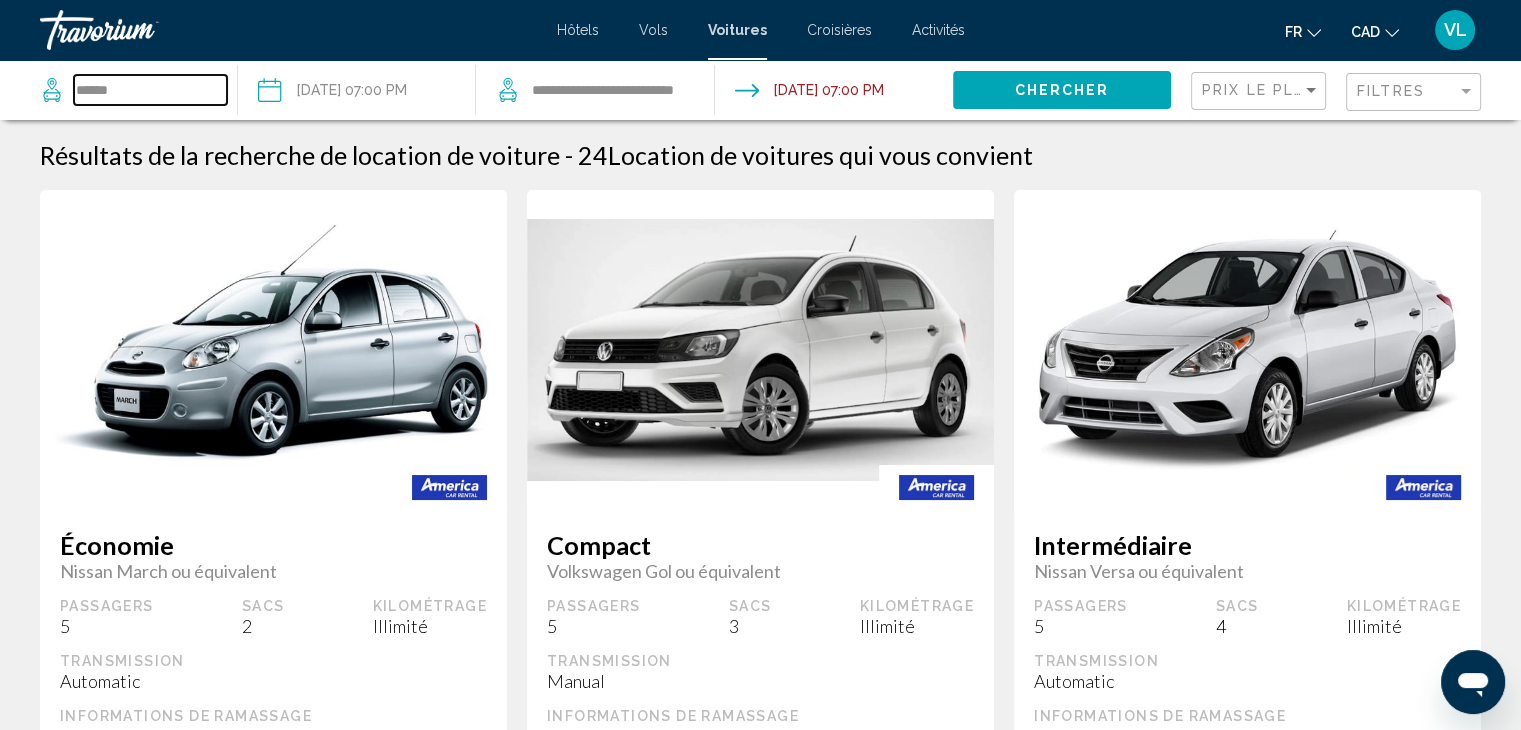 click on "******" at bounding box center [150, 90] 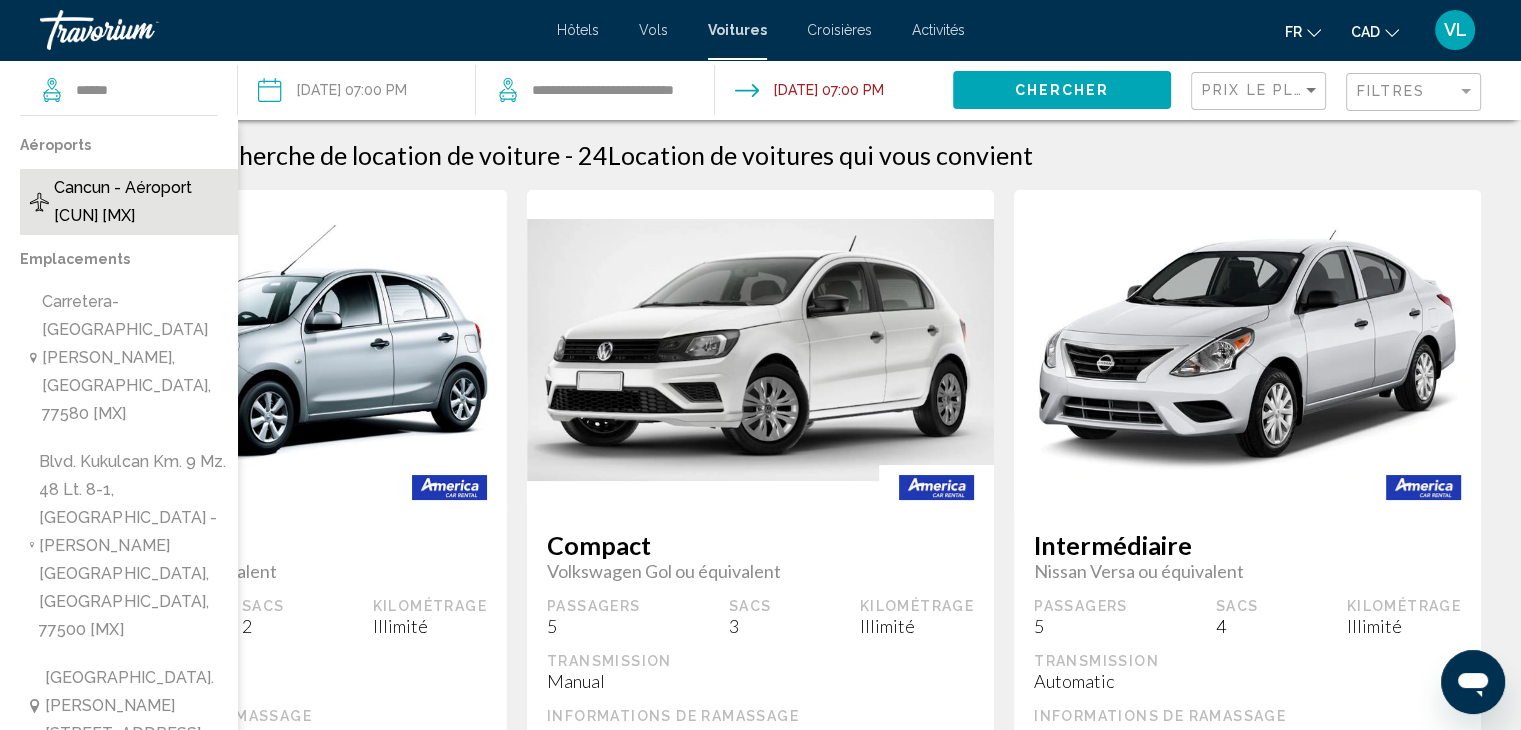 click on "Cancun - Aéroport [CUN] [MX]" at bounding box center [141, 202] 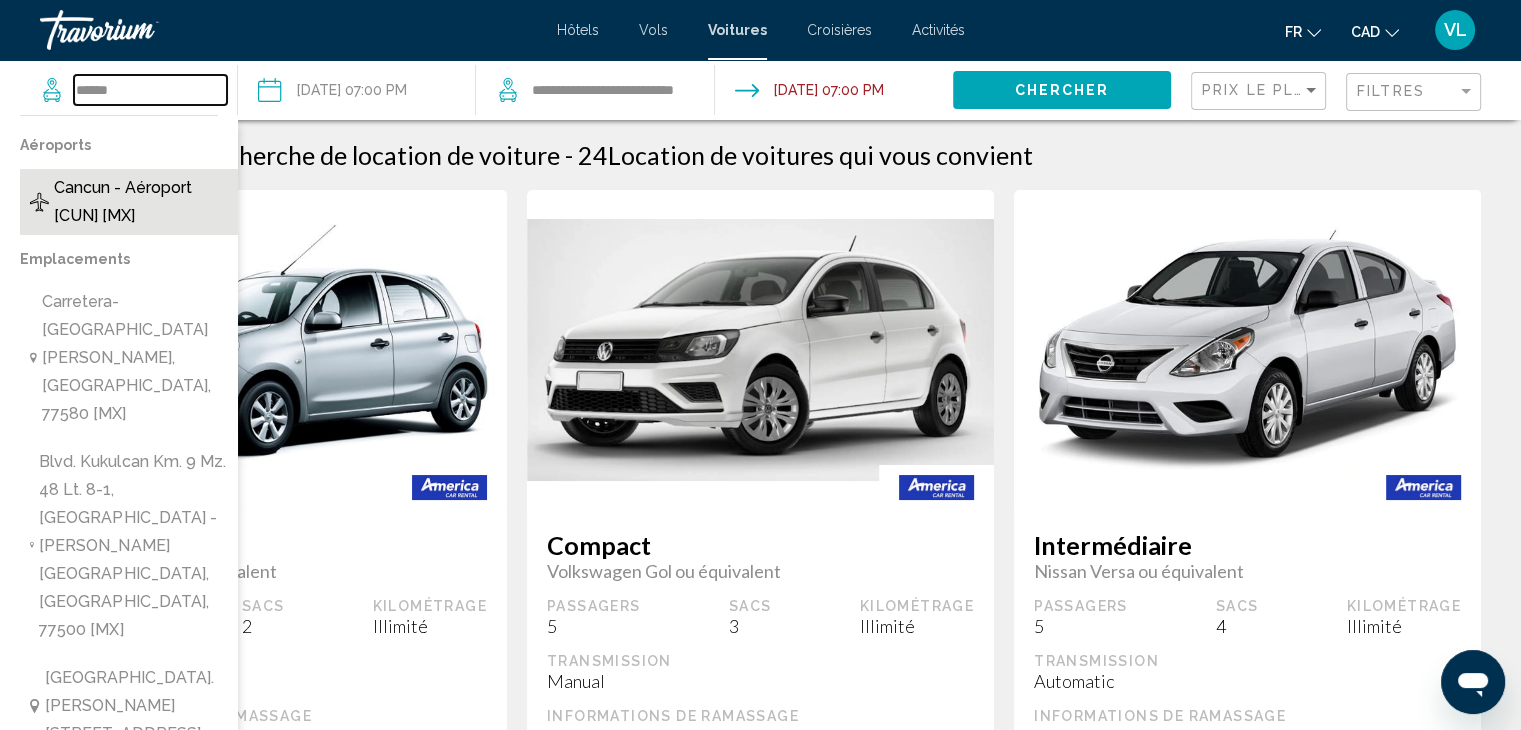 type on "**********" 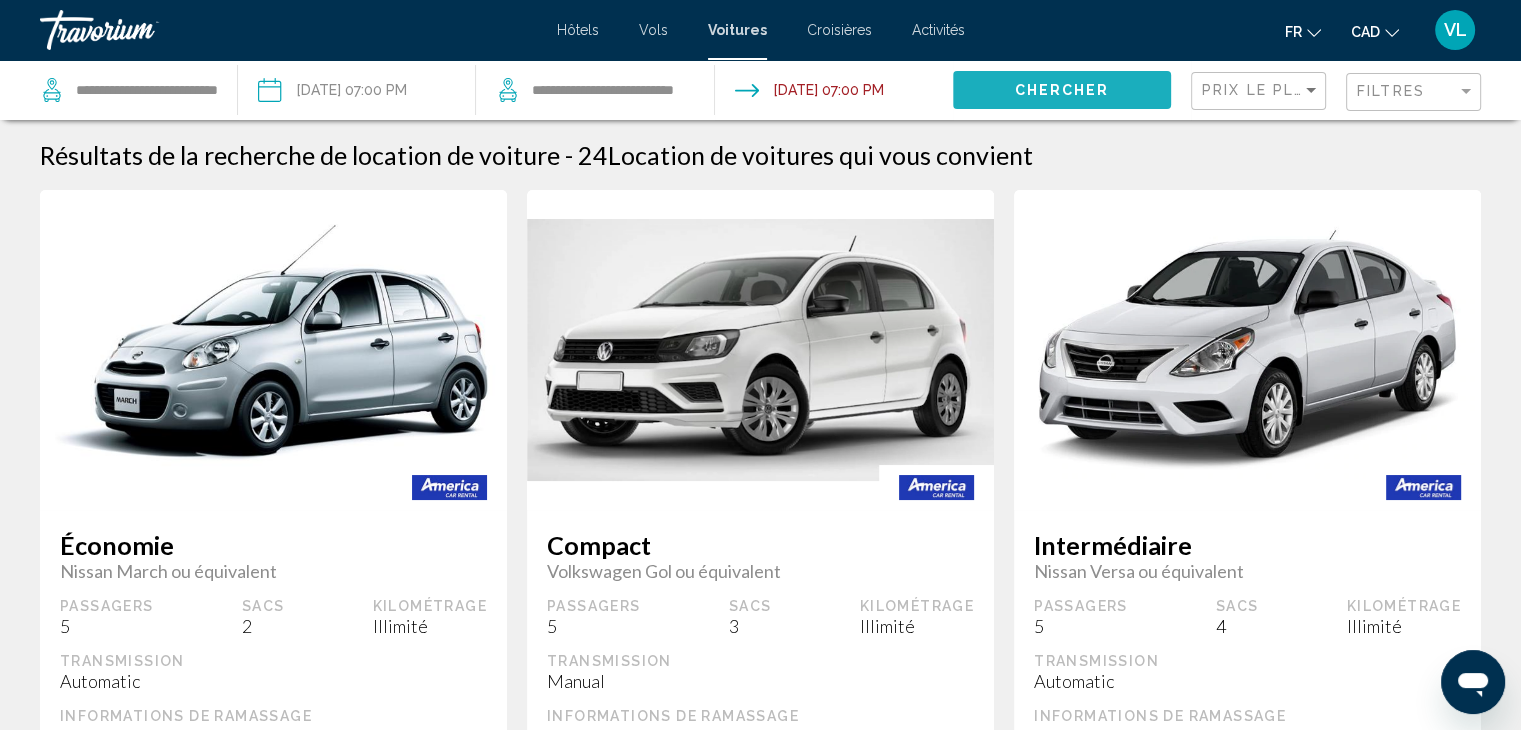 click on "Chercher" 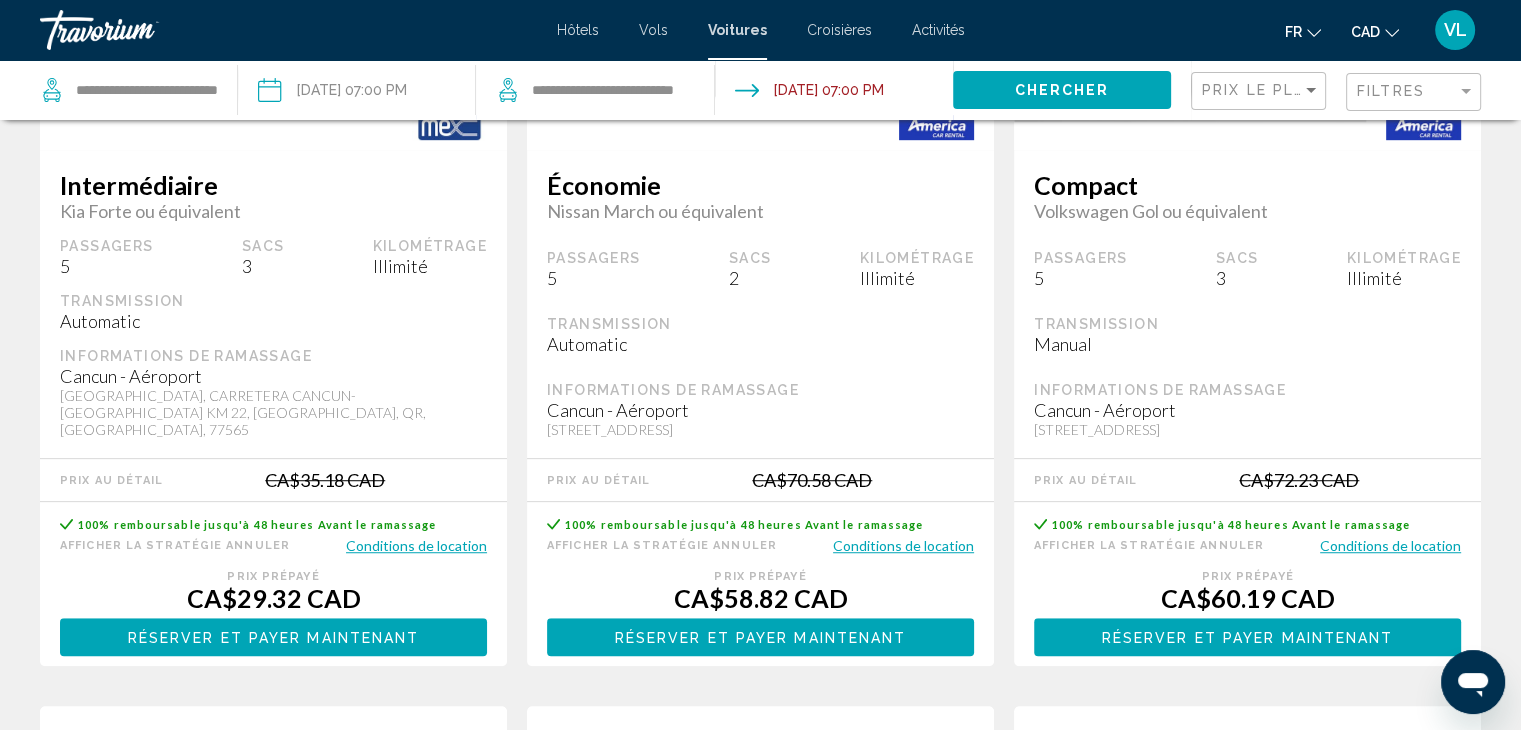scroll, scrollTop: 0, scrollLeft: 0, axis: both 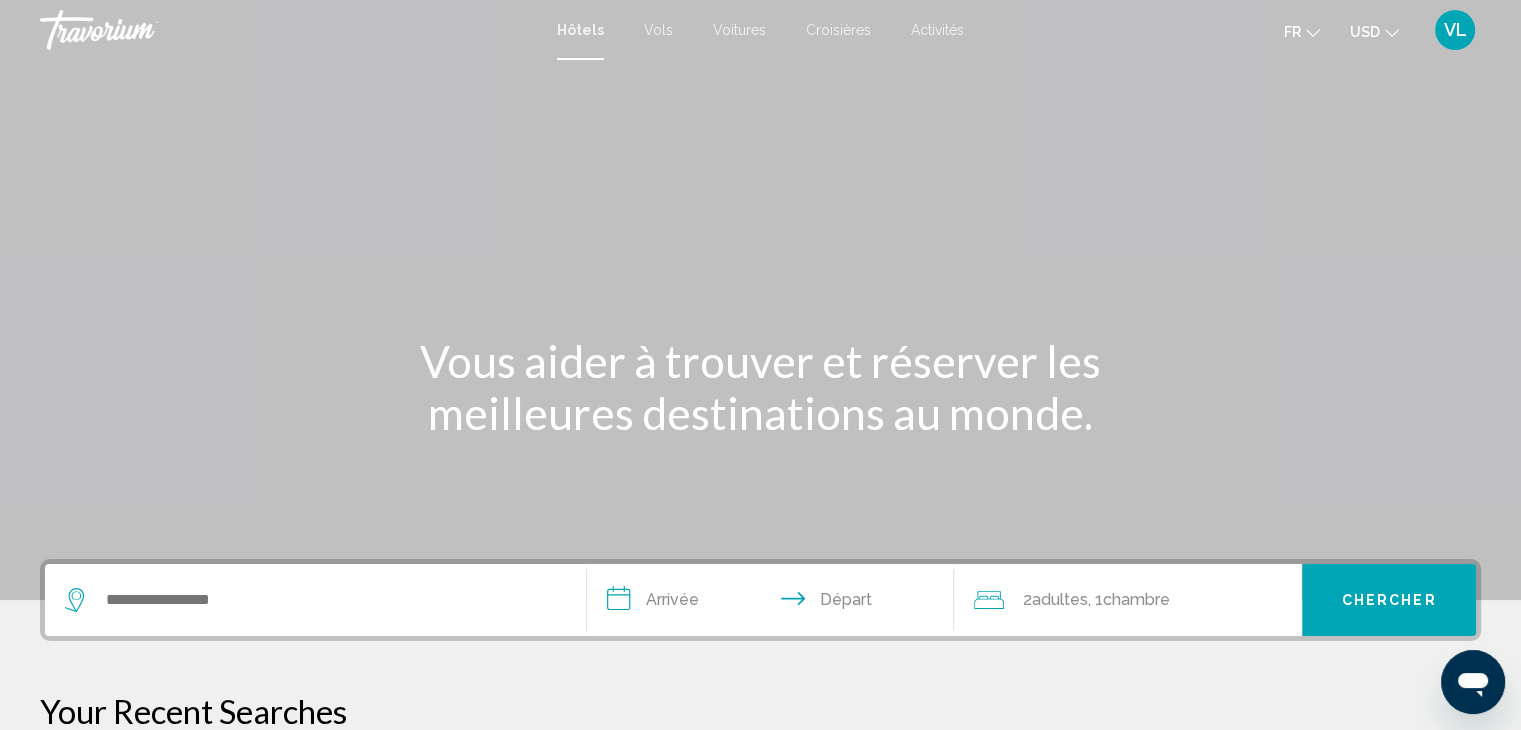 click on "Vols" at bounding box center (658, 30) 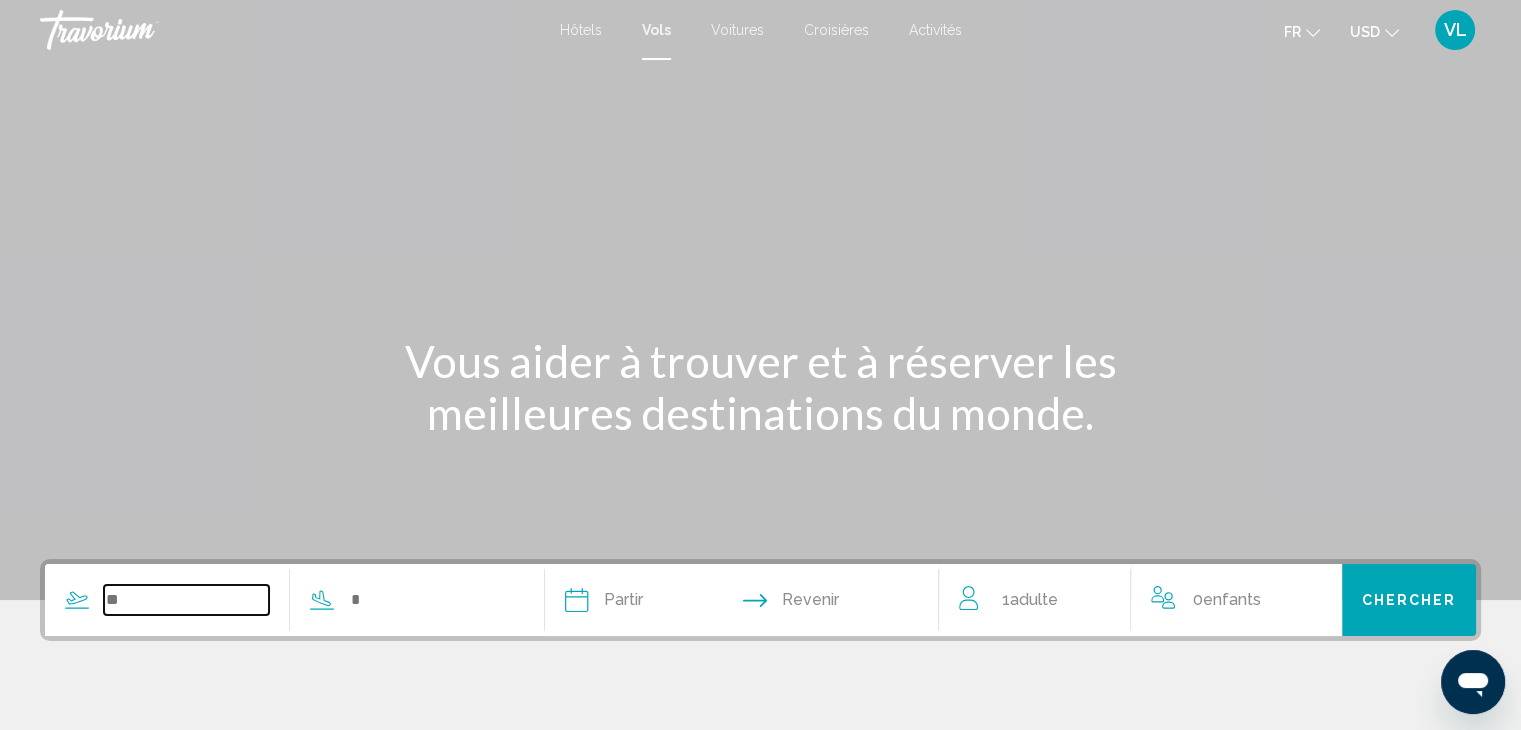 click at bounding box center [186, 600] 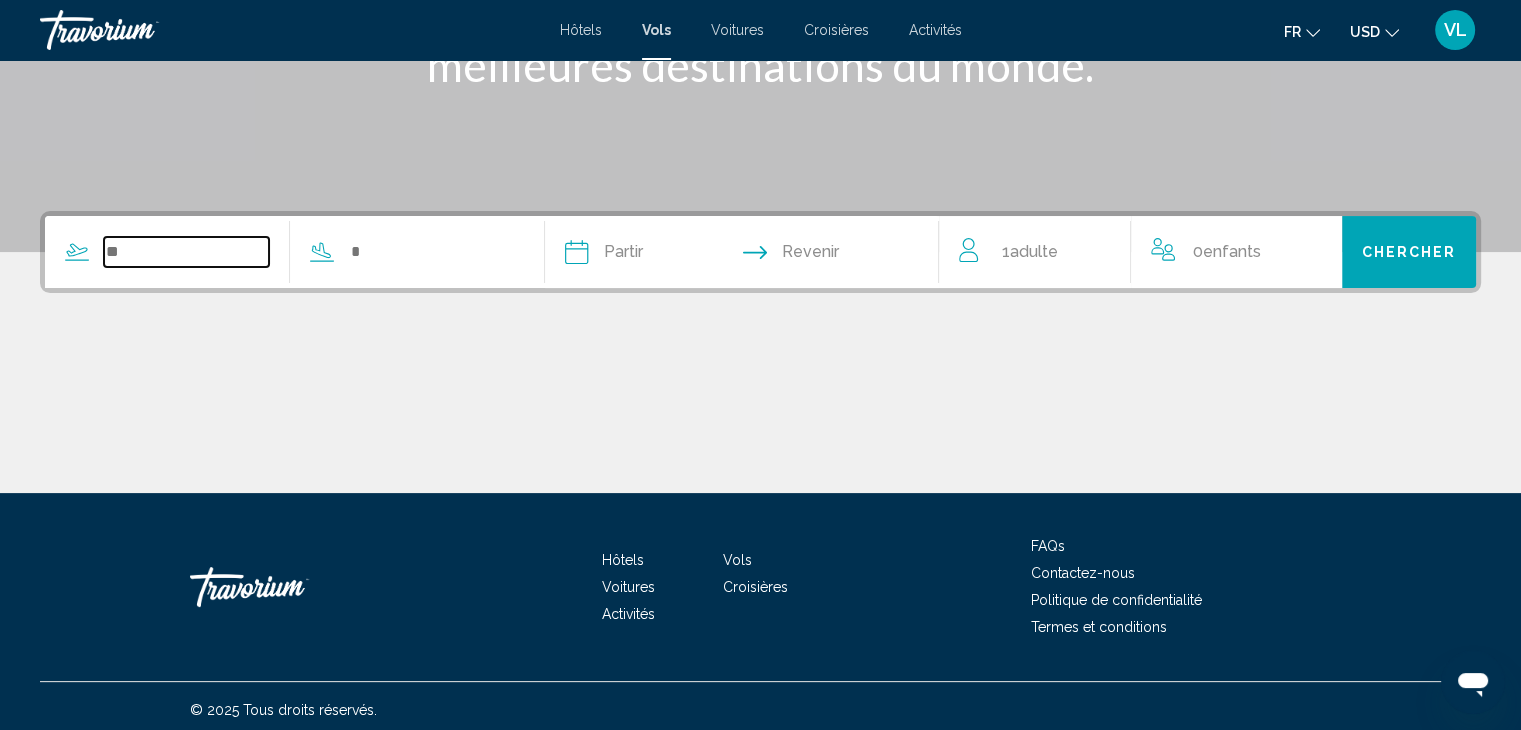 scroll, scrollTop: 356, scrollLeft: 0, axis: vertical 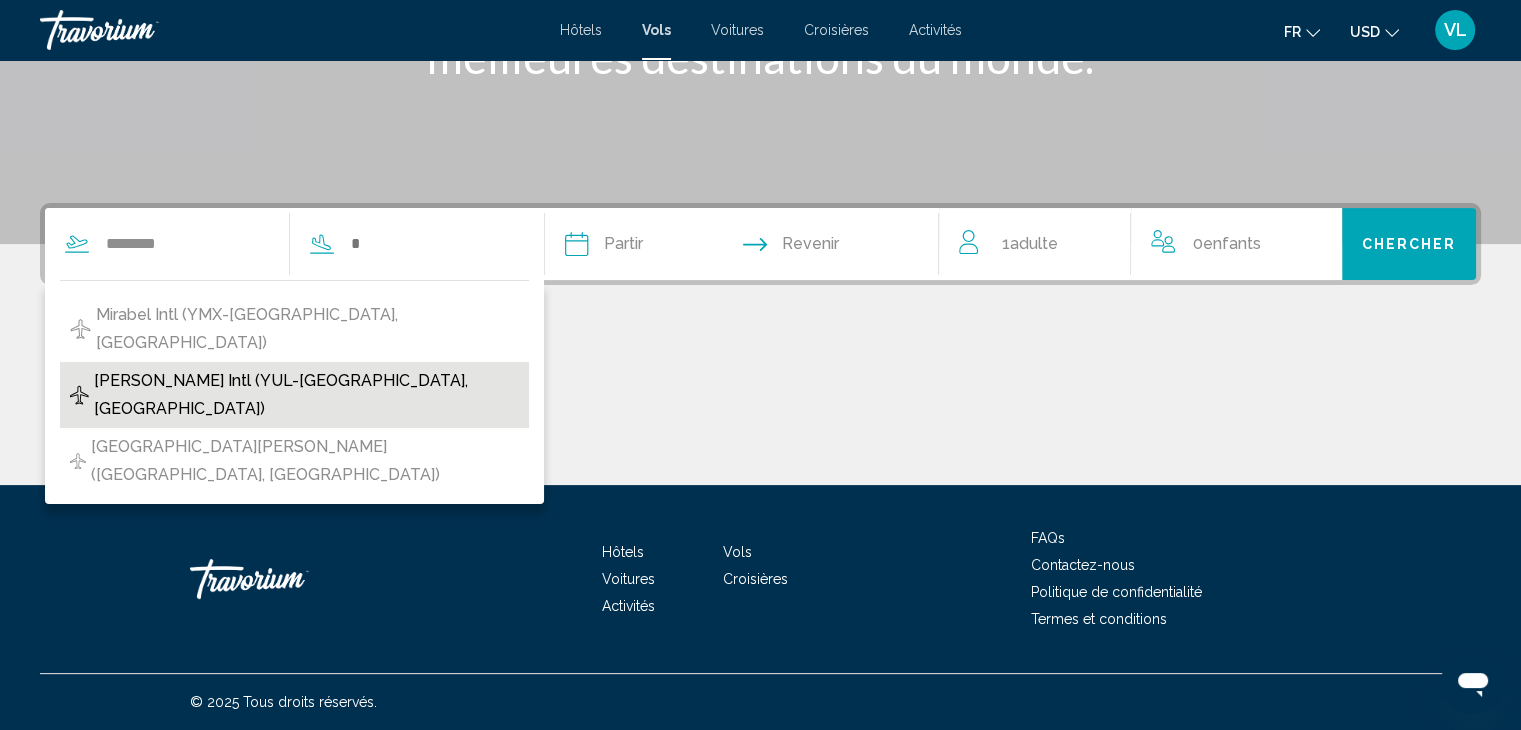 click on "Pierre Elliott Trudeau Intl  (YUL-Montreal, Canada)" at bounding box center (306, 395) 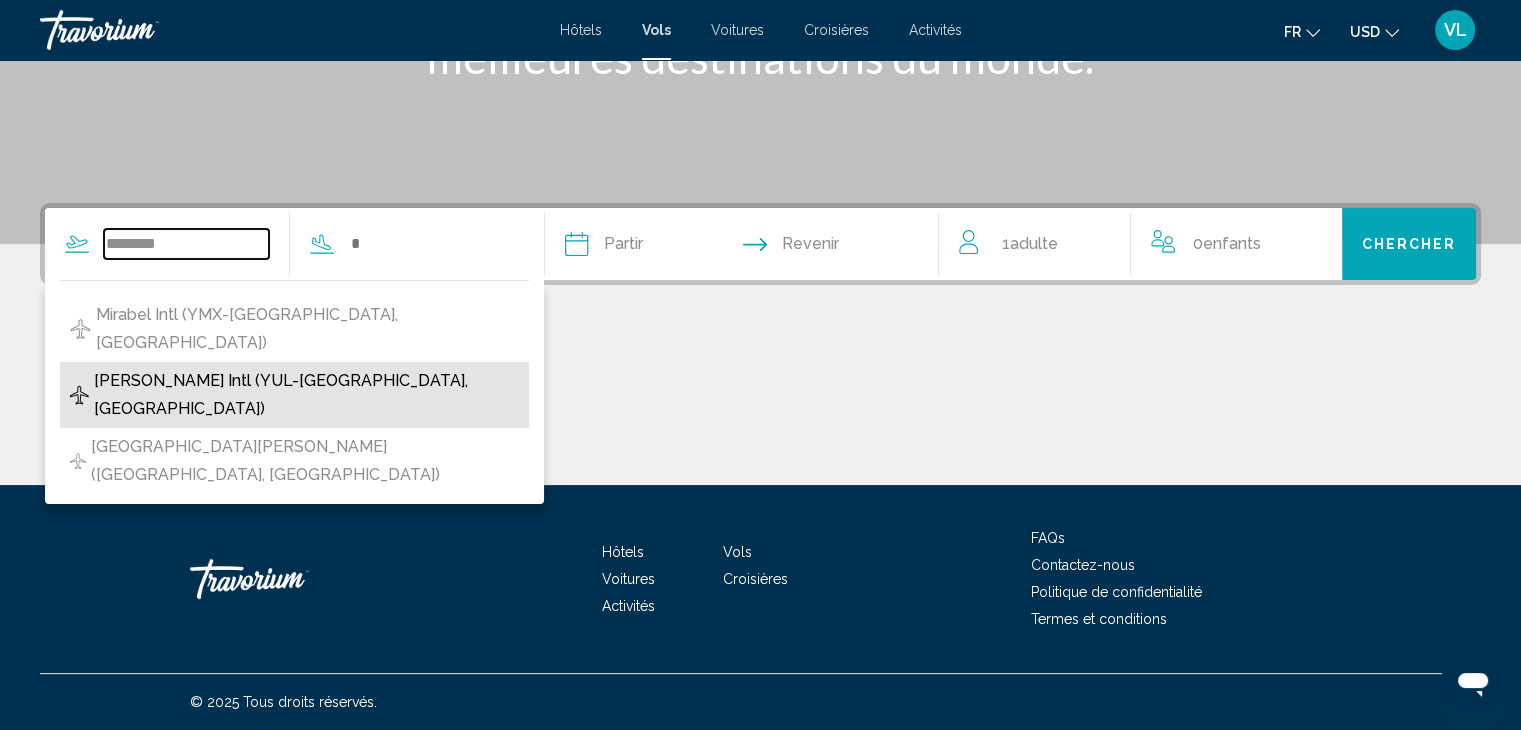 type on "**********" 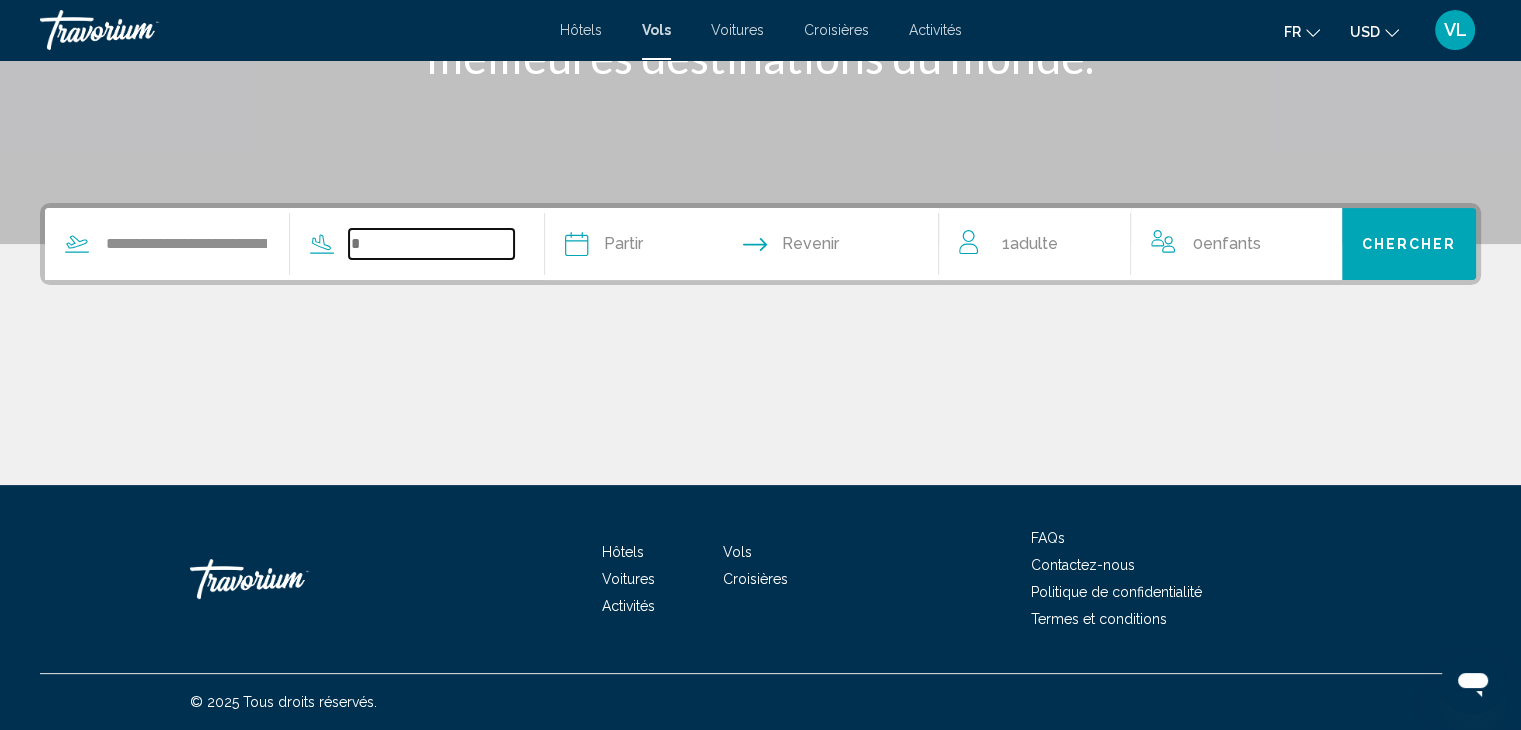 click at bounding box center (431, 244) 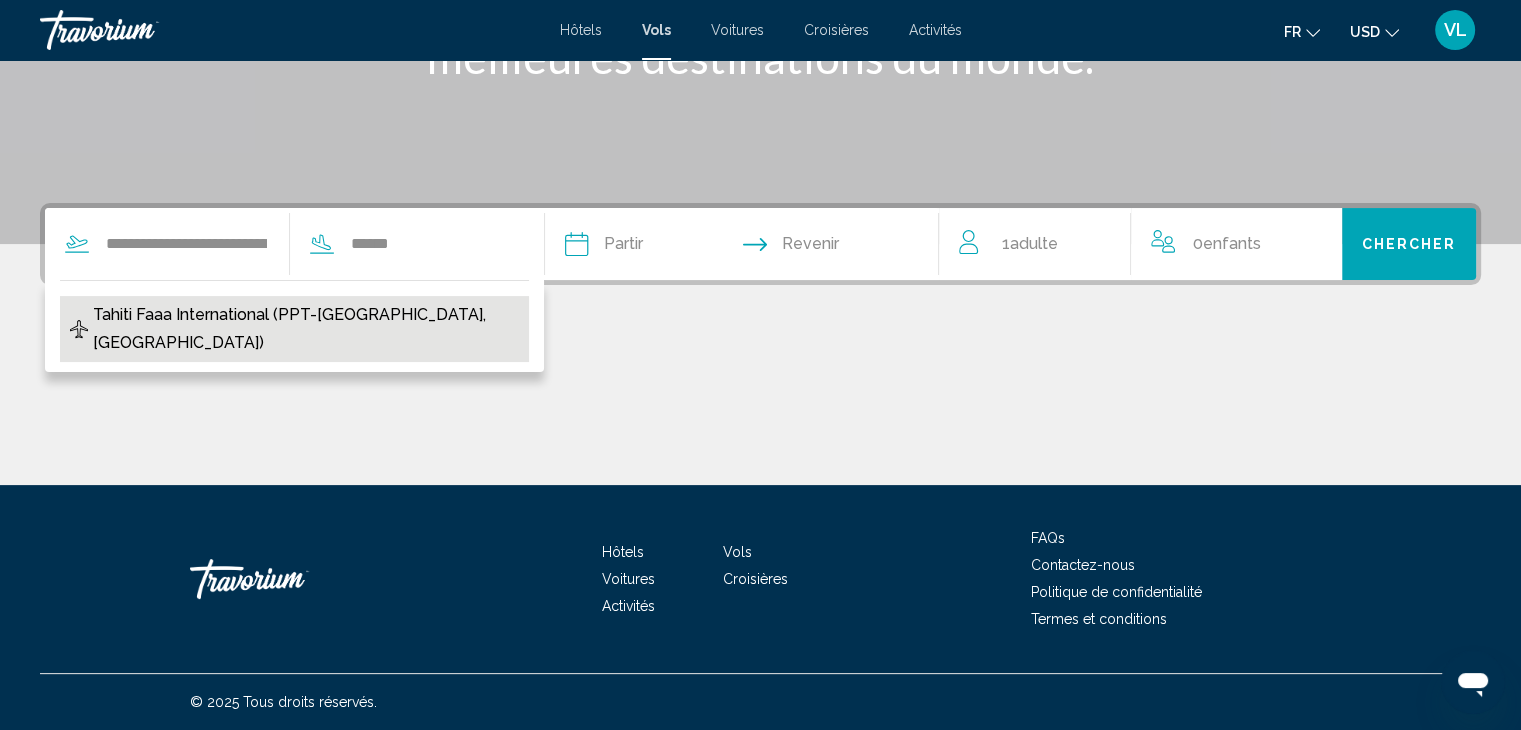 click on "Tahiti Faaa International (PPT-Papeete, French Polynesia)" at bounding box center [306, 329] 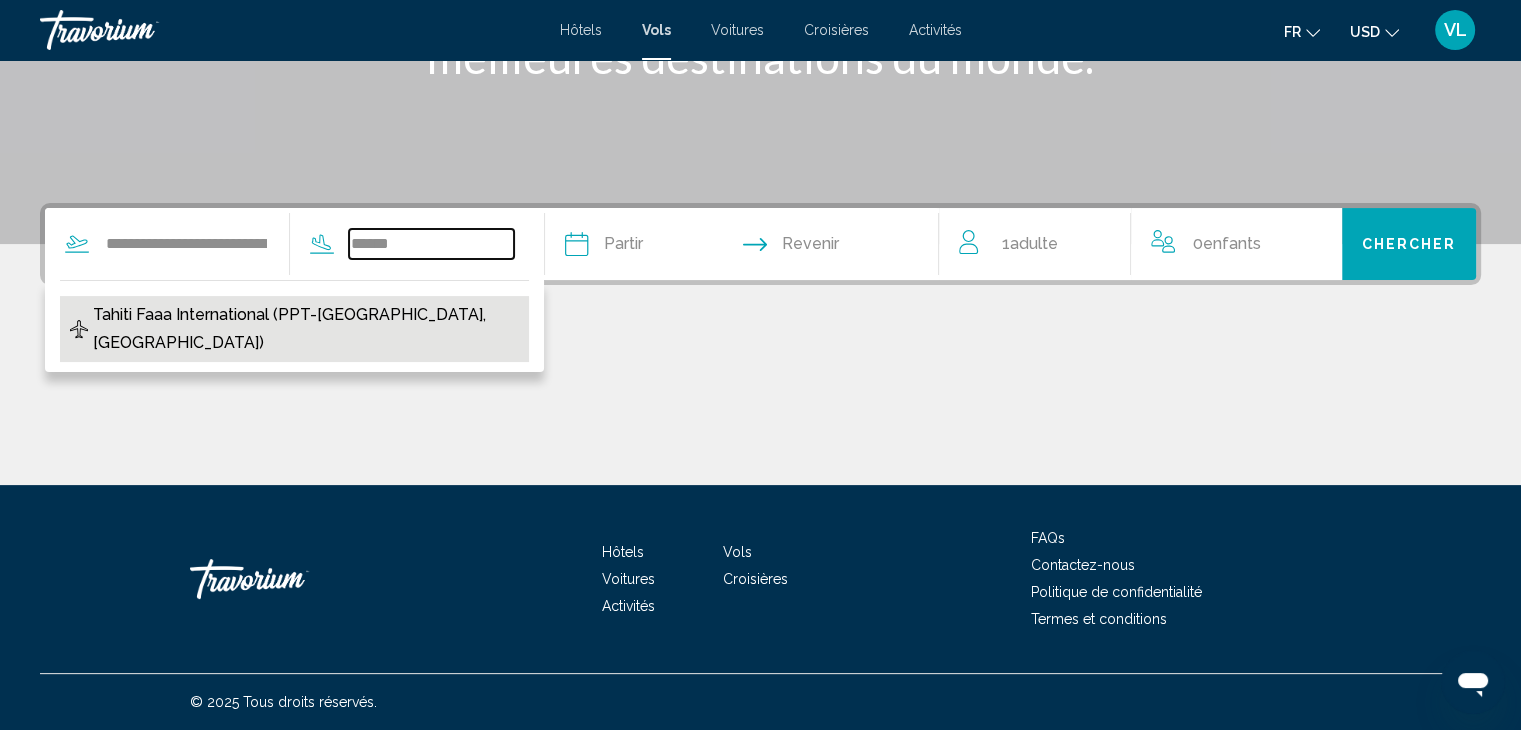 type on "**********" 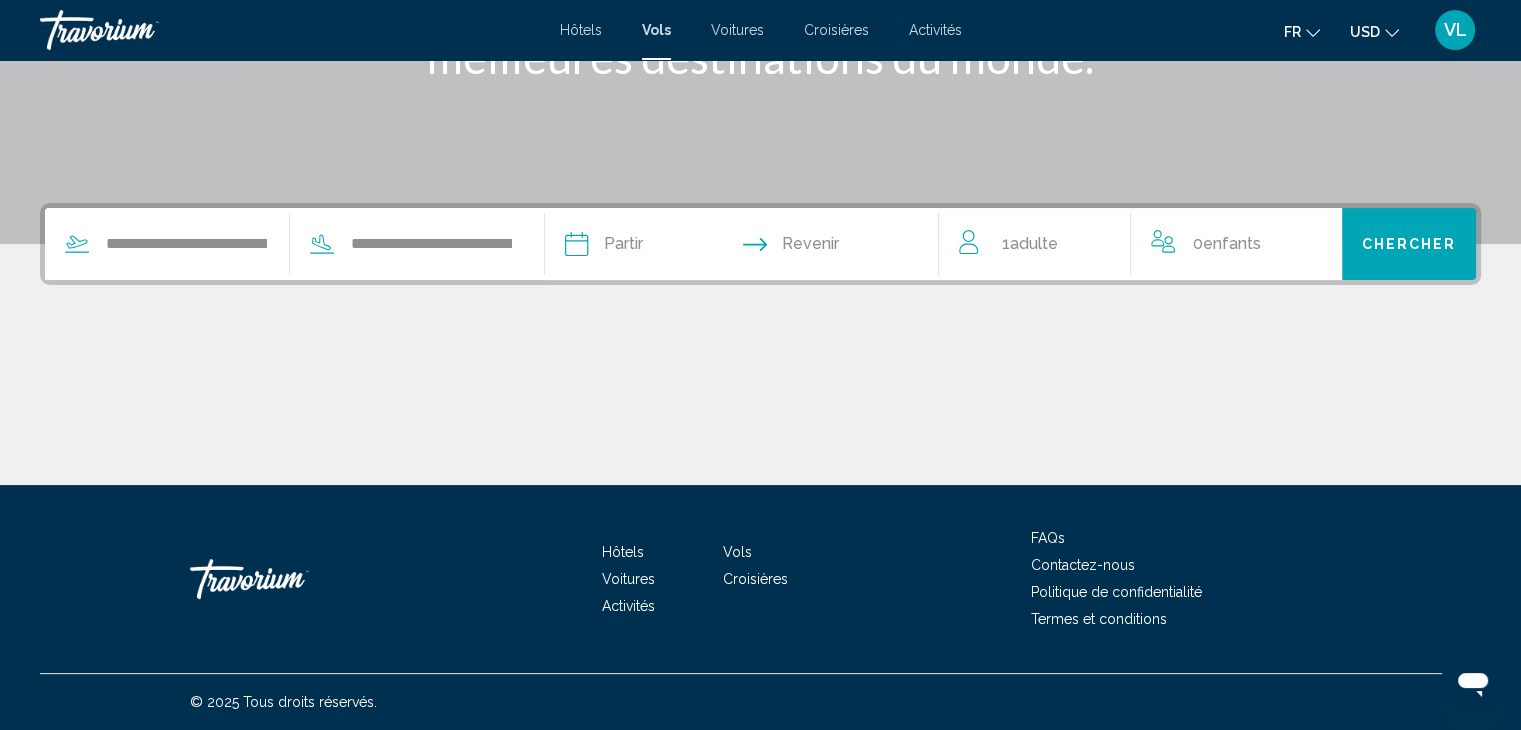 click at bounding box center [657, 247] 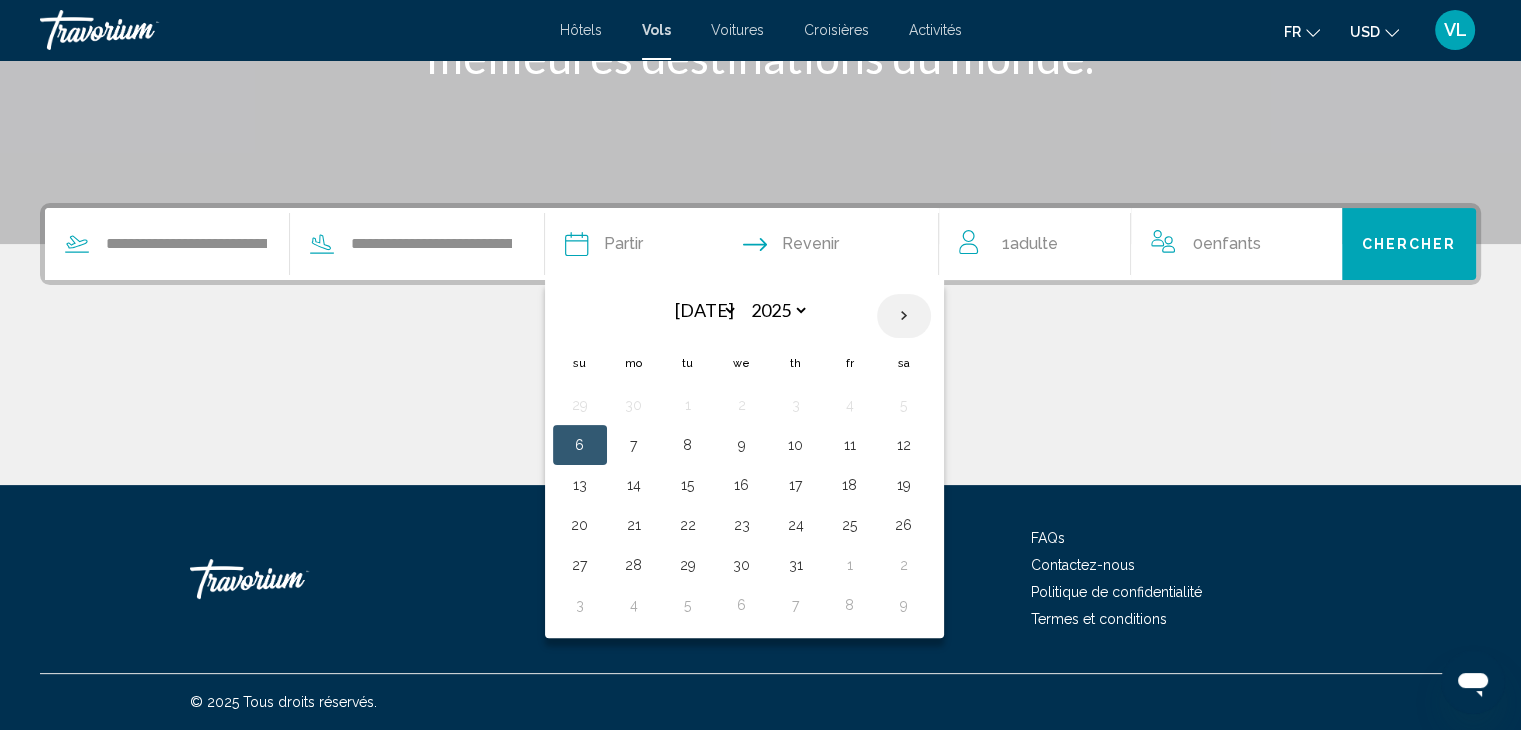 click at bounding box center (904, 316) 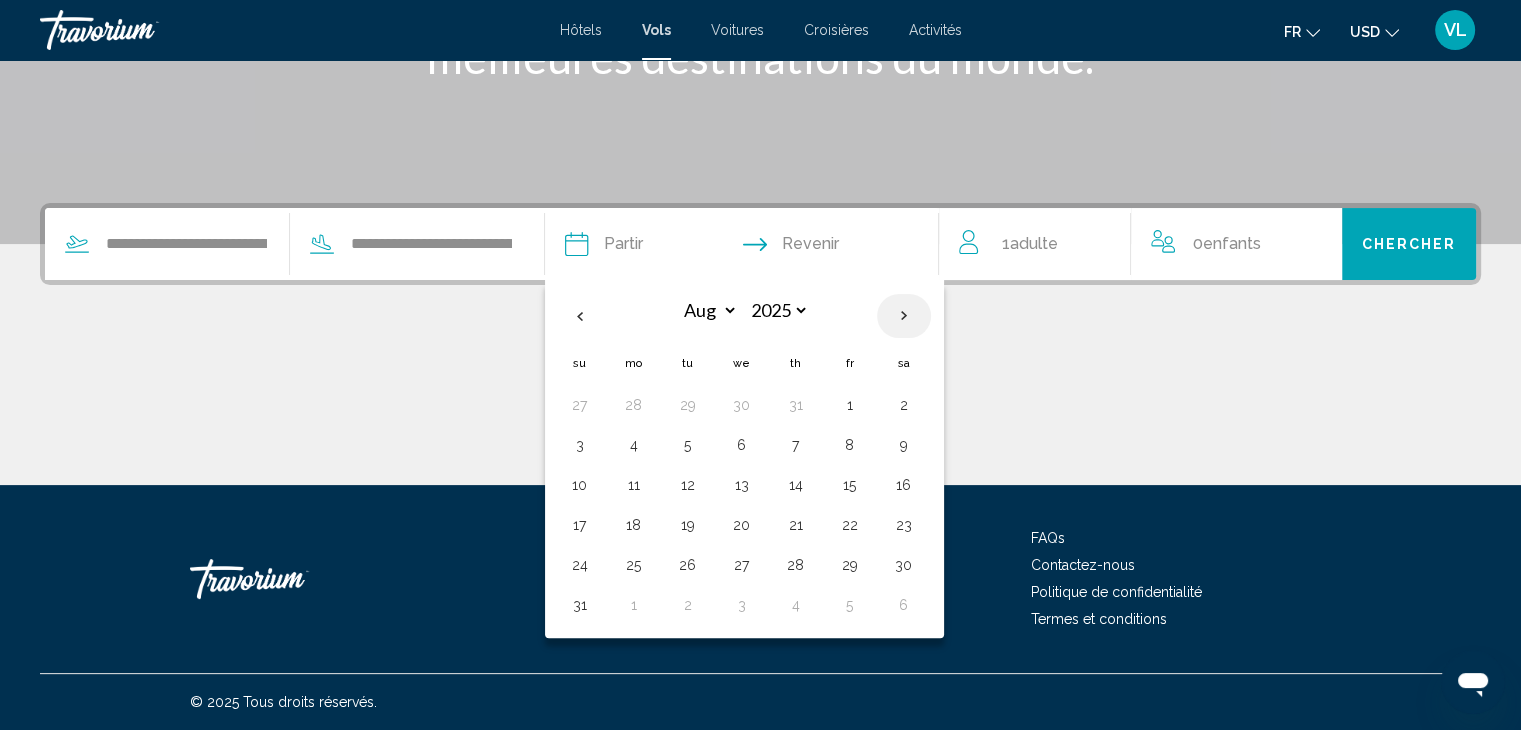 click at bounding box center [904, 316] 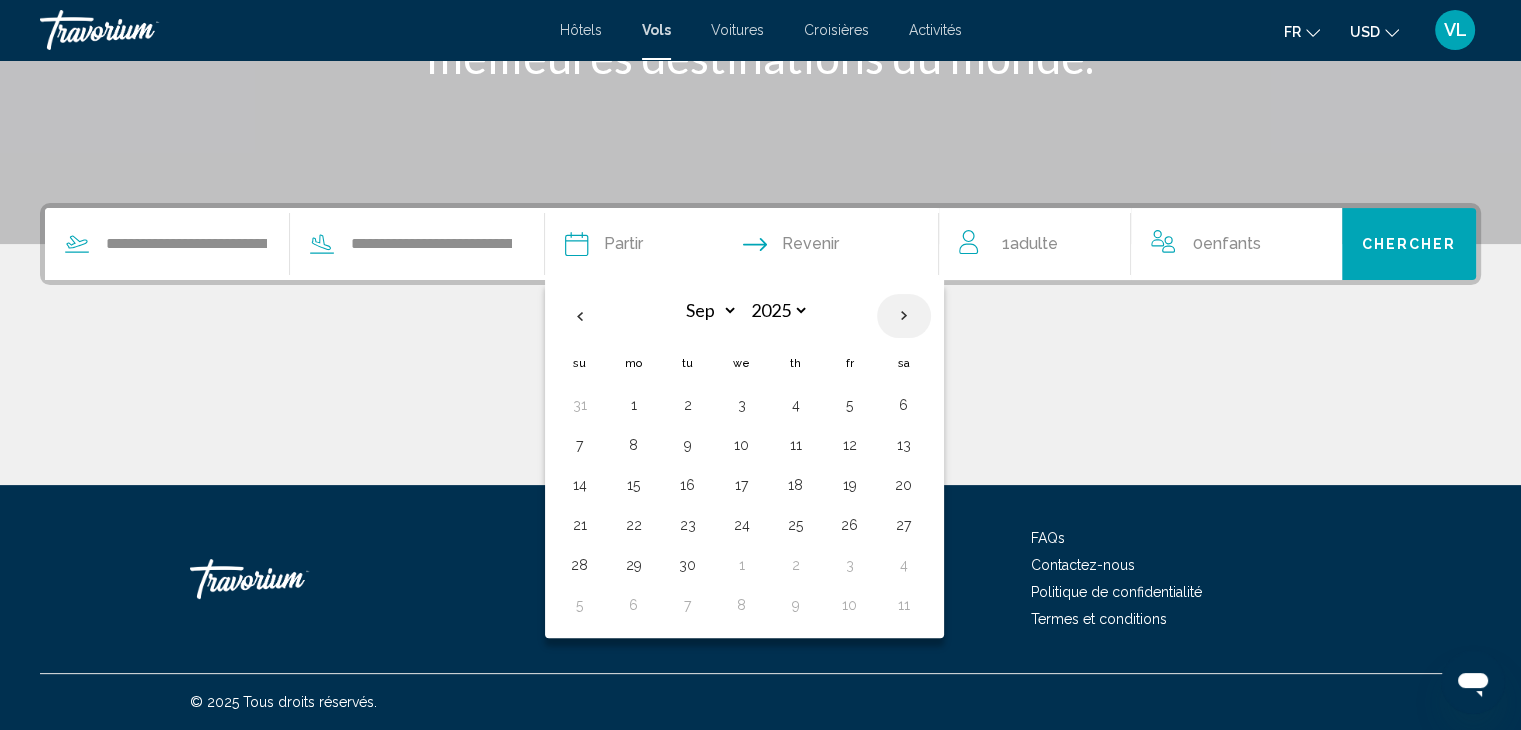 click at bounding box center [904, 316] 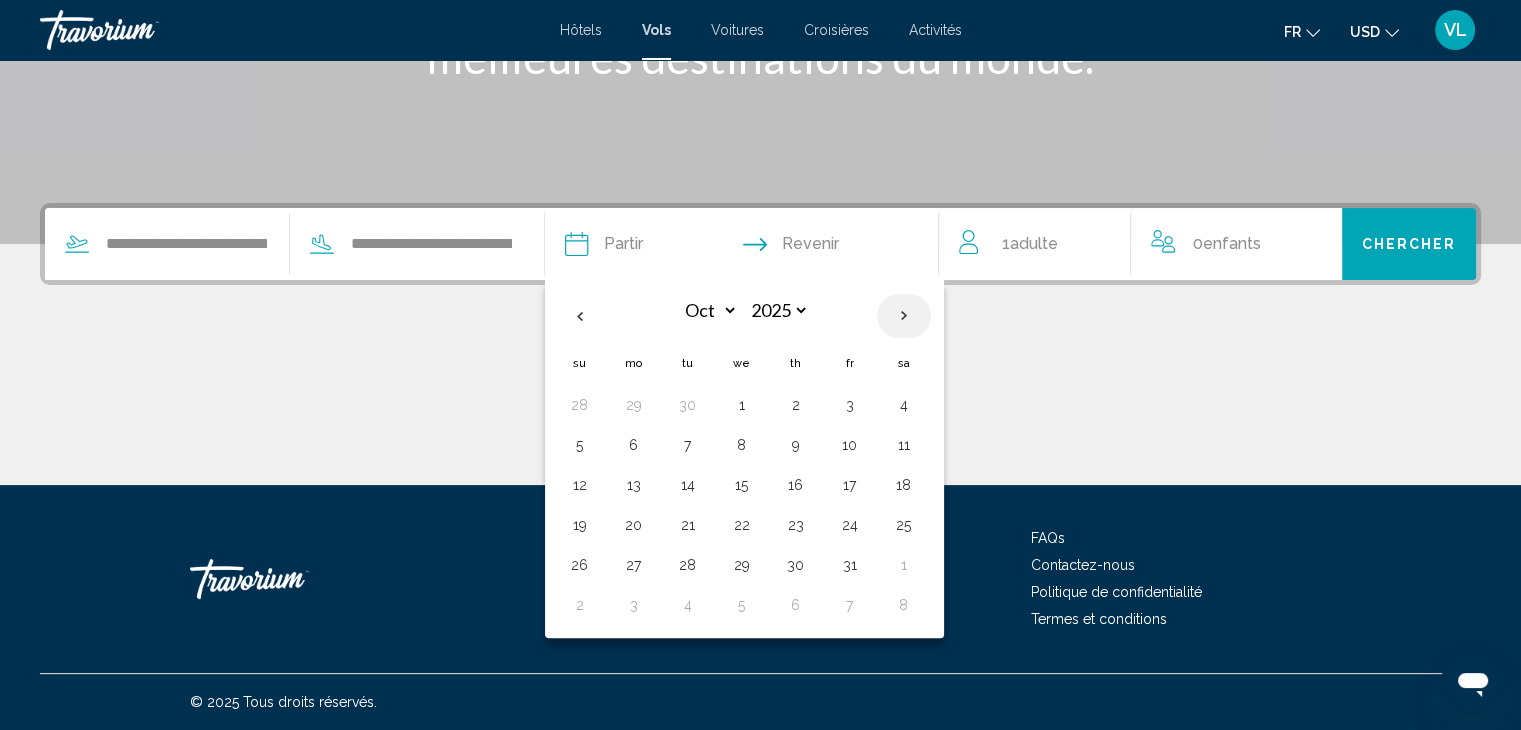 click at bounding box center [904, 316] 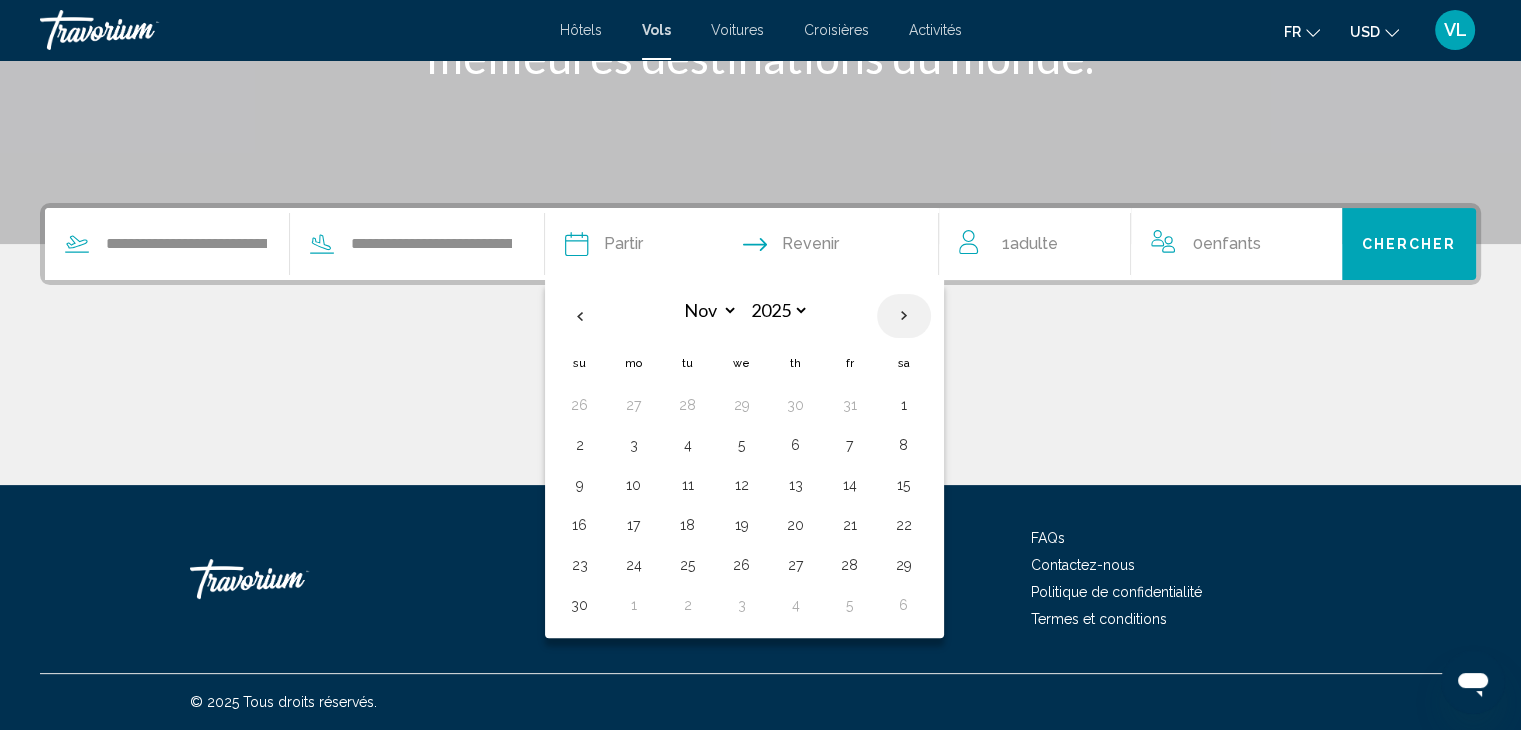 click at bounding box center [904, 316] 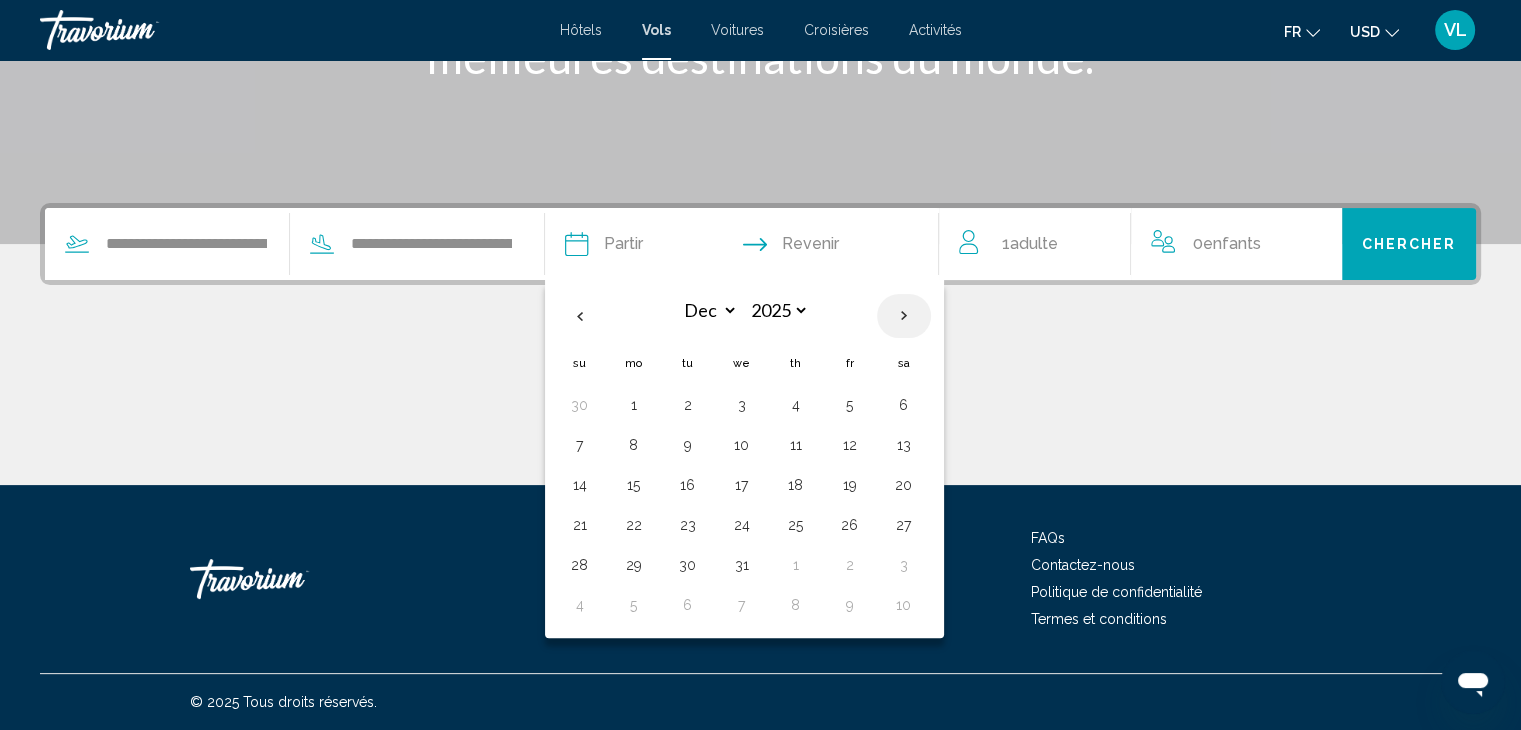 select on "**" 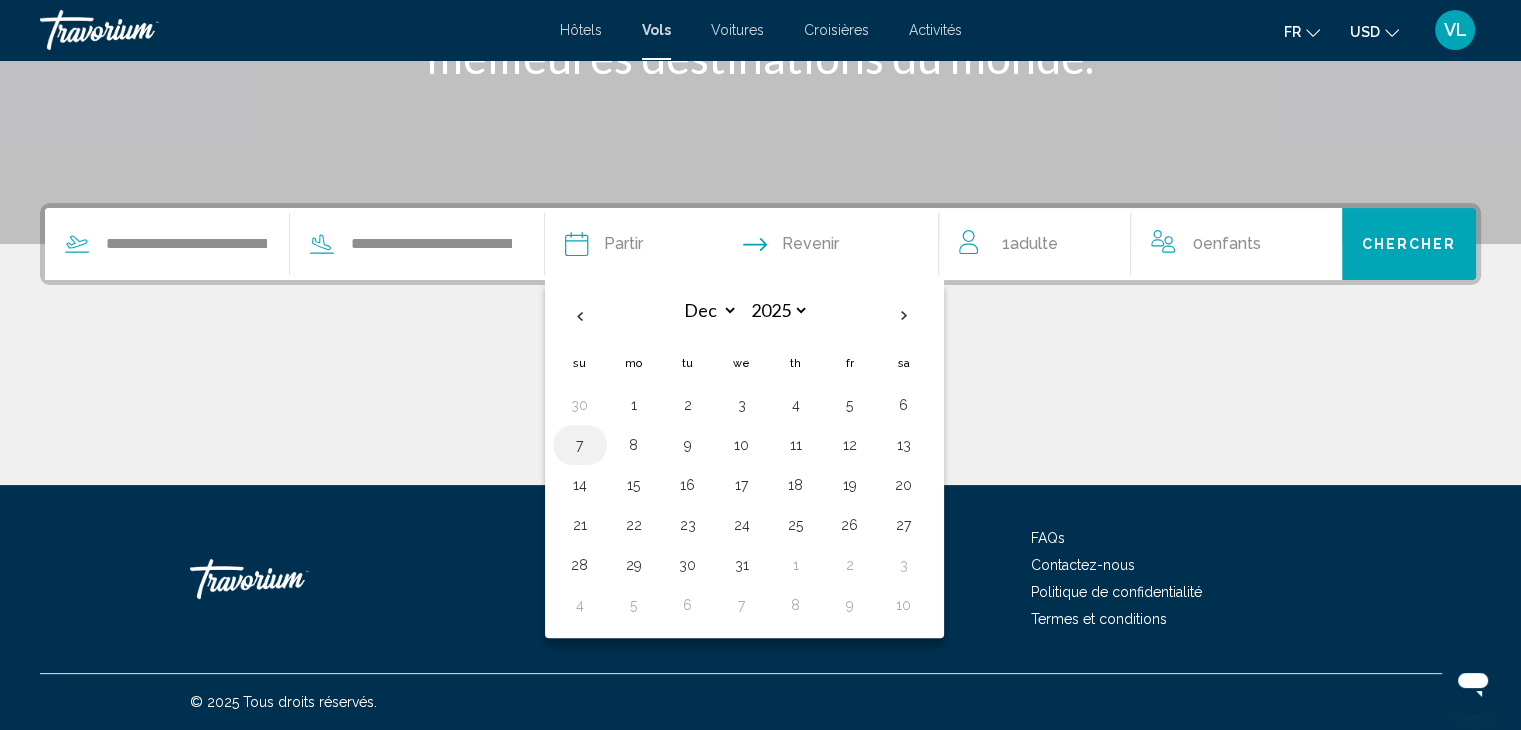 click on "7" at bounding box center (580, 445) 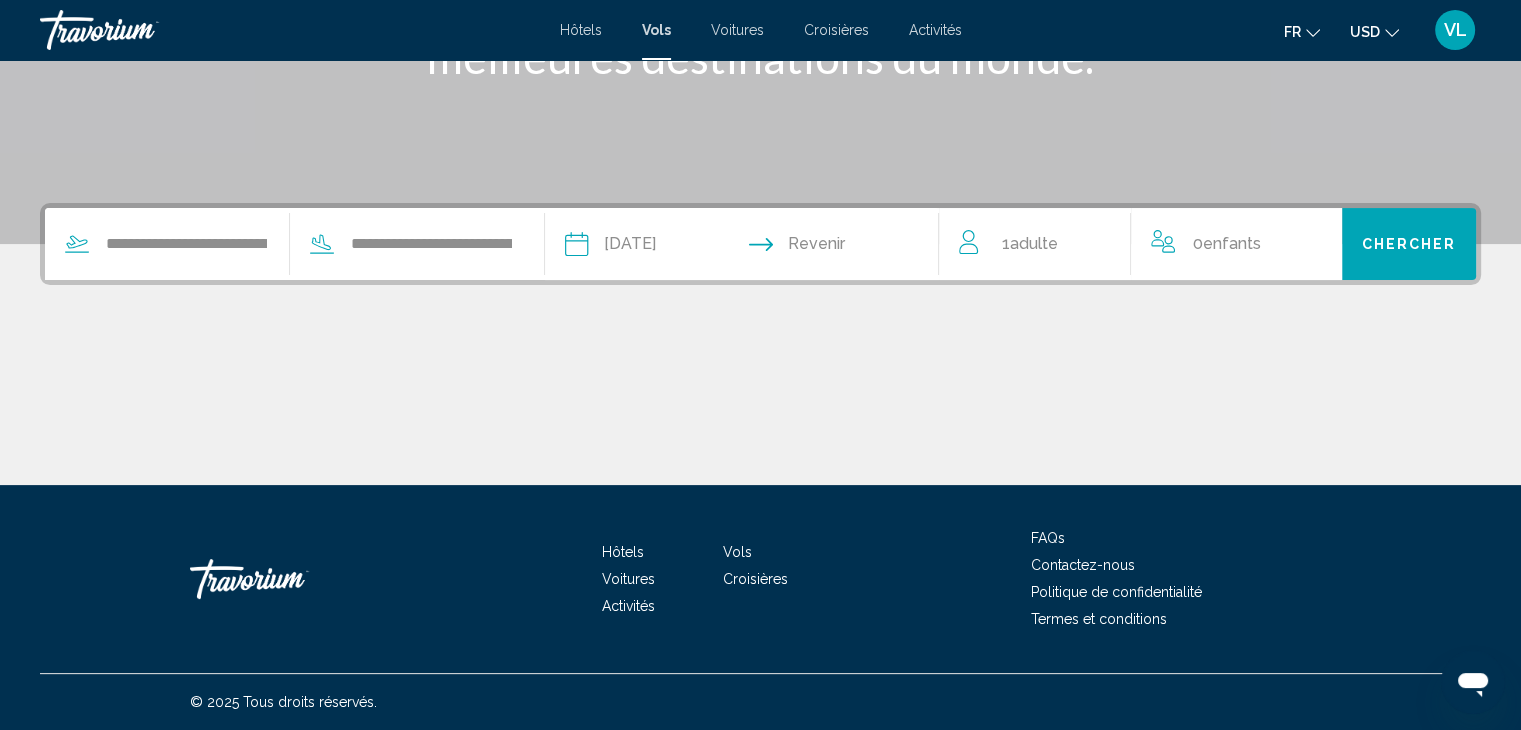 click at bounding box center (849, 247) 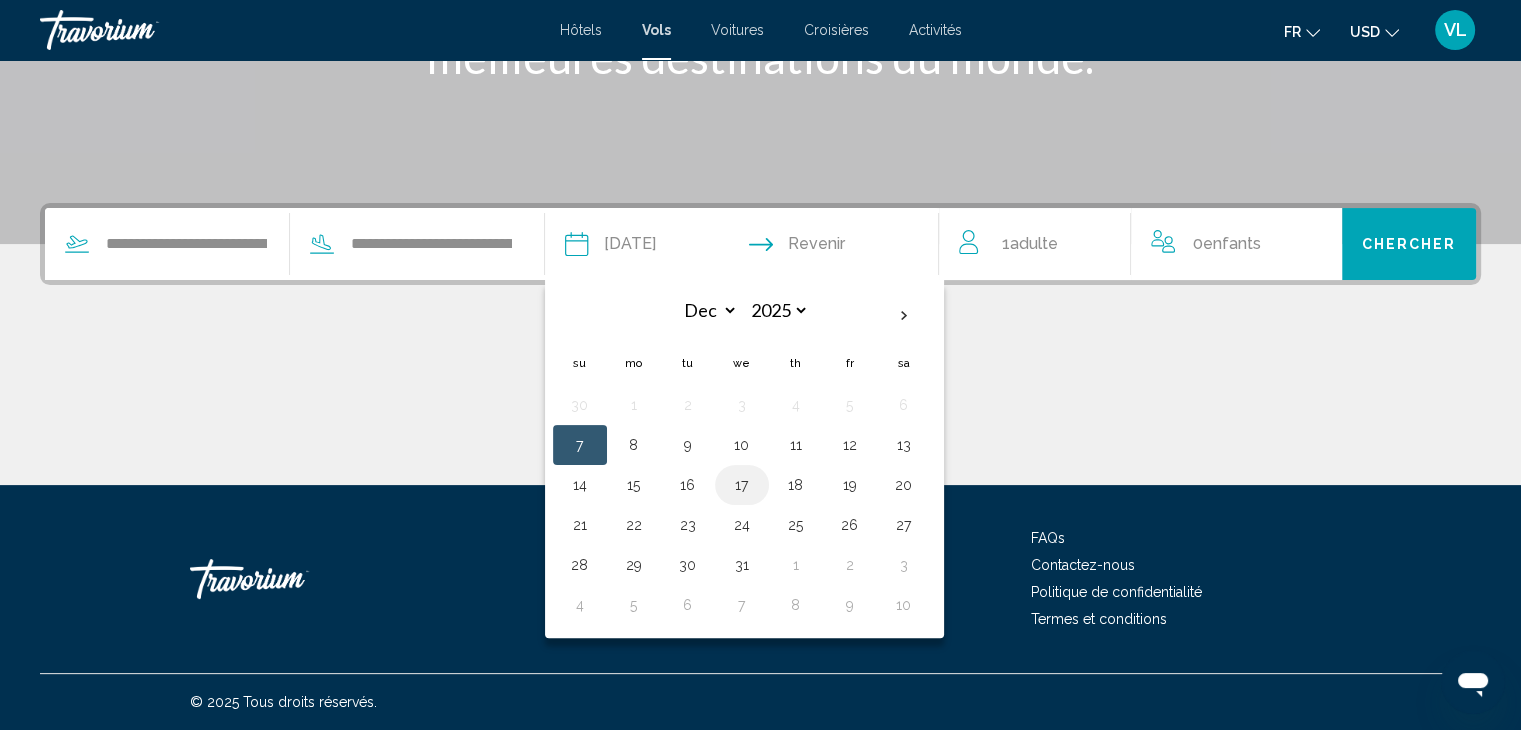click on "17" at bounding box center (742, 485) 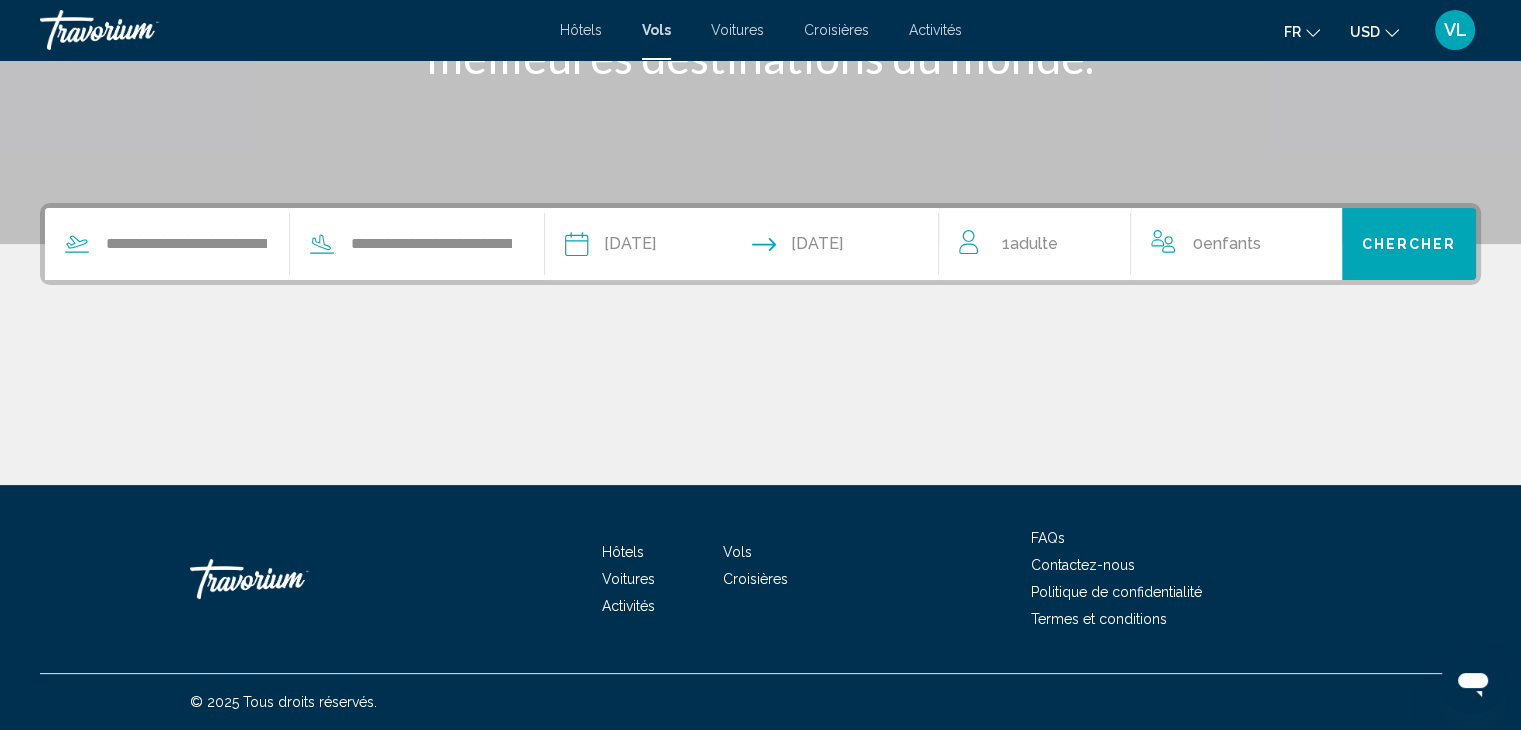 click on "Chercher" at bounding box center (1409, 244) 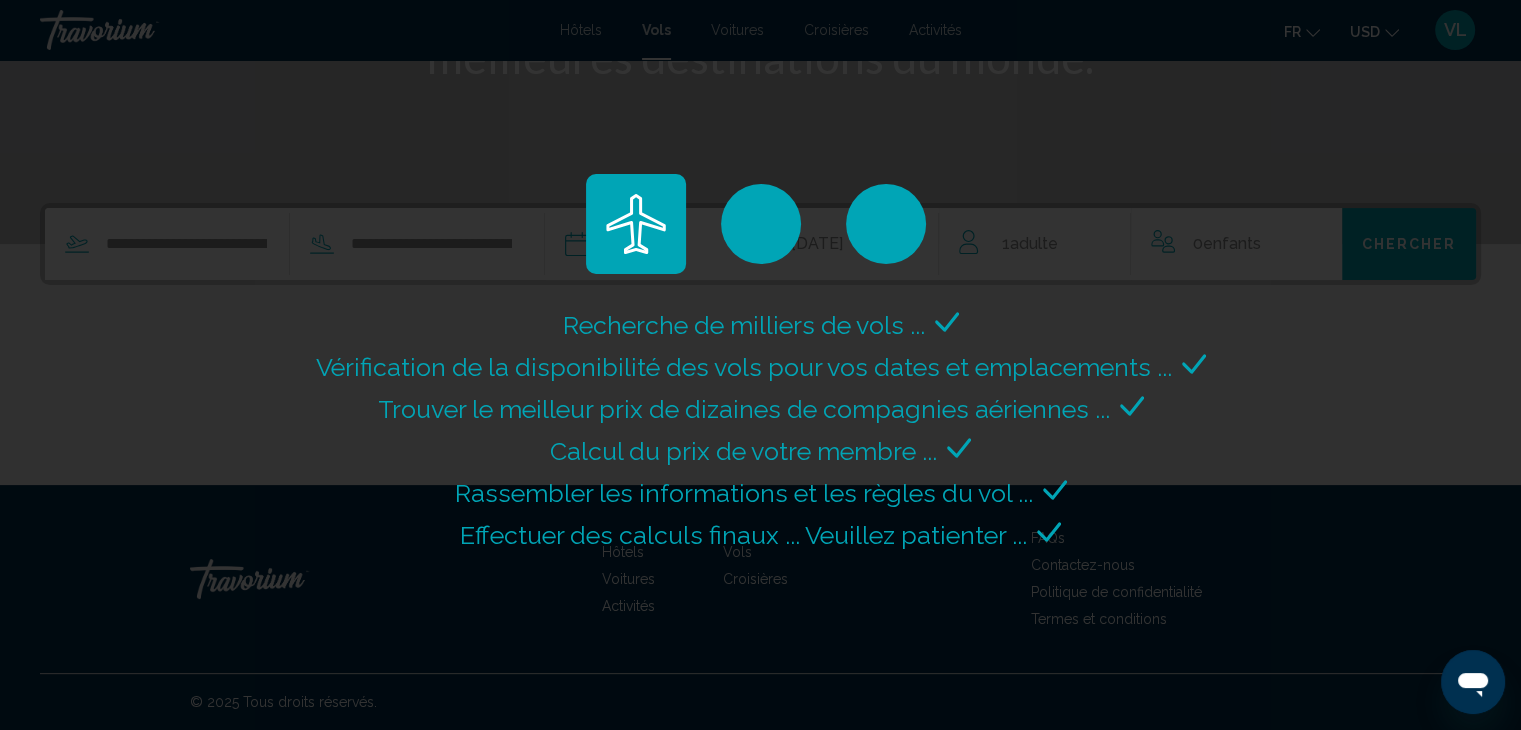 scroll, scrollTop: 0, scrollLeft: 0, axis: both 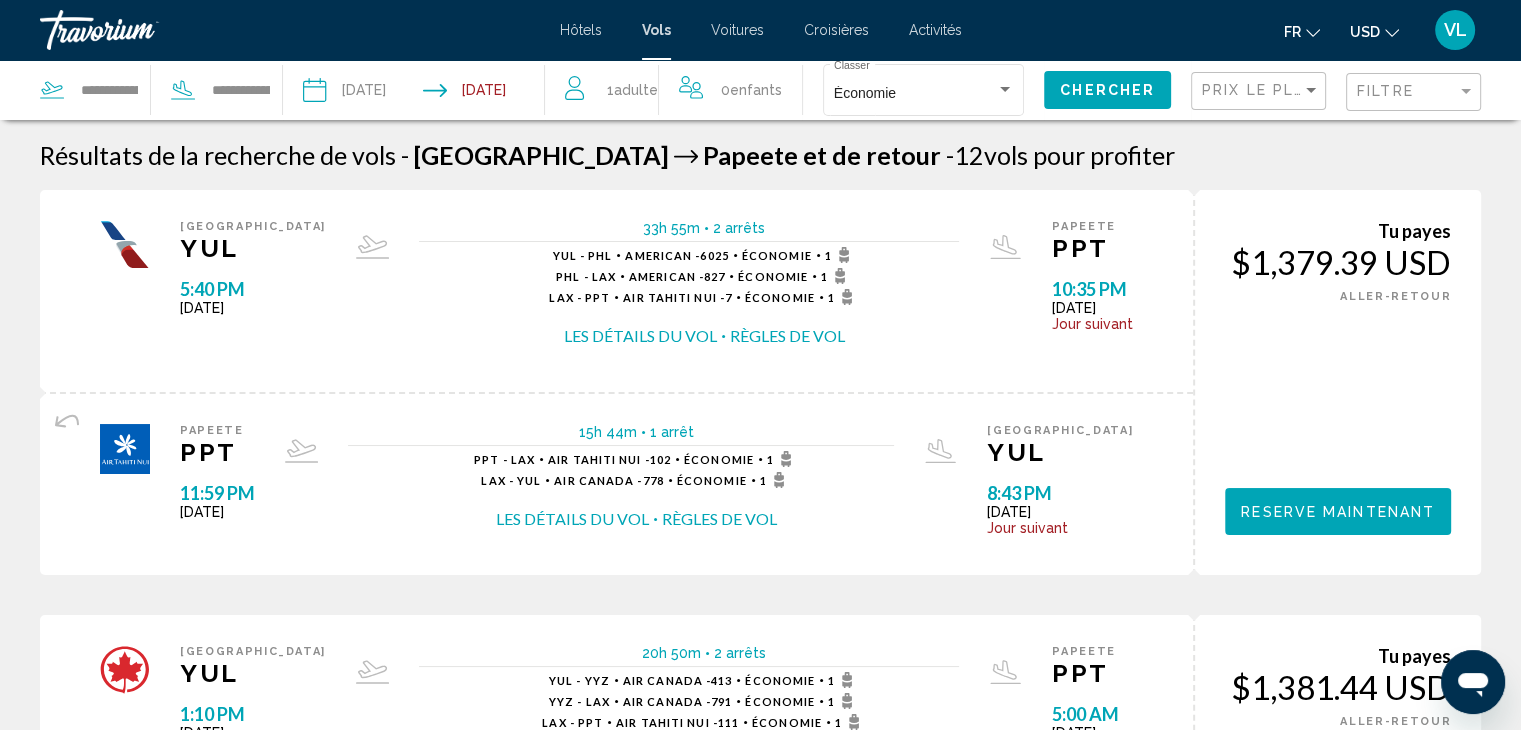 click on "USD
USD ($) MXN (Mex$) CAD (Can$) GBP (£) EUR (€) AUD (A$) NZD (NZ$) CNY (CN¥)" 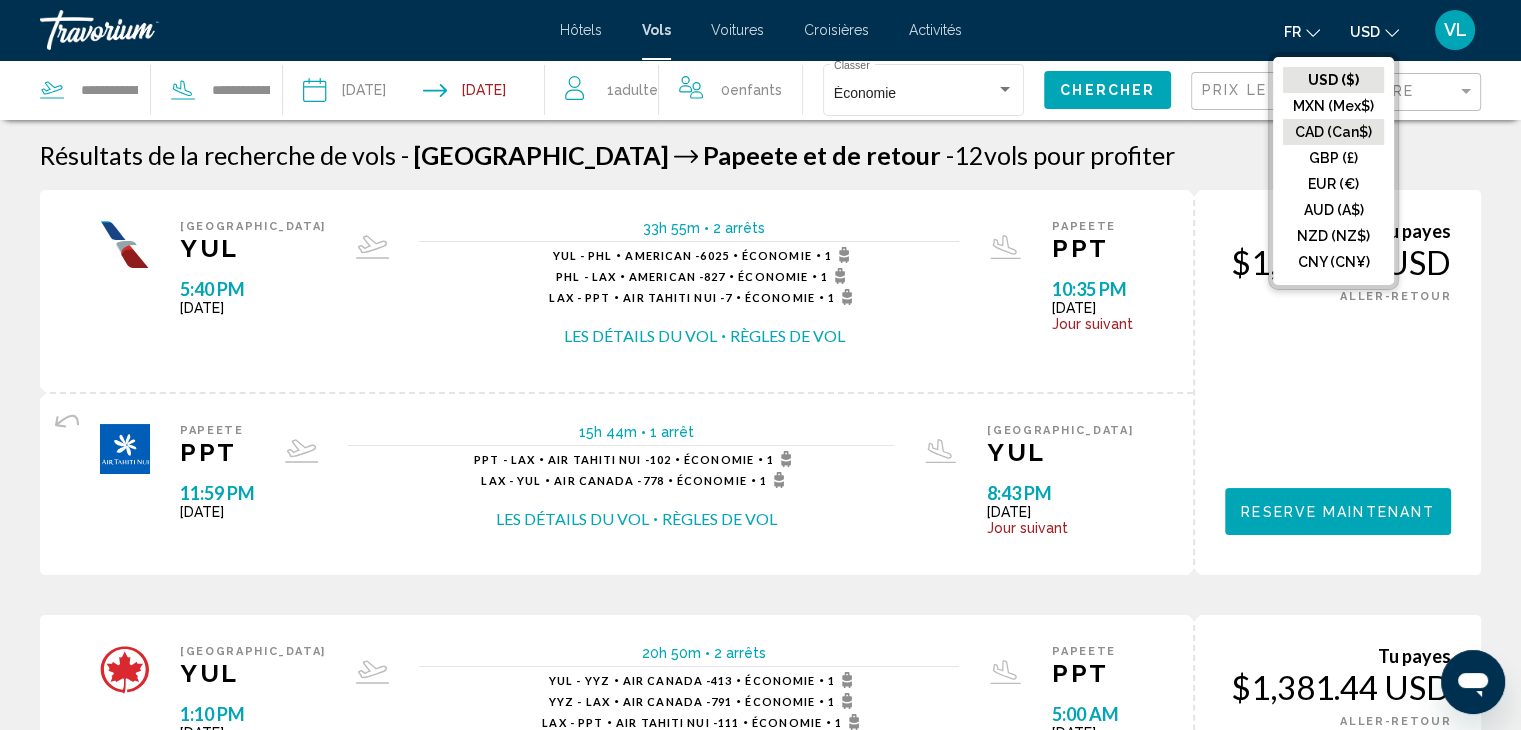 click on "CAD (Can$)" 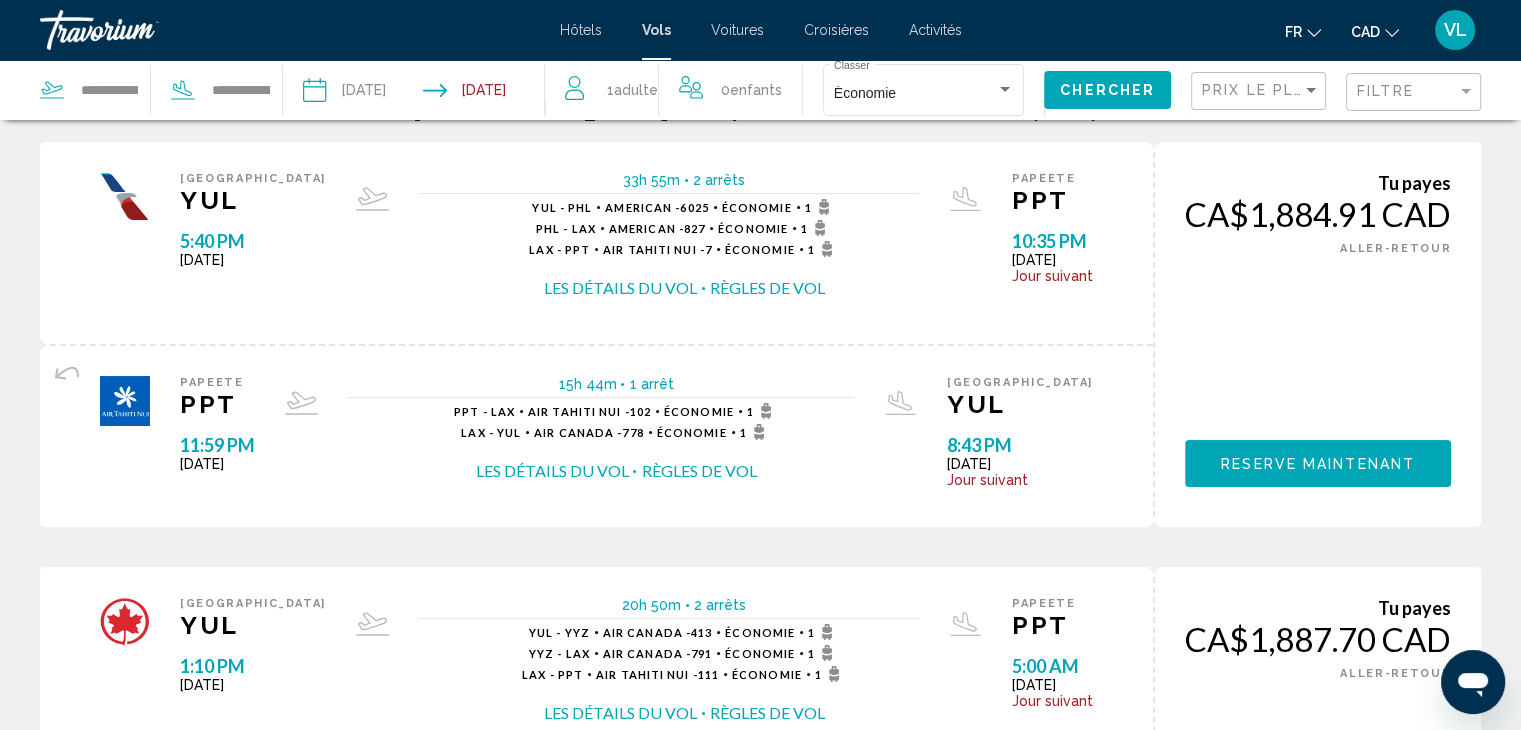 scroll, scrollTop: 0, scrollLeft: 0, axis: both 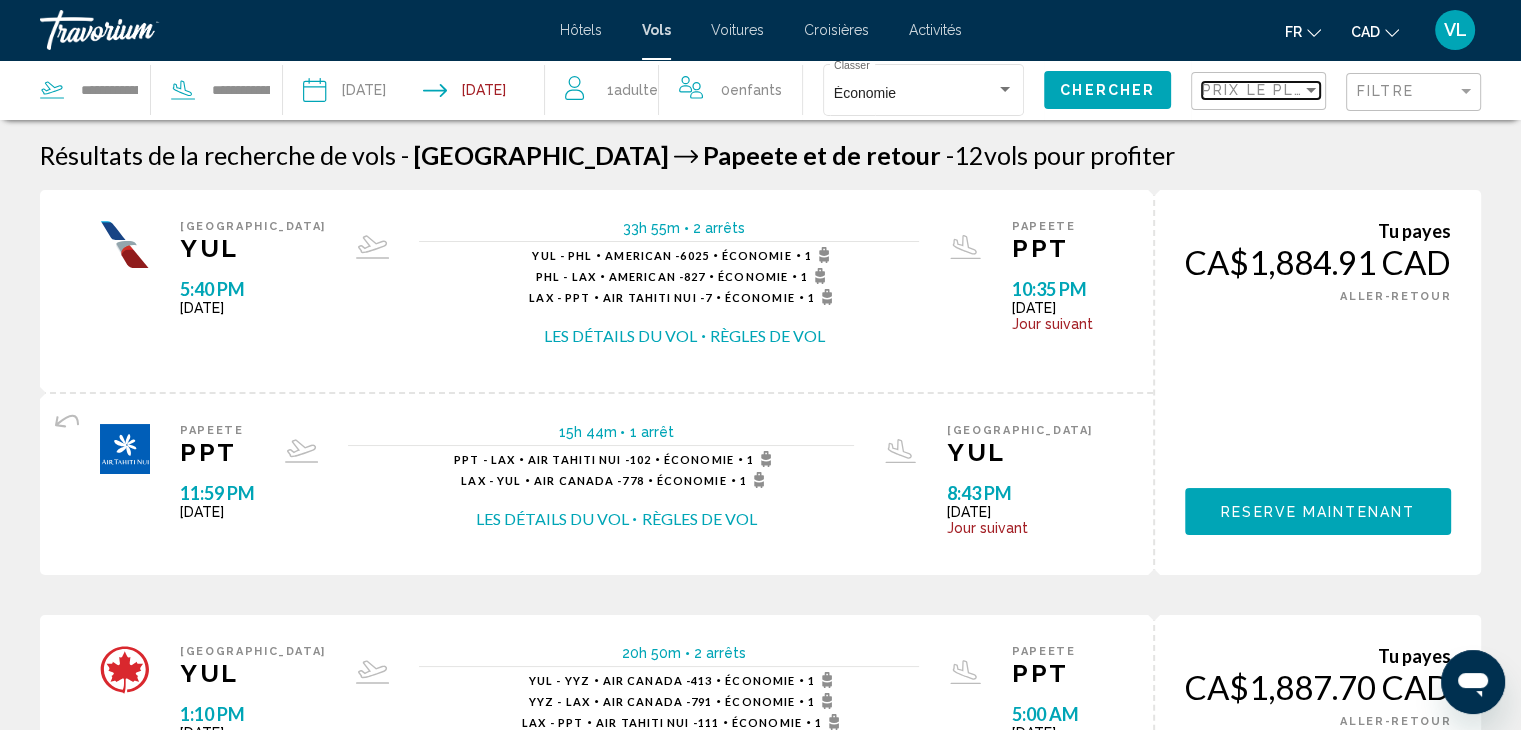 click on "Prix ​​le plus bas" at bounding box center [1279, 90] 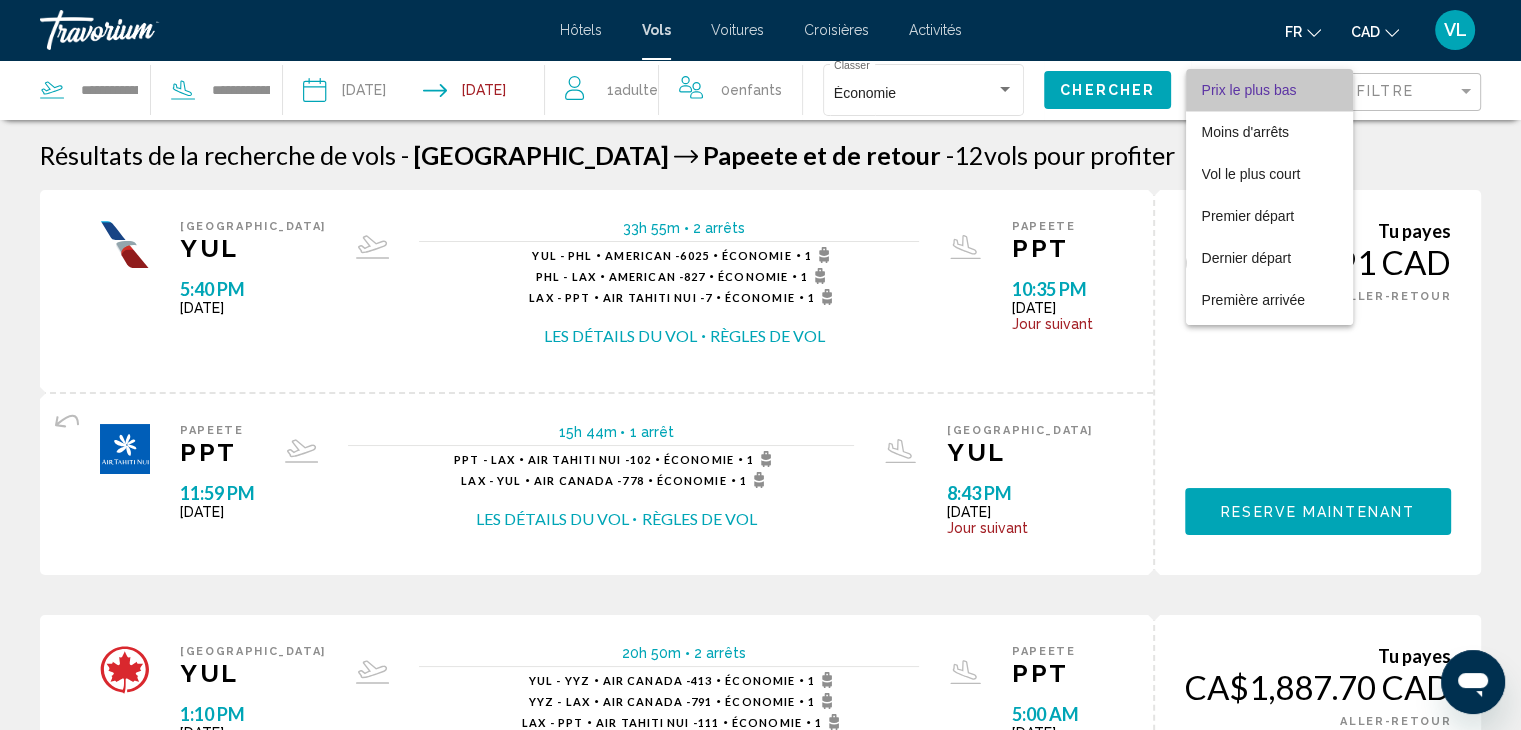 click on "Prix ​​le plus bas" at bounding box center [1269, 90] 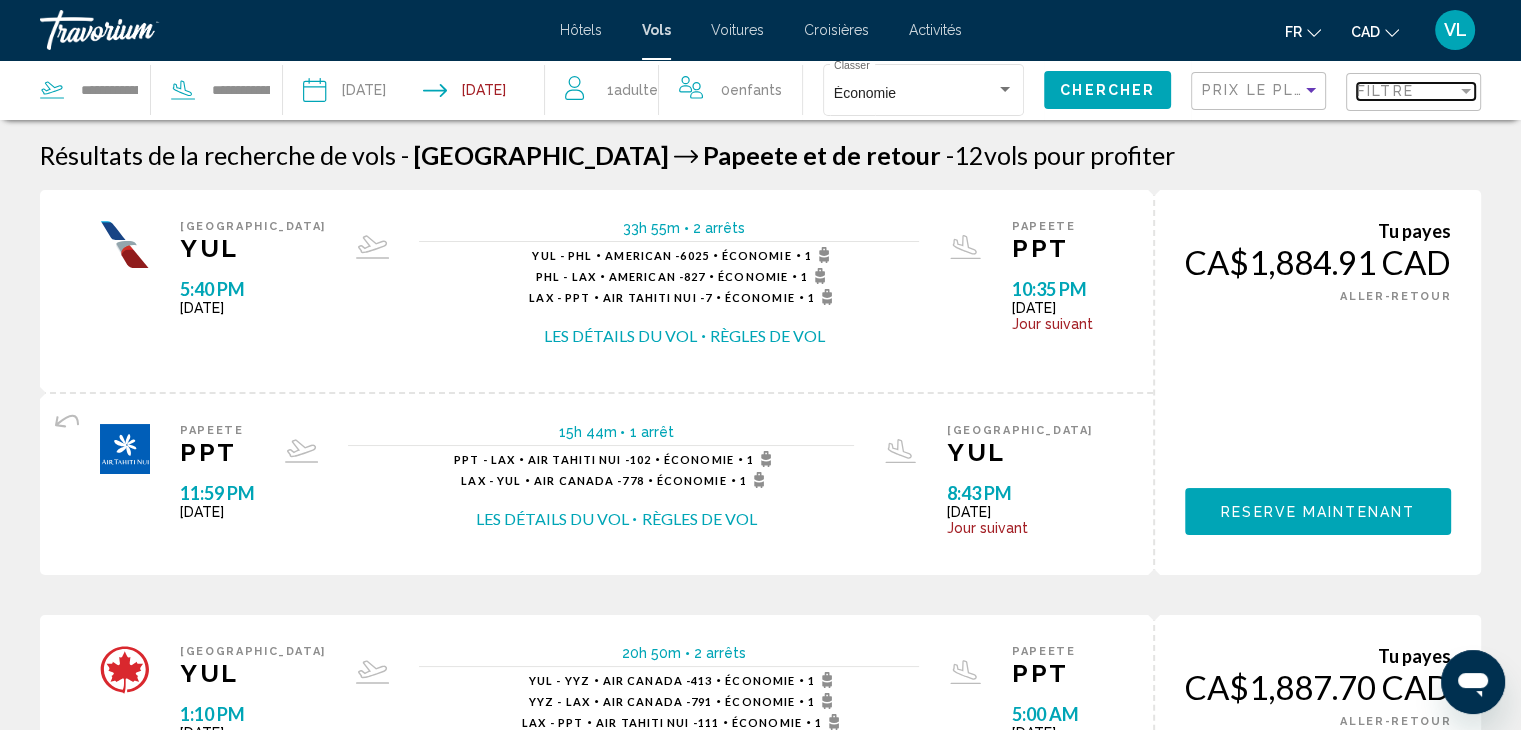 click on "Filtre" at bounding box center [1407, 91] 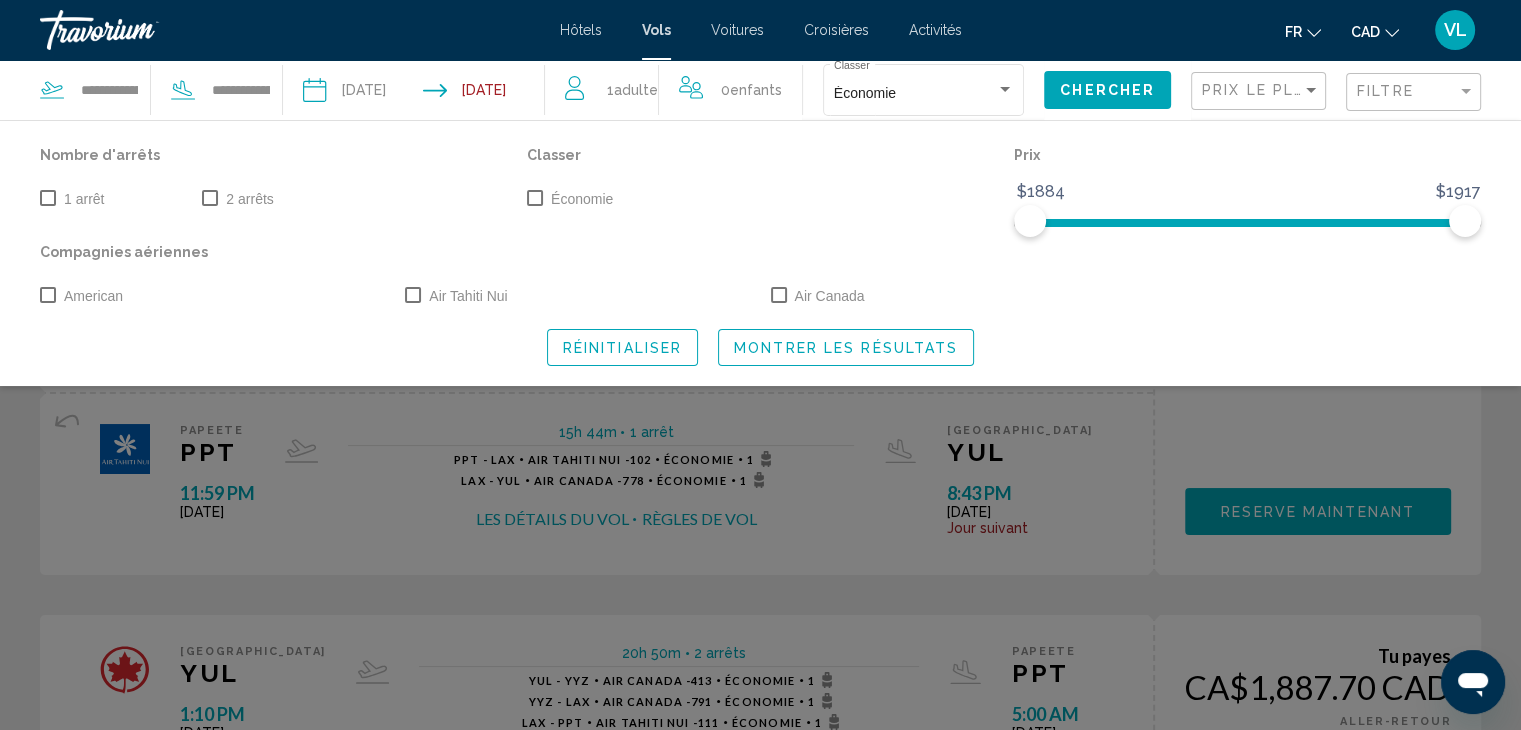 click on "Compagnies aériennes" 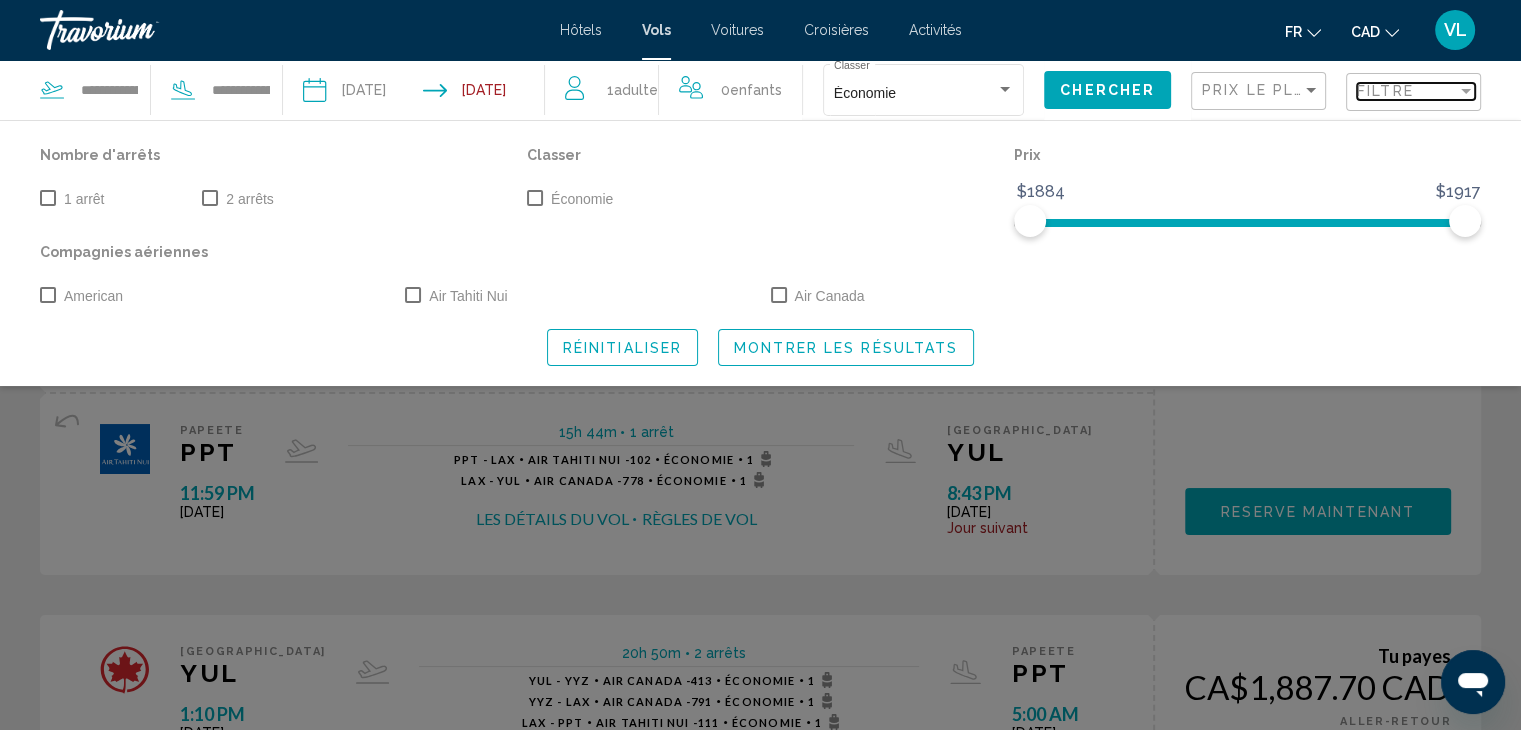 click on "Filtre" at bounding box center [1385, 91] 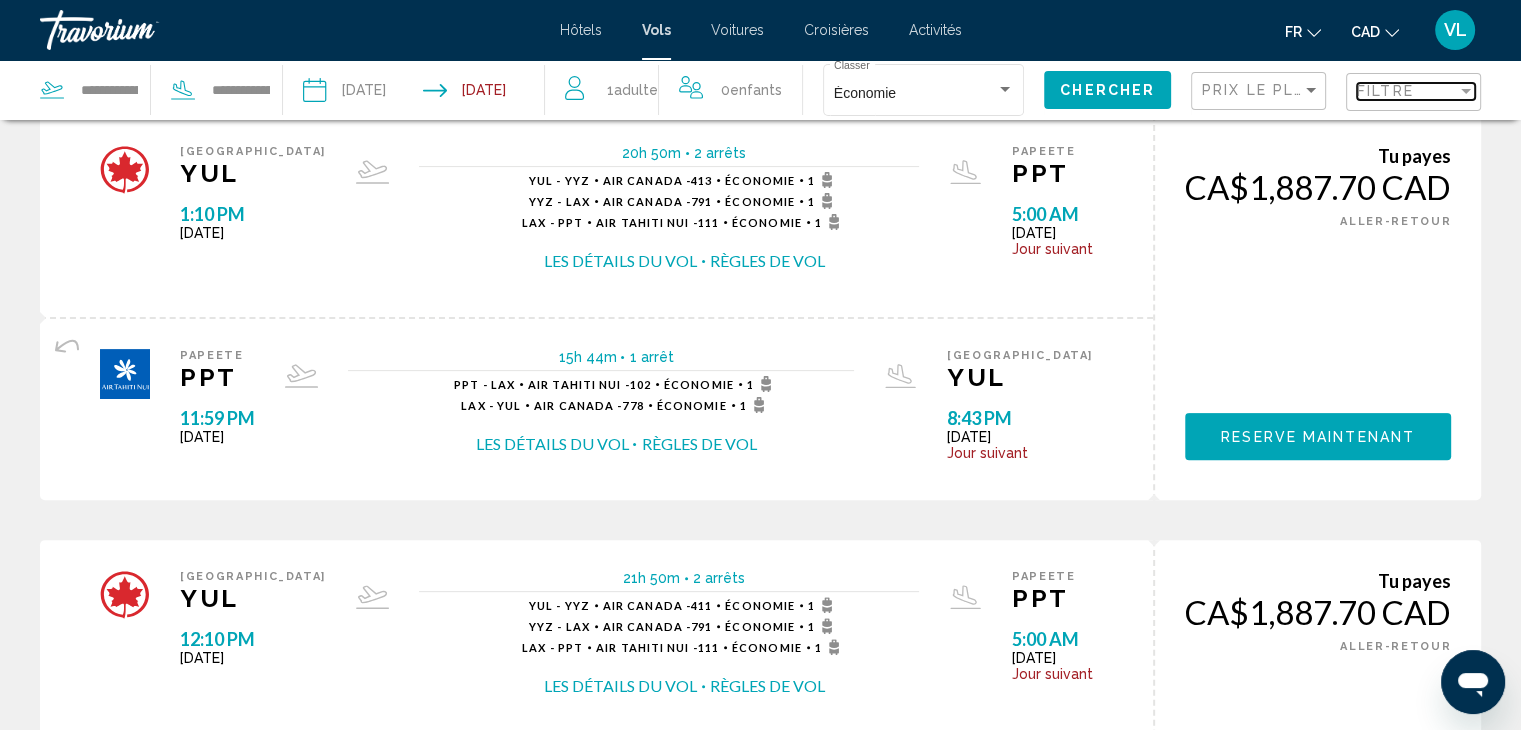 scroll, scrollTop: 510, scrollLeft: 0, axis: vertical 